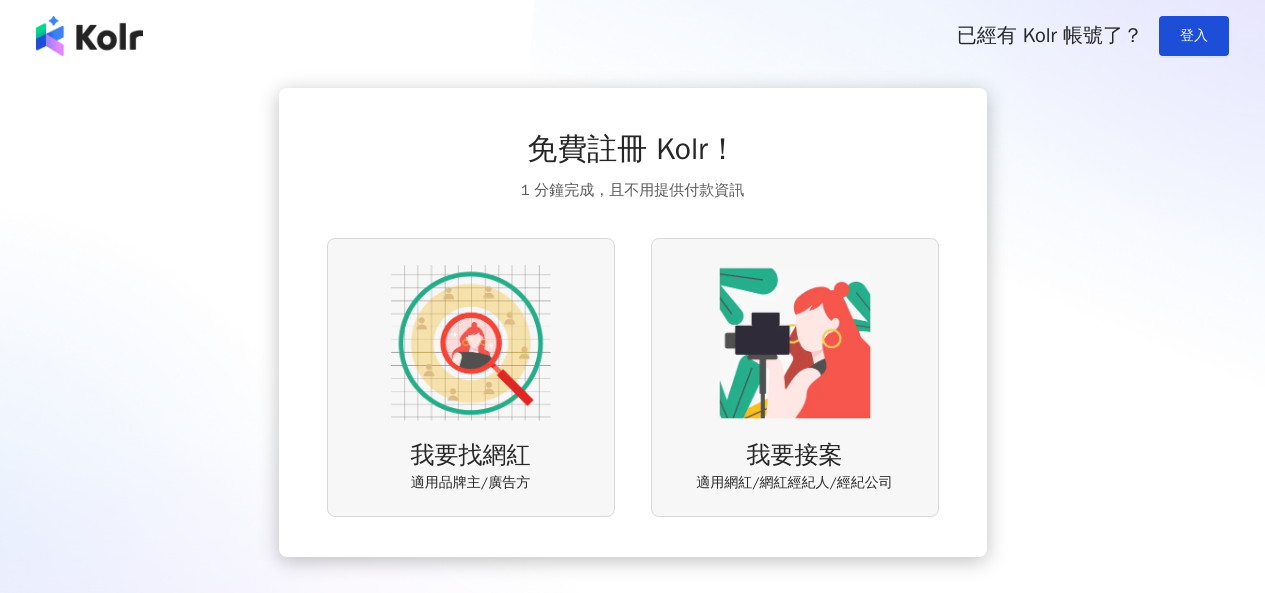 scroll, scrollTop: 0, scrollLeft: 0, axis: both 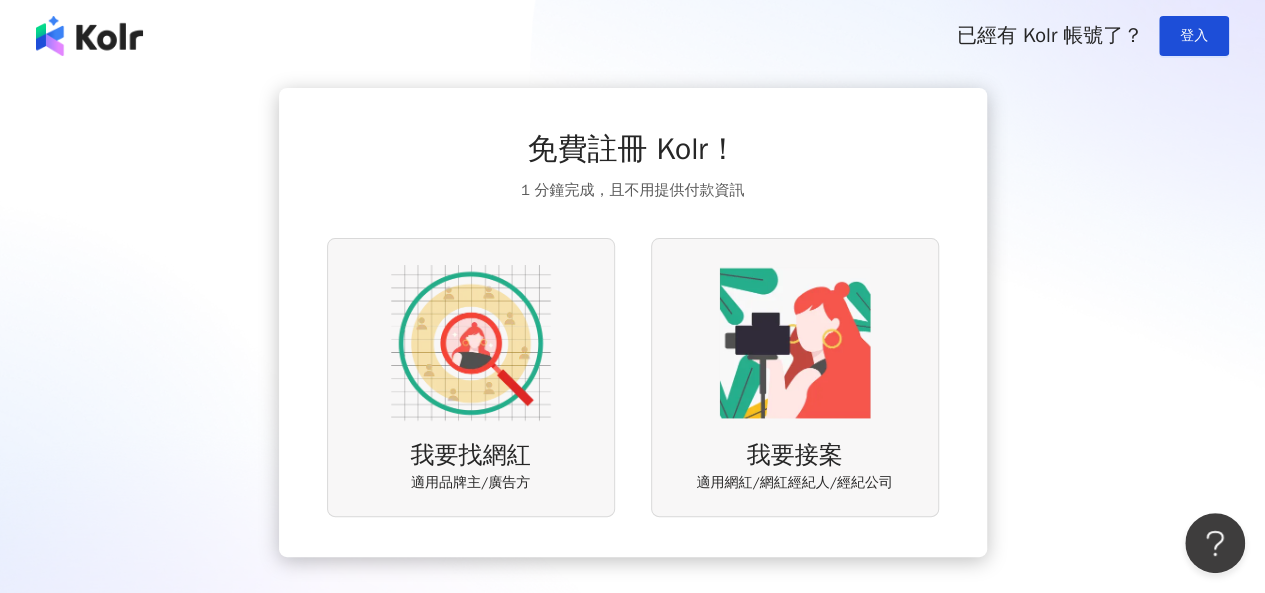 click at bounding box center (471, 343) 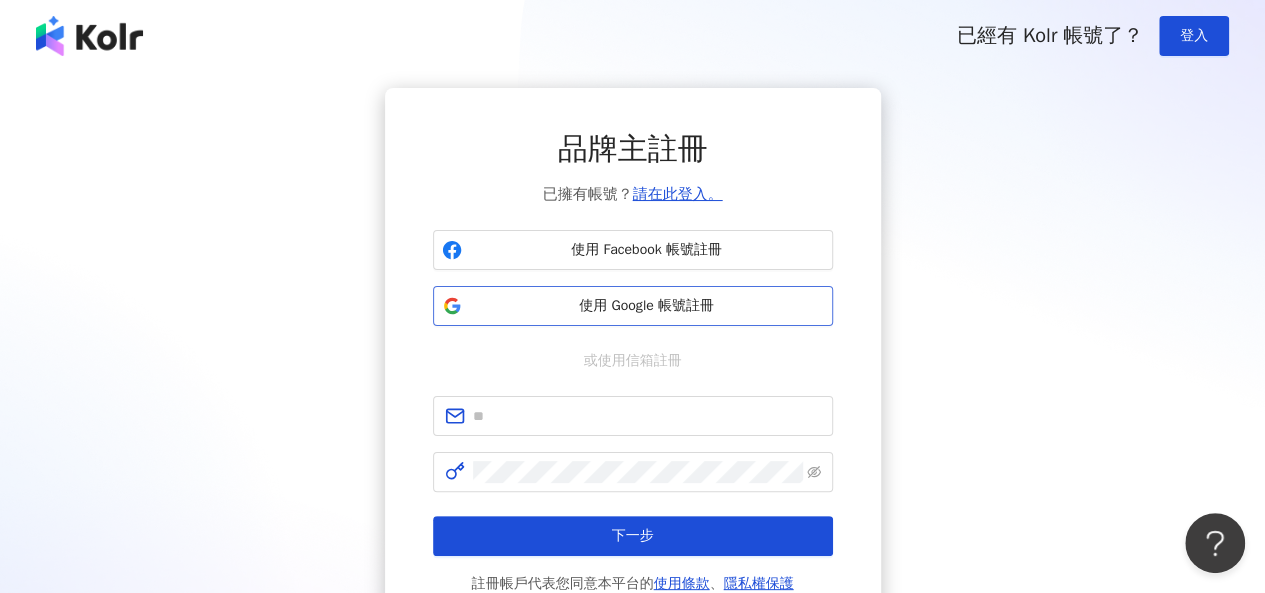 click on "使用 Google 帳號註冊" at bounding box center (647, 306) 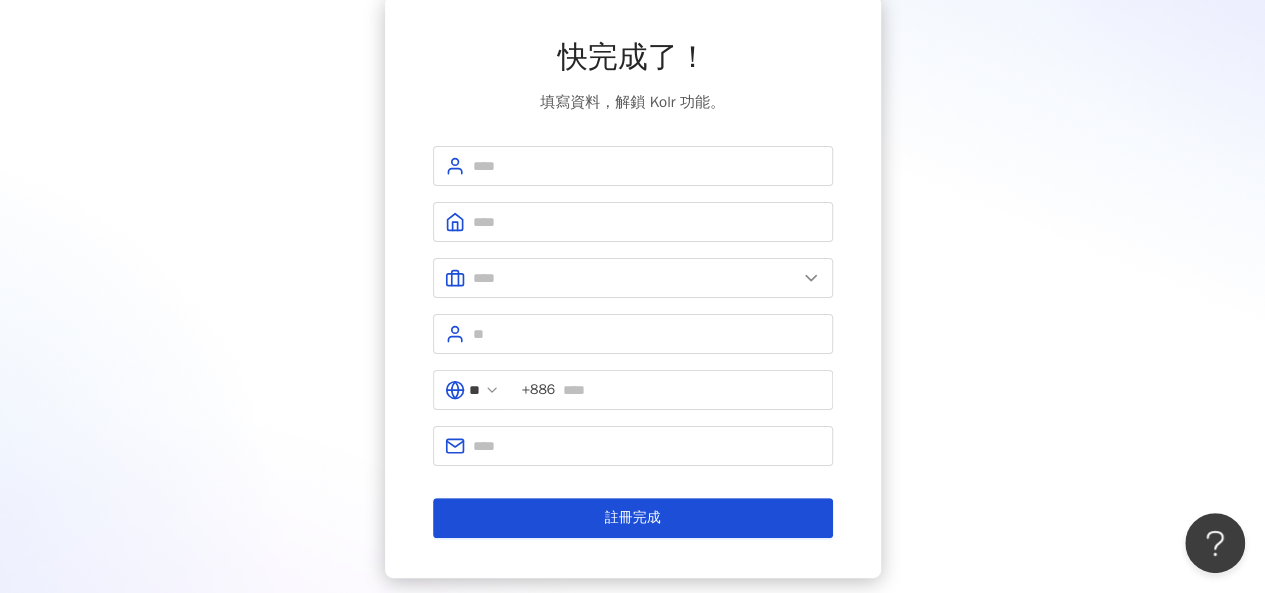 scroll, scrollTop: 85, scrollLeft: 0, axis: vertical 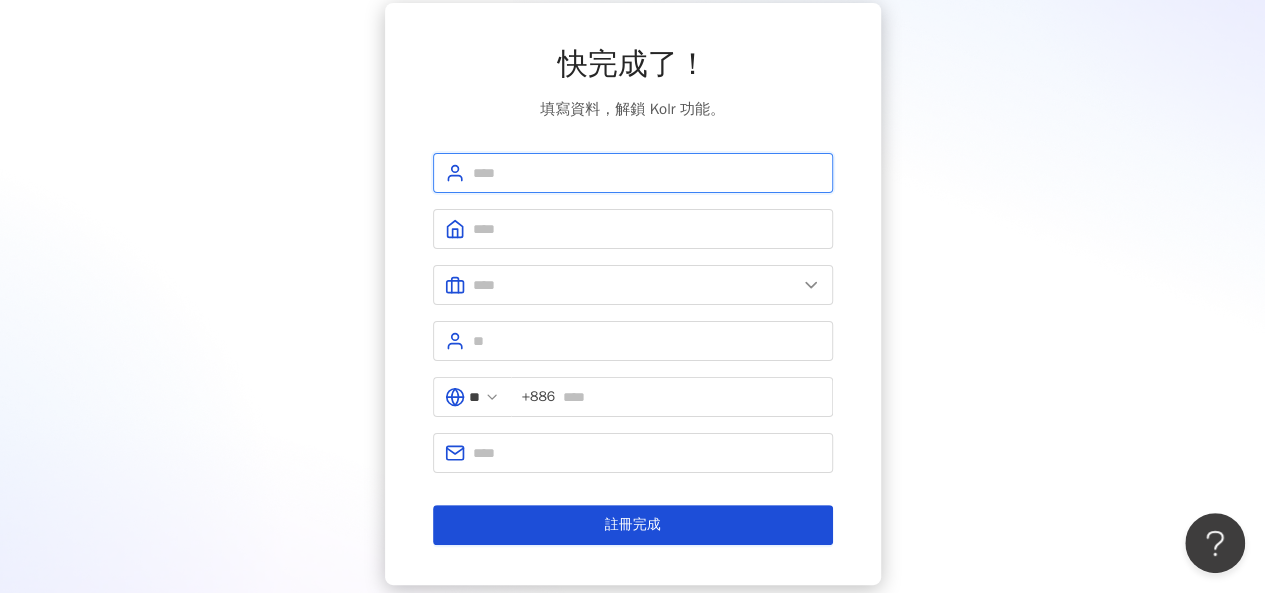 click at bounding box center (647, 173) 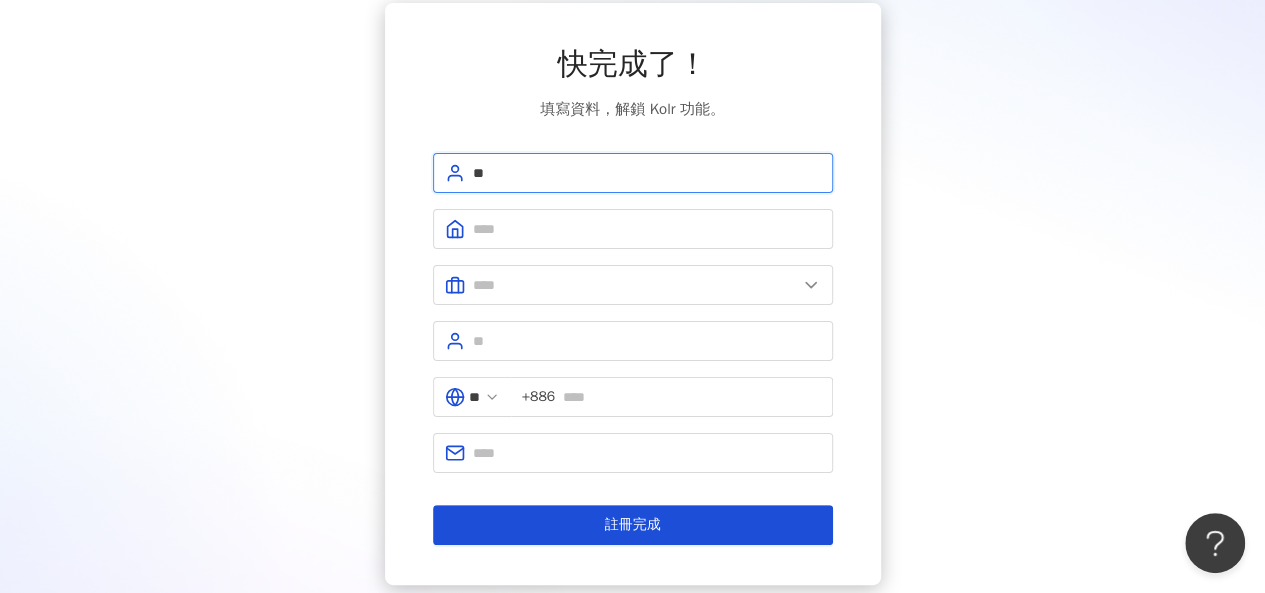 type on "*" 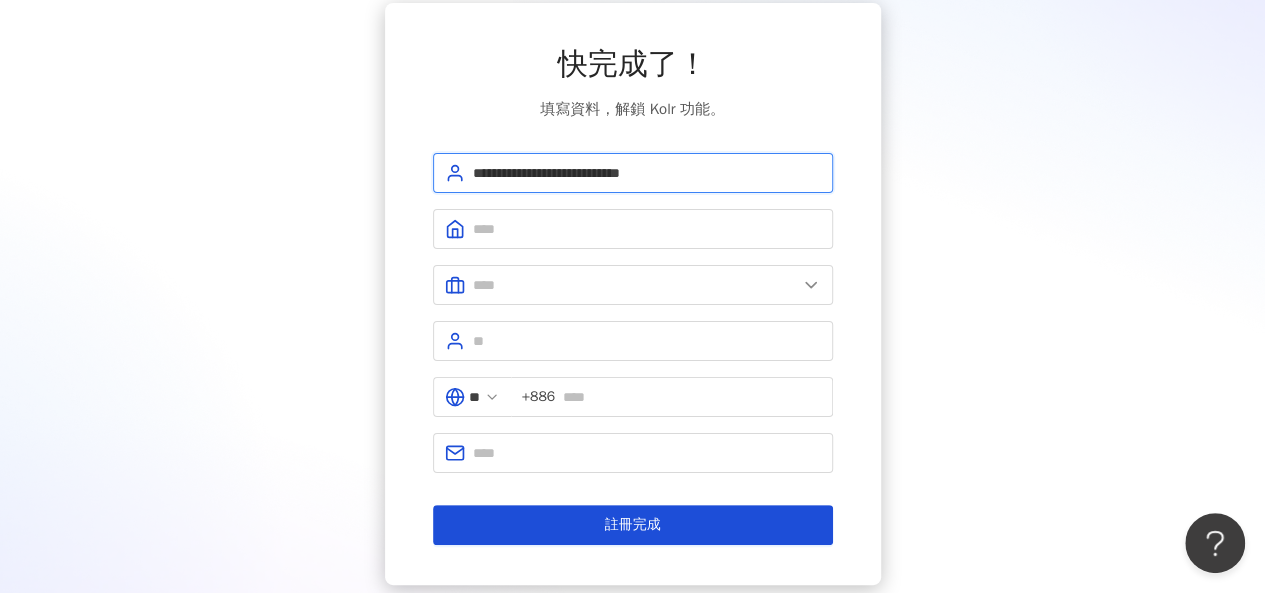 type on "**********" 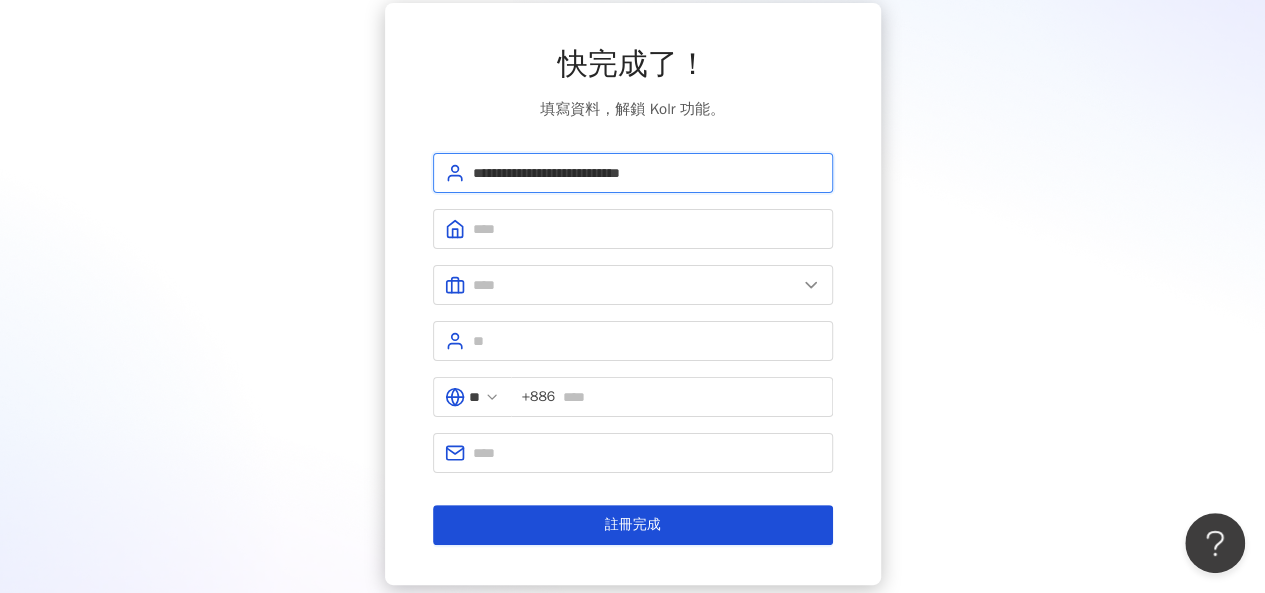click on "註冊完成" at bounding box center (633, 525) 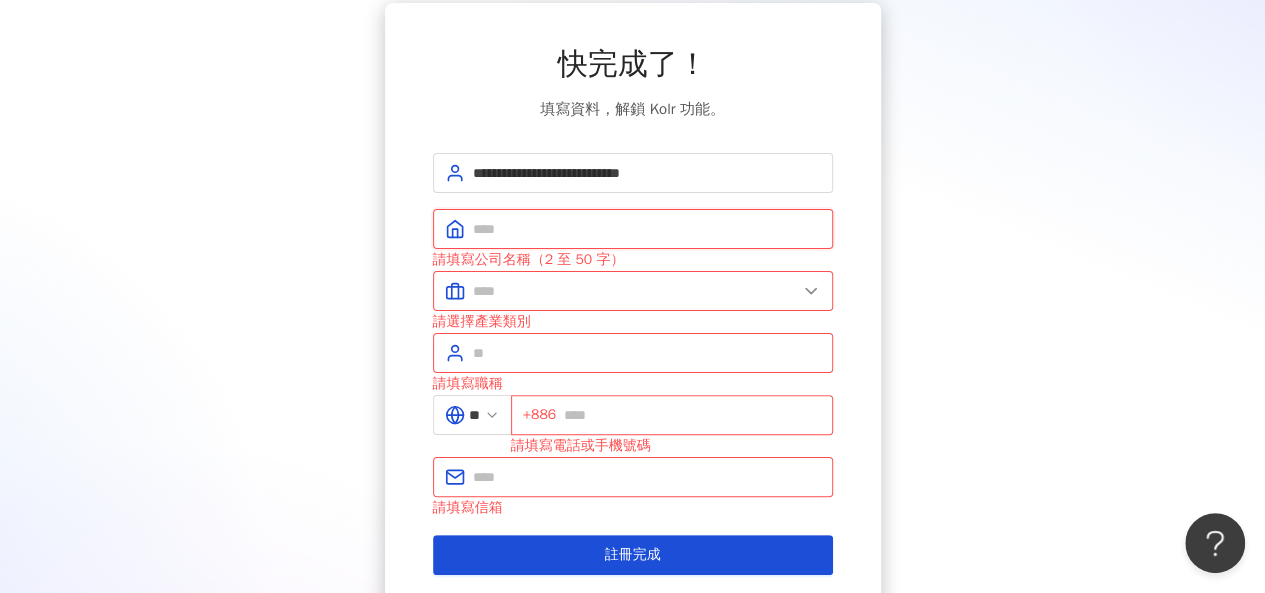 click at bounding box center (647, 229) 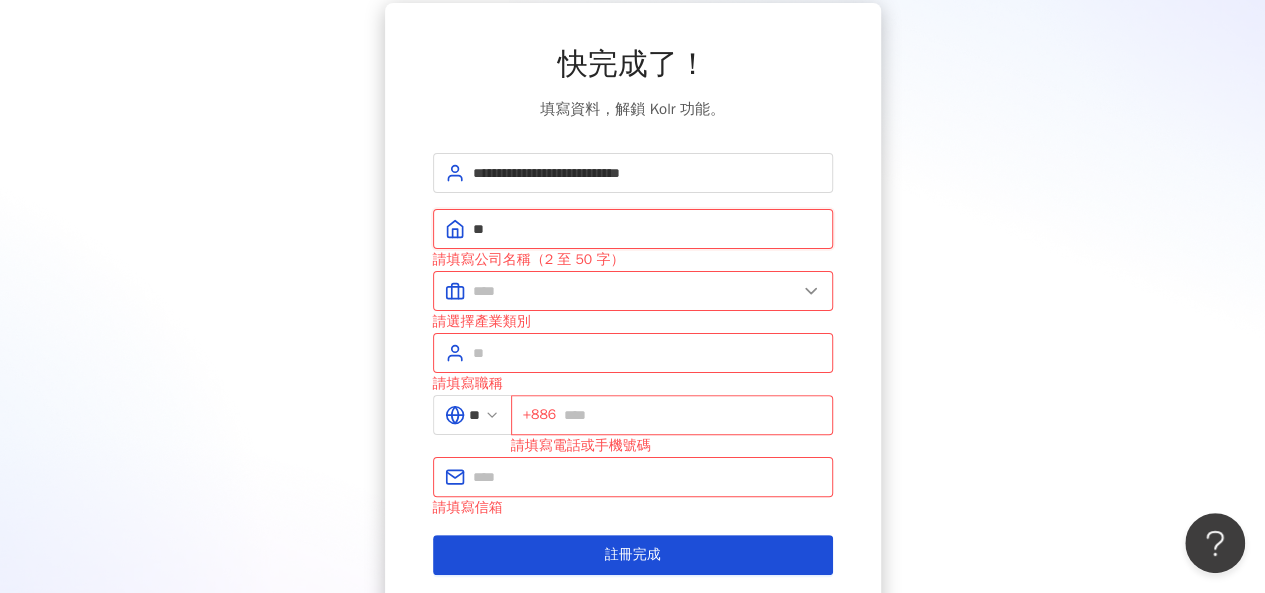 type on "*" 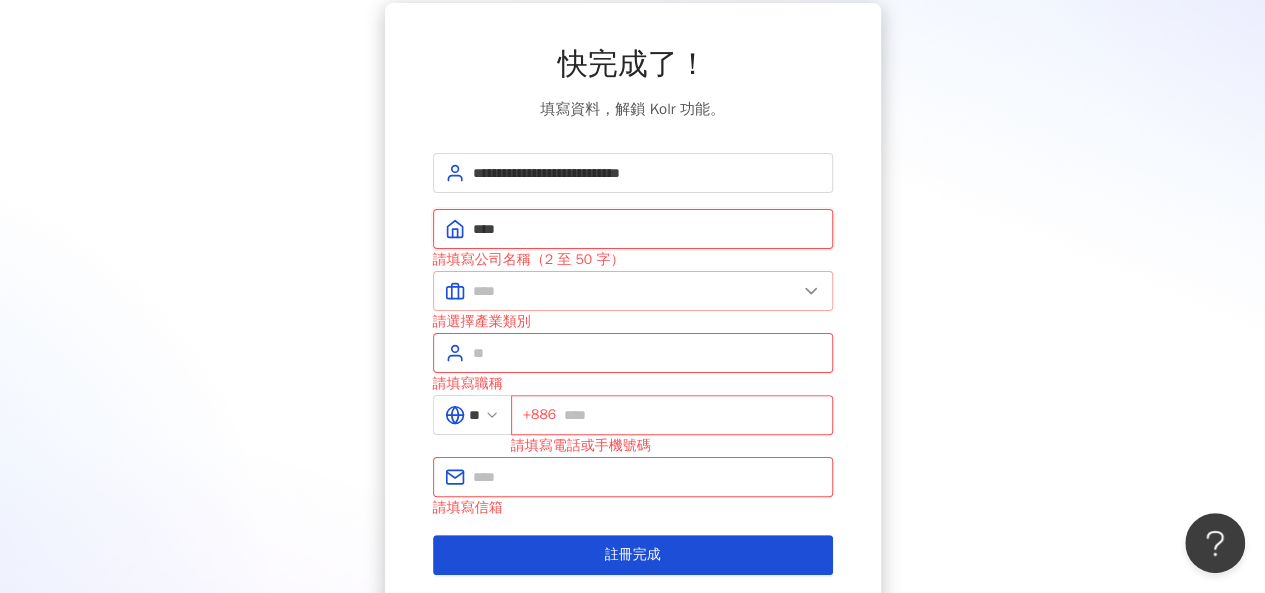 type on "****" 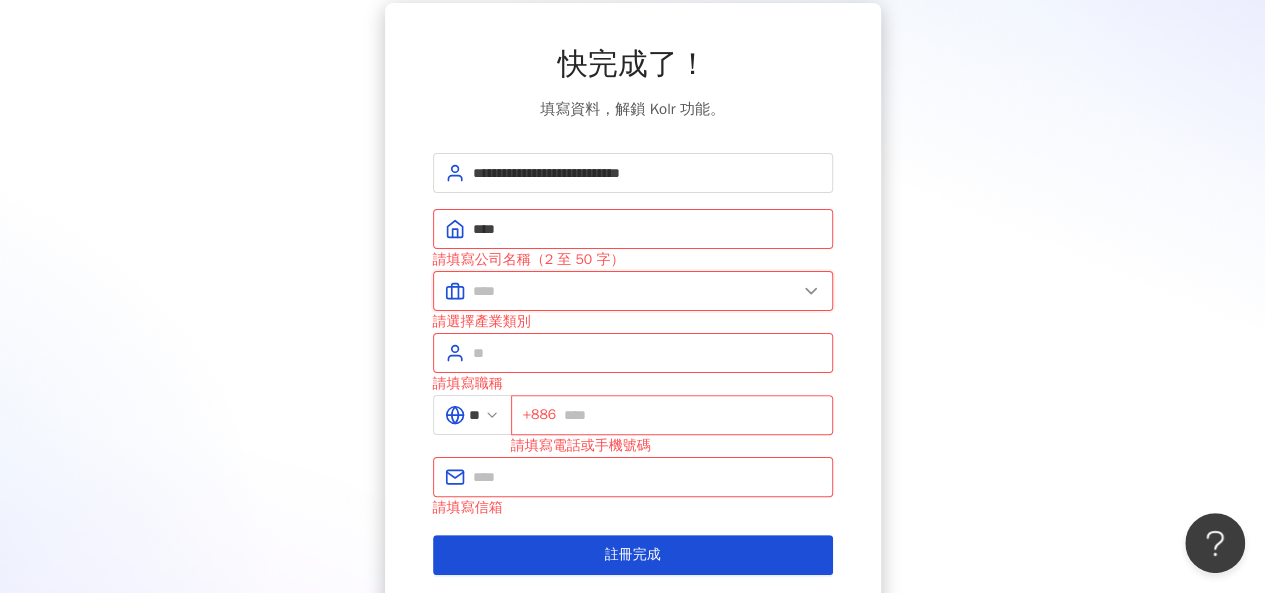 click at bounding box center [635, 291] 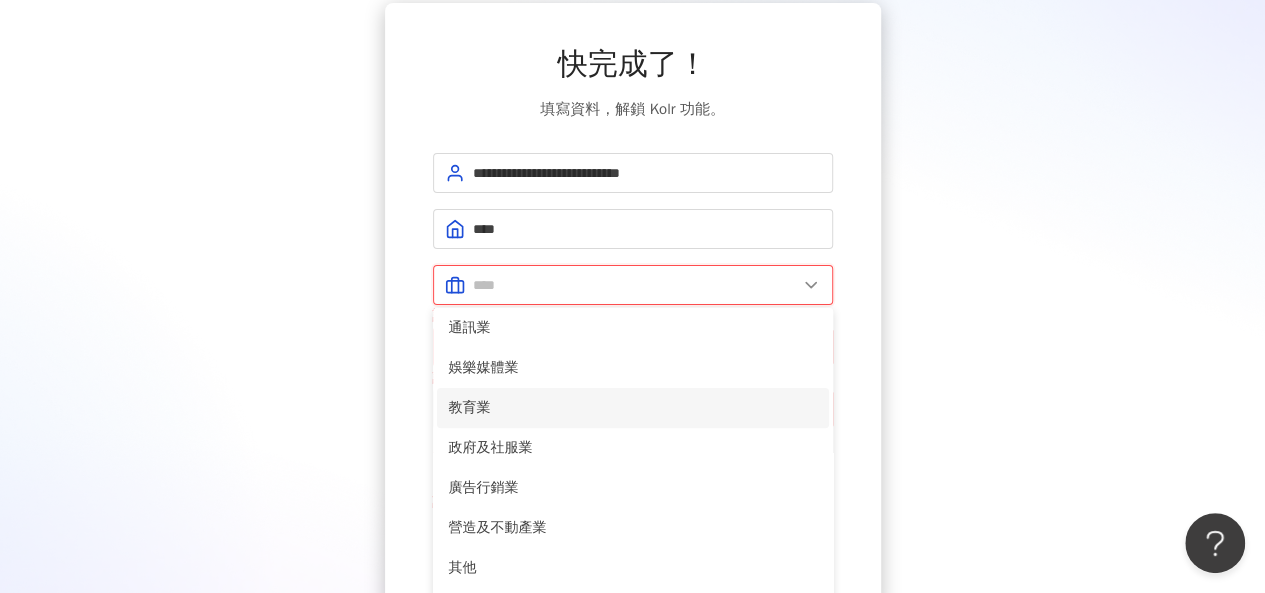 scroll, scrollTop: 408, scrollLeft: 0, axis: vertical 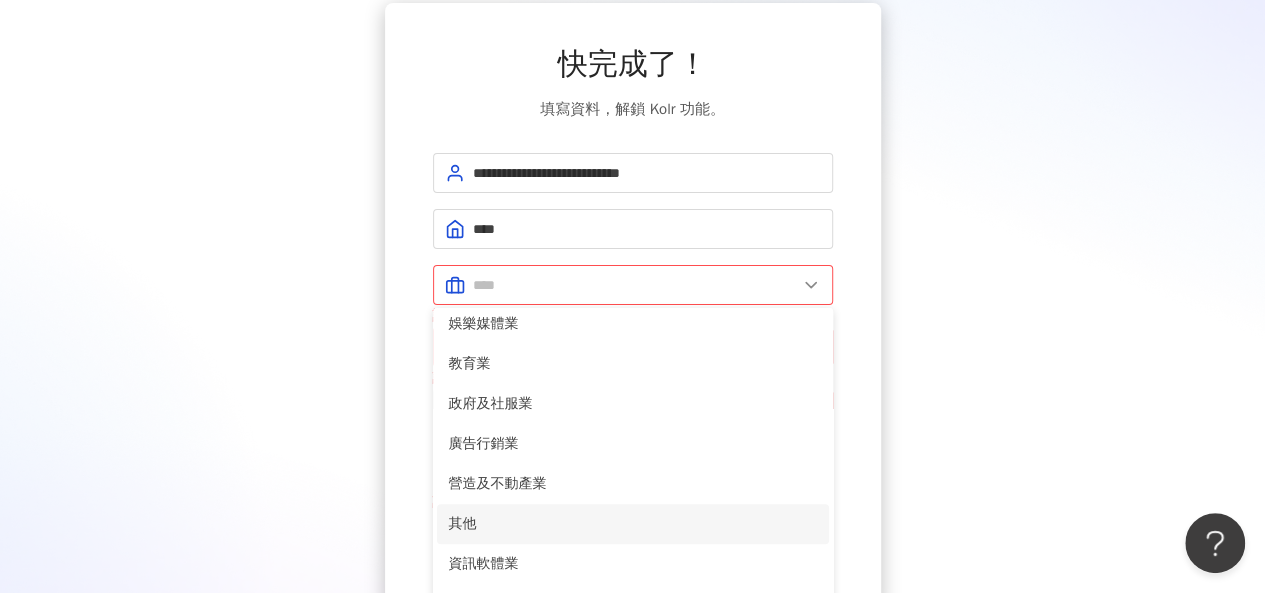 click on "其他" at bounding box center (633, 524) 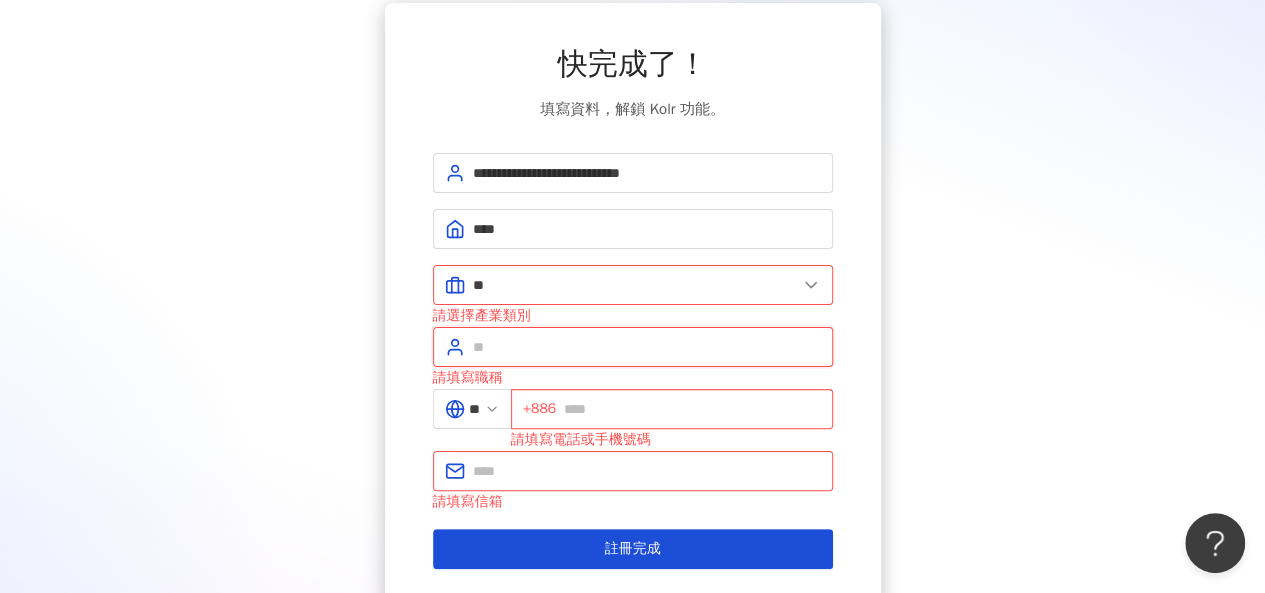 click at bounding box center (647, 347) 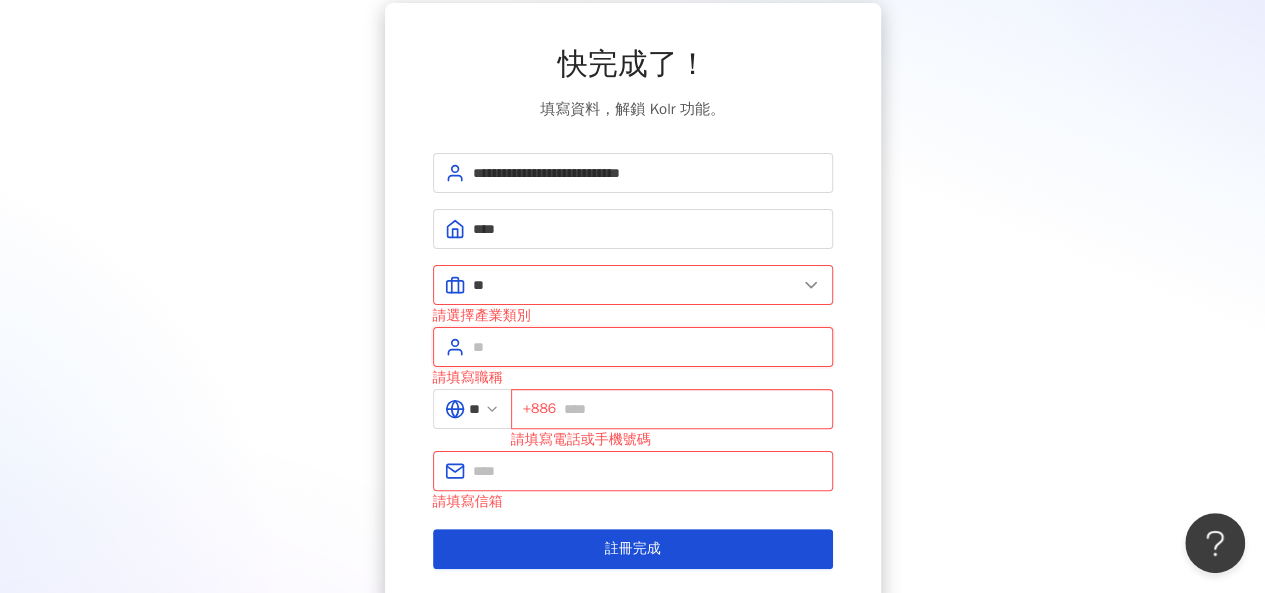 click at bounding box center [647, 347] 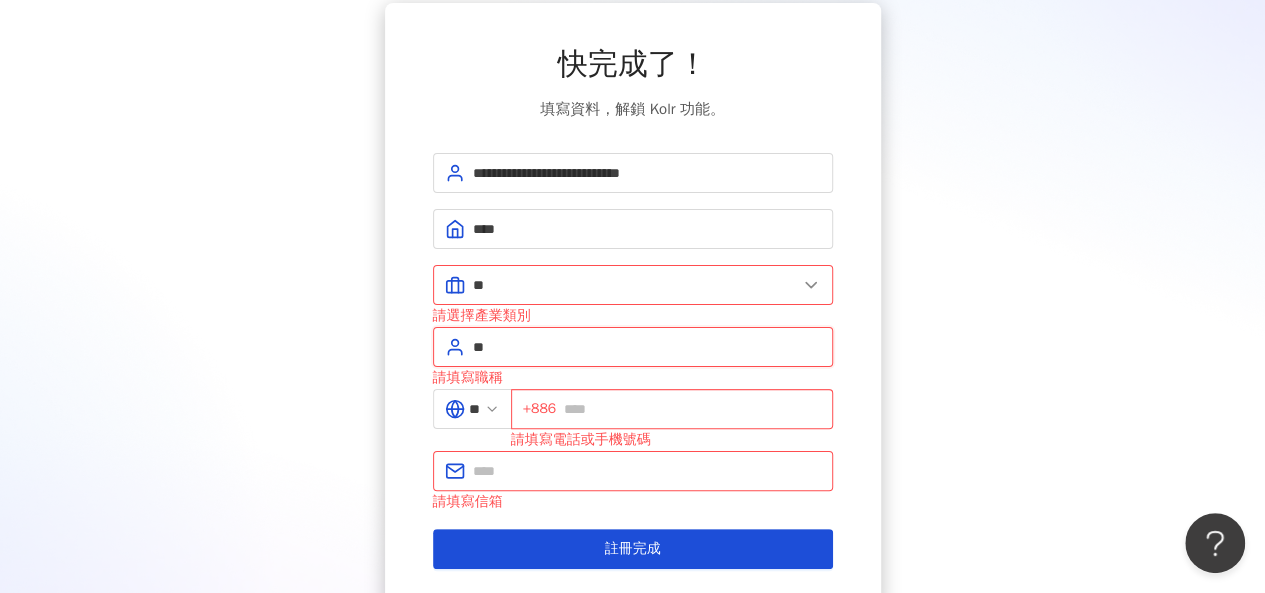 type on "*" 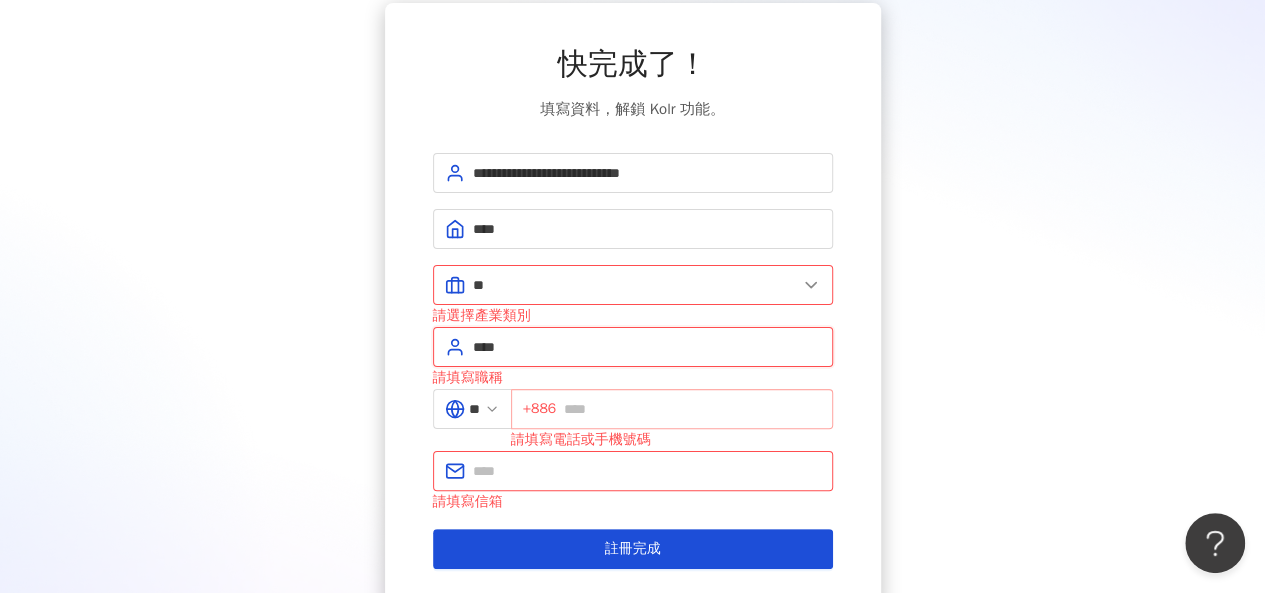 type on "****" 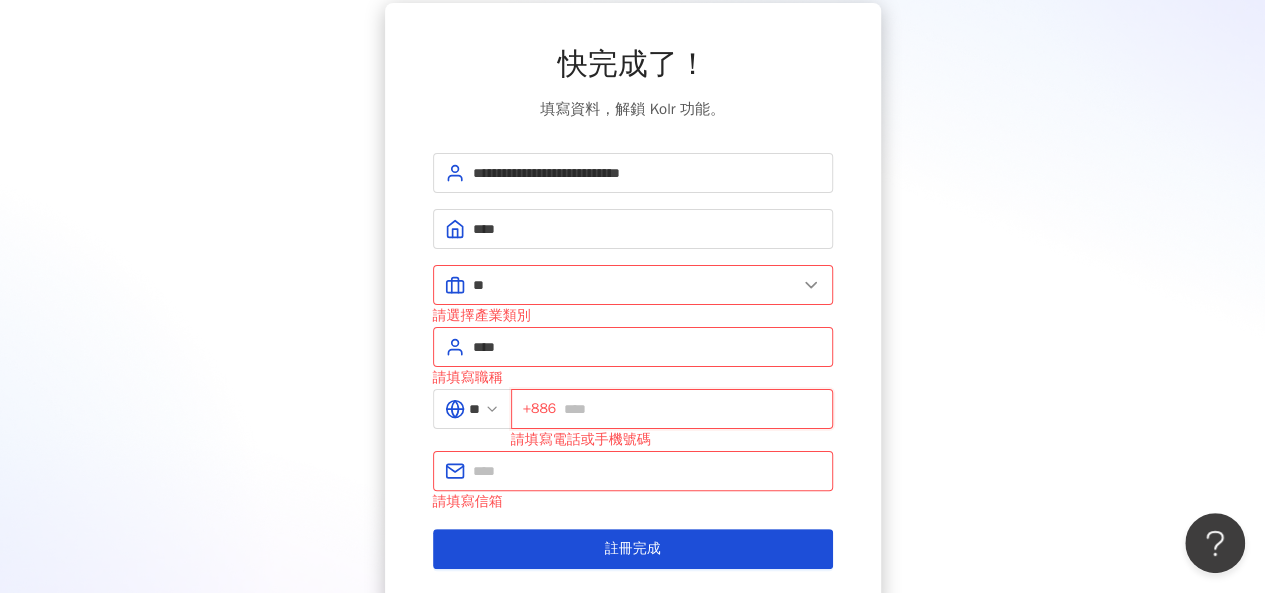 click at bounding box center (692, 409) 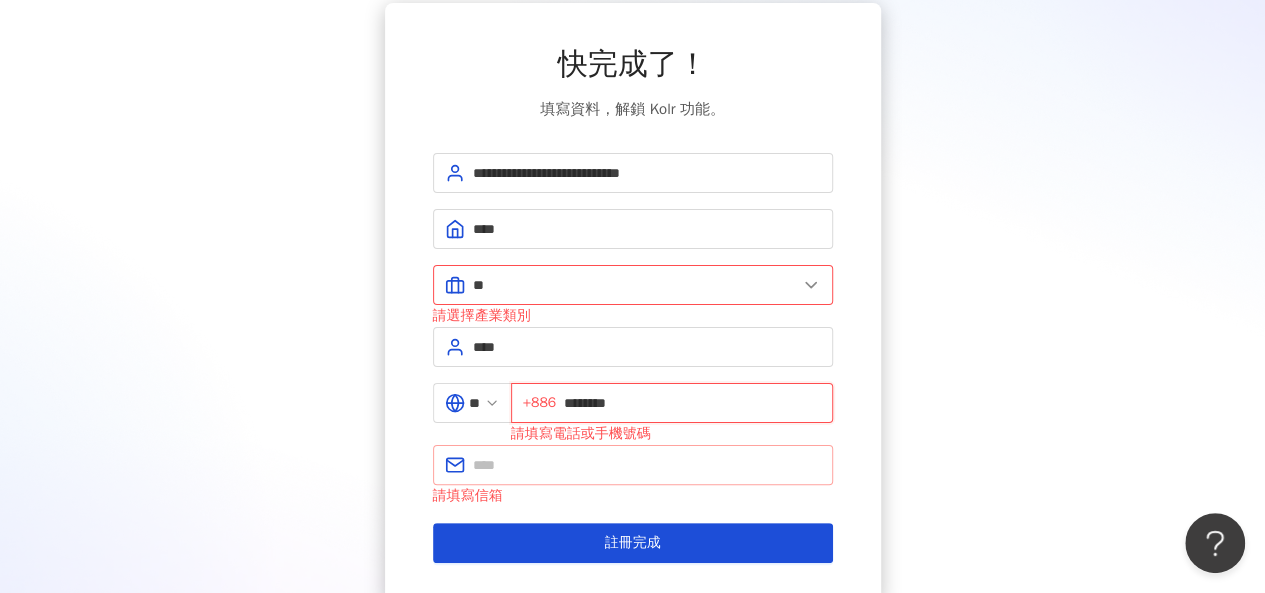 type on "********" 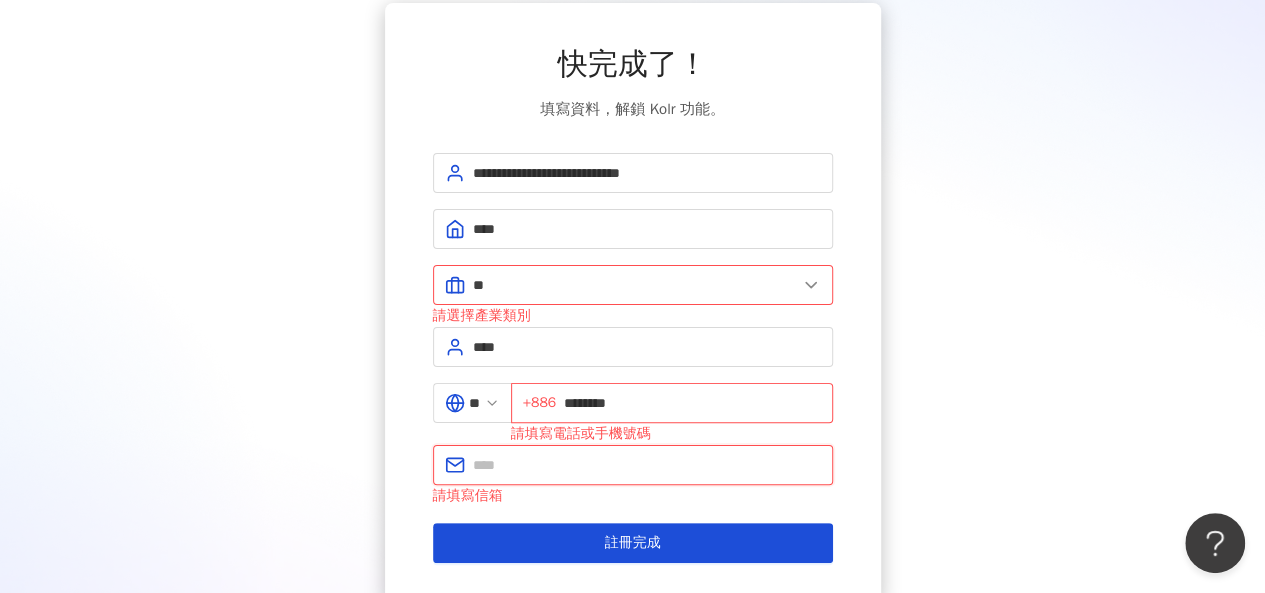 click at bounding box center [647, 465] 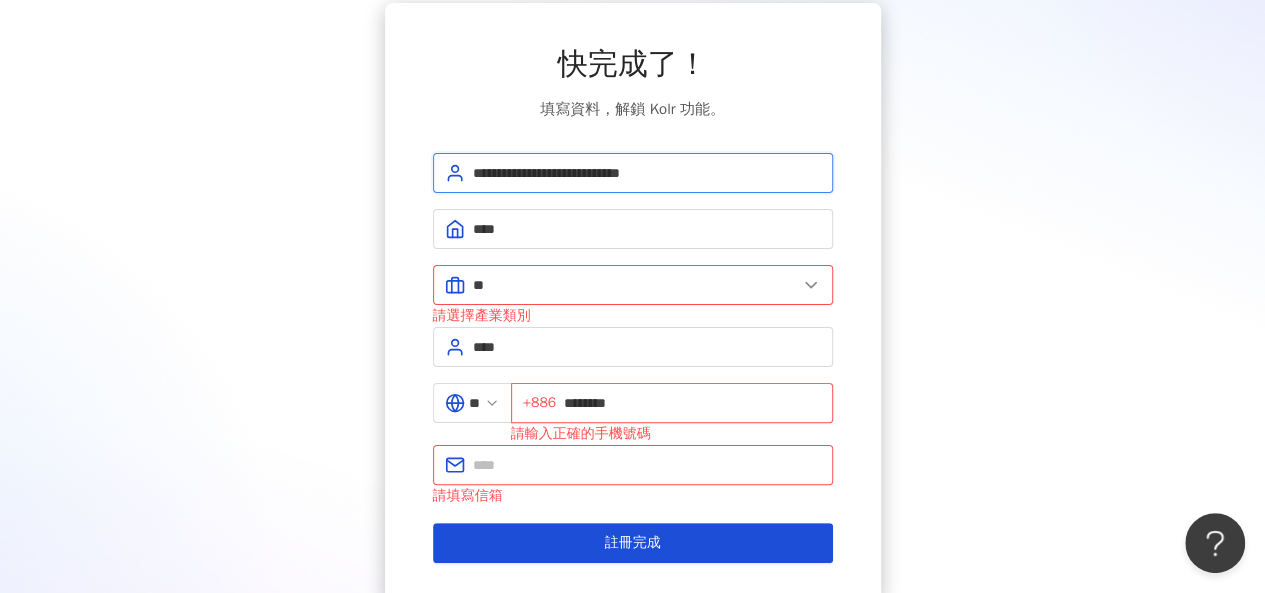 drag, startPoint x: 704, startPoint y: 173, endPoint x: 441, endPoint y: 165, distance: 263.12164 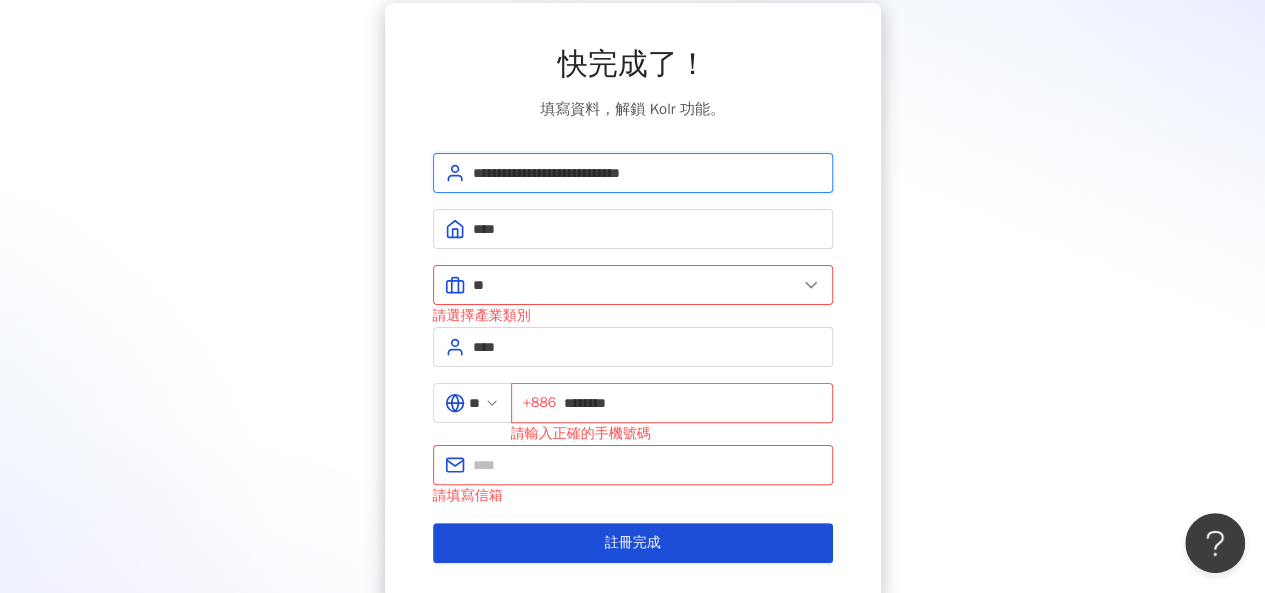 click on "**********" at bounding box center (633, 173) 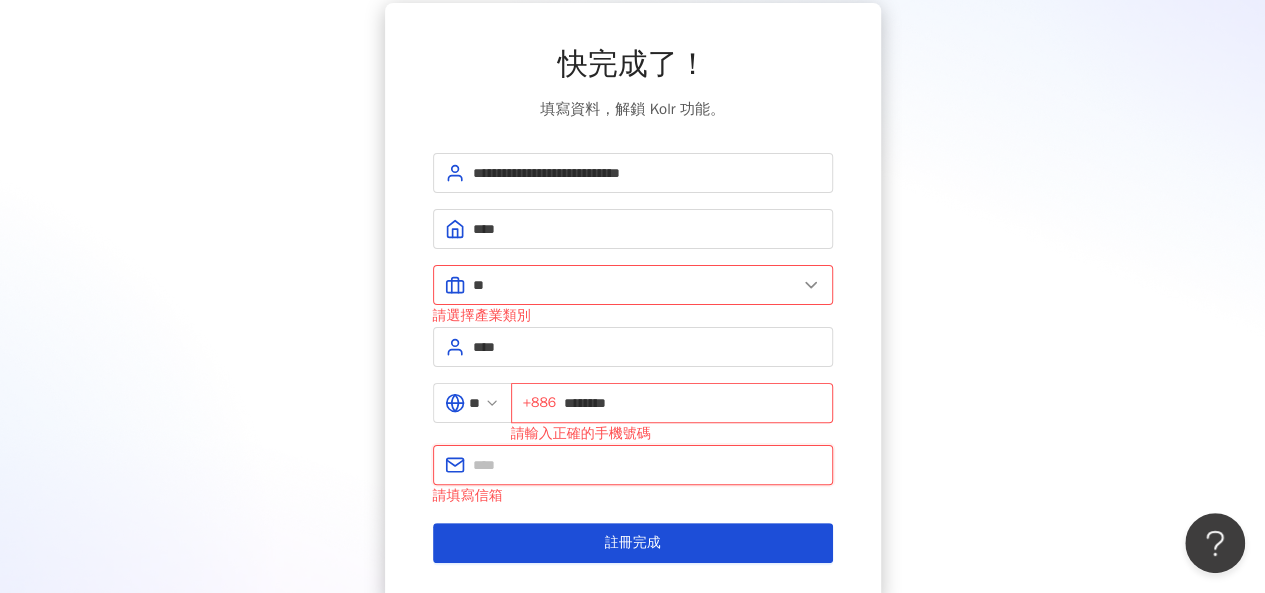 click at bounding box center [647, 465] 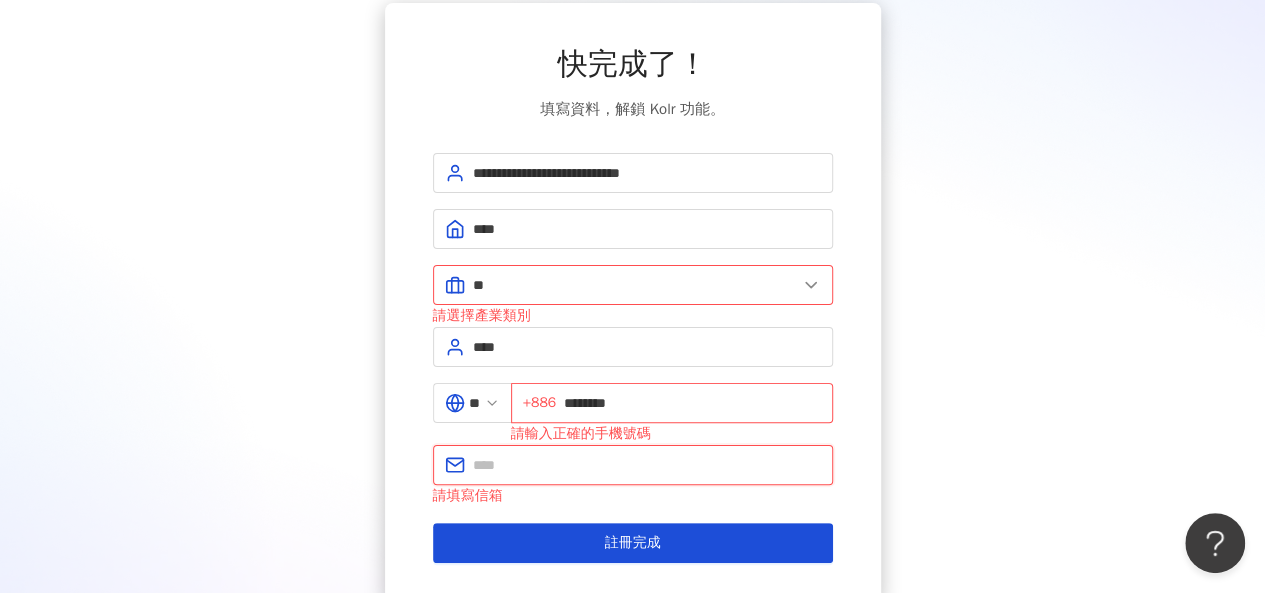 paste on "**********" 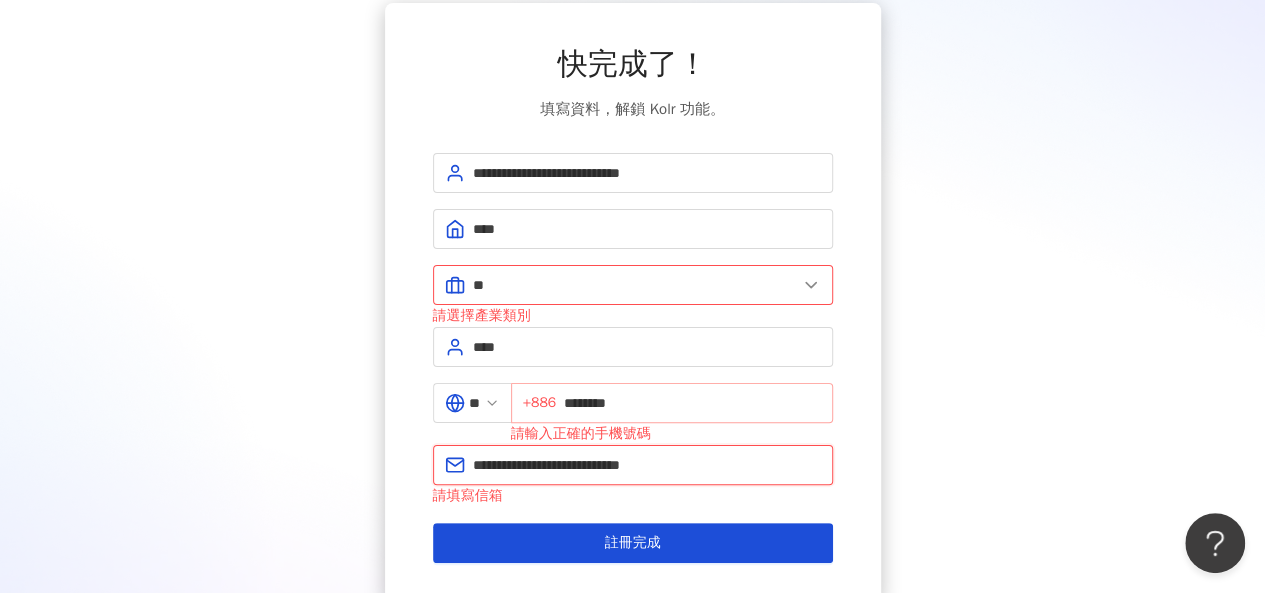 type on "**********" 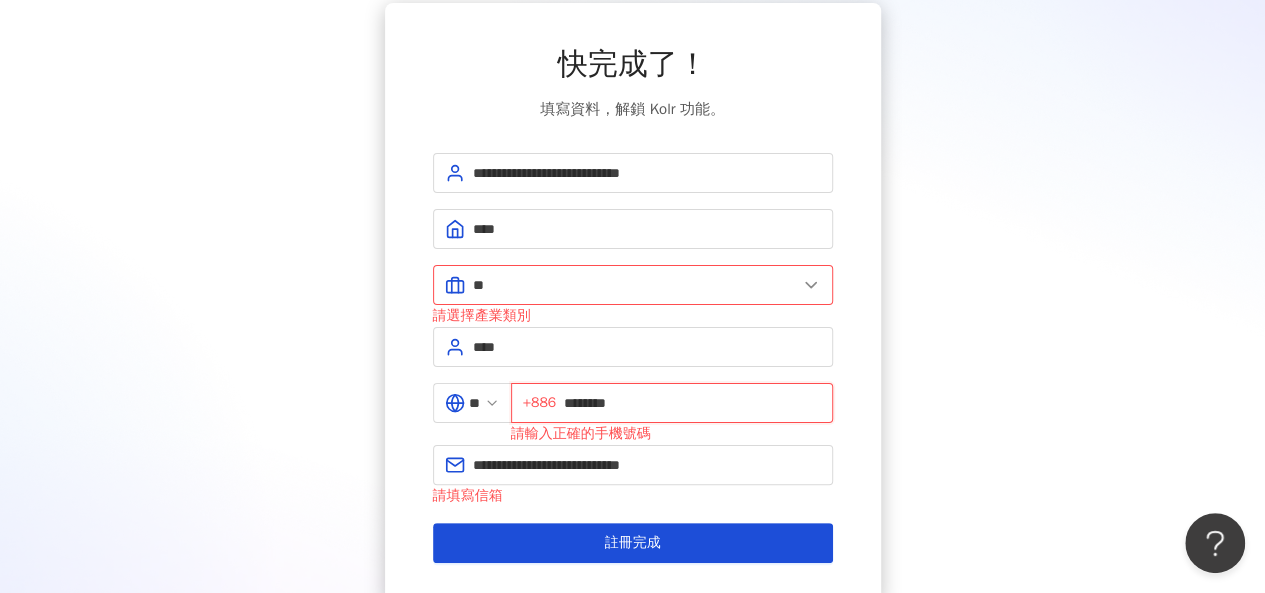 click on "********" at bounding box center (692, 403) 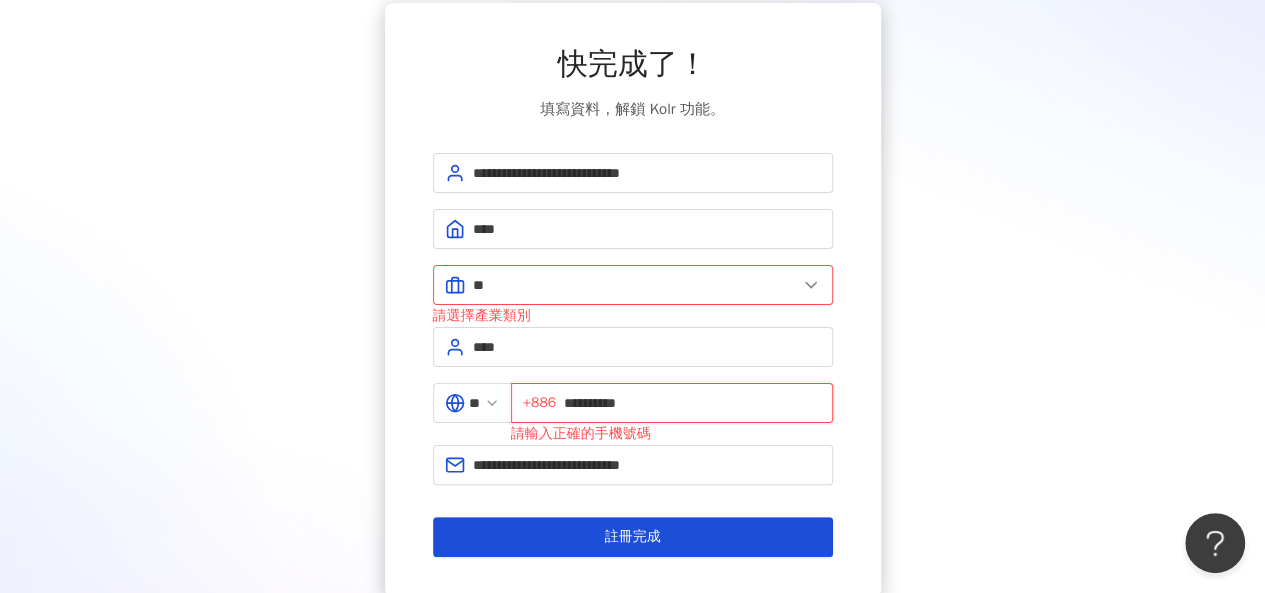 type on "**********" 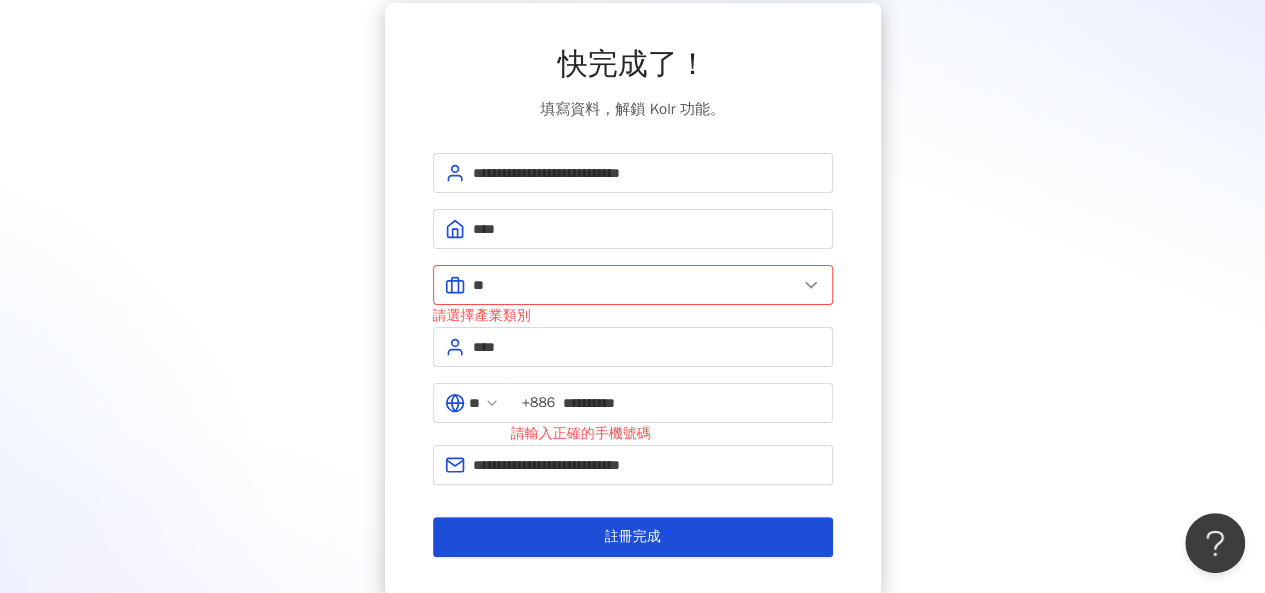 click on "**********" at bounding box center (632, 300) 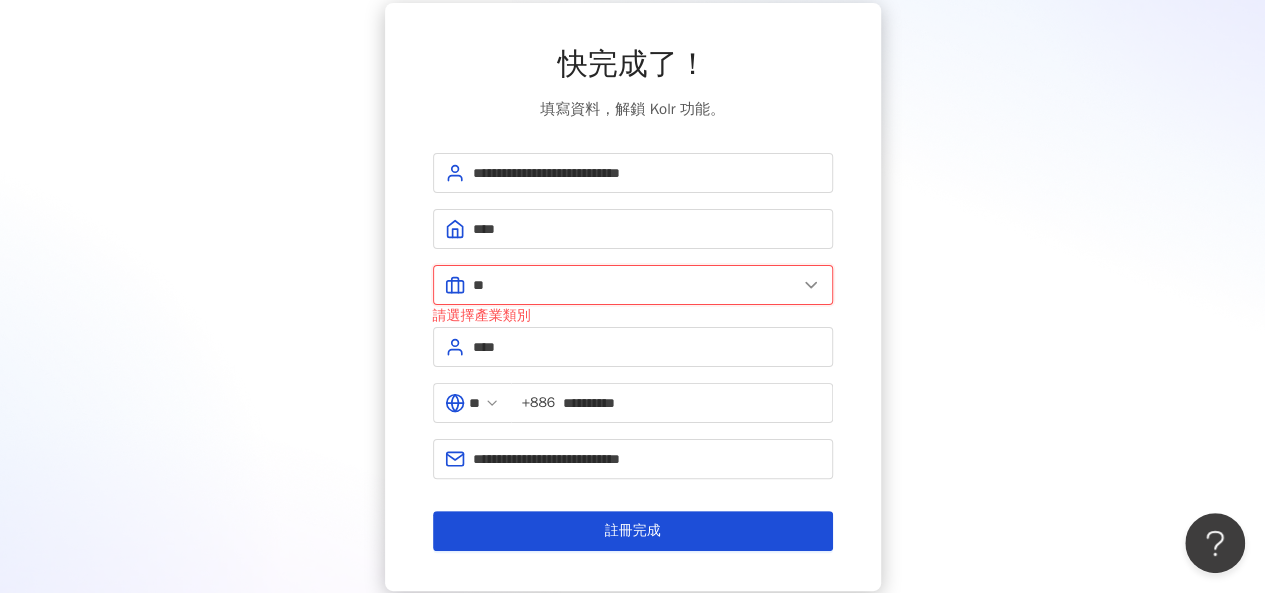 click on "**" at bounding box center (635, 285) 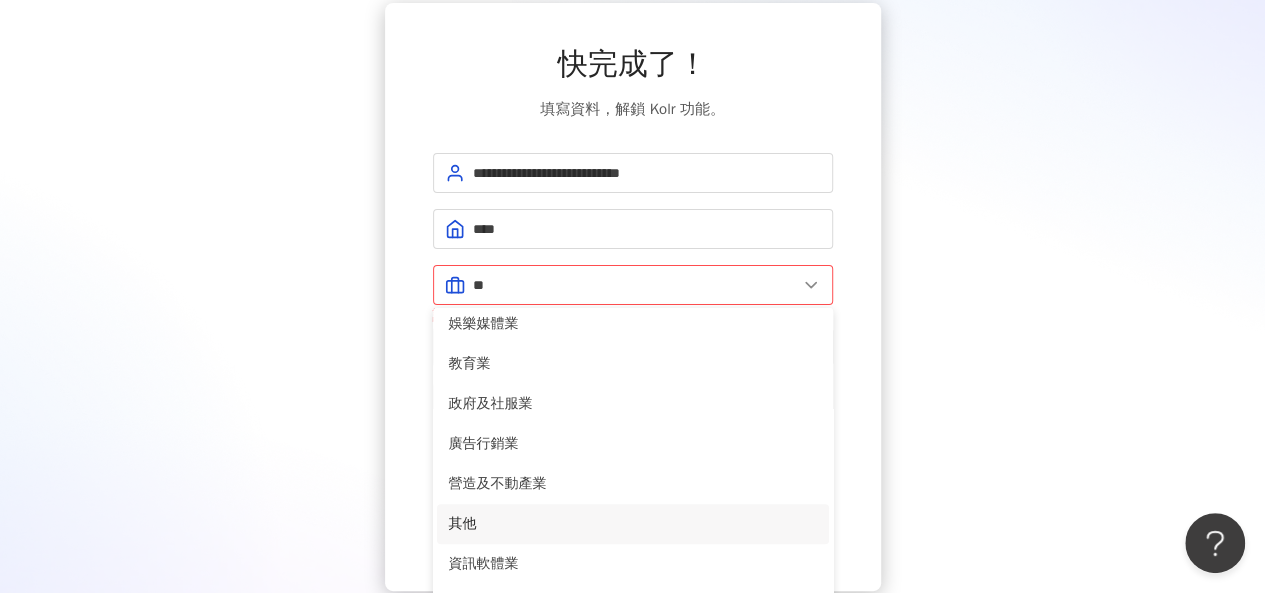 click on "其他" at bounding box center (633, 524) 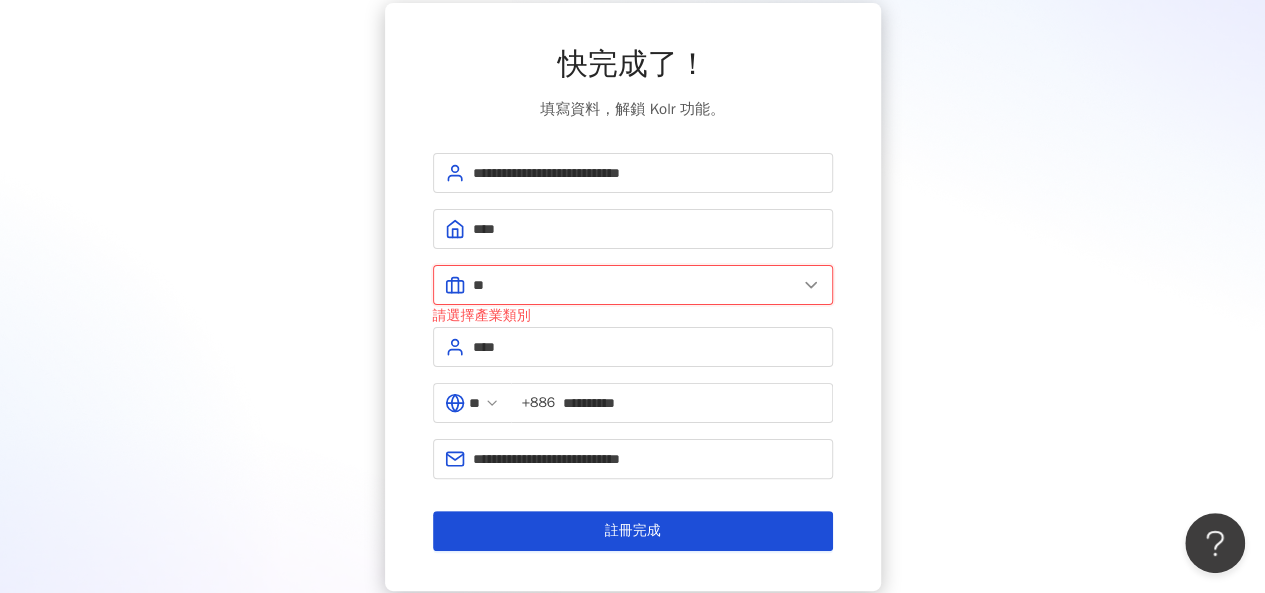 click on "**" at bounding box center (635, 285) 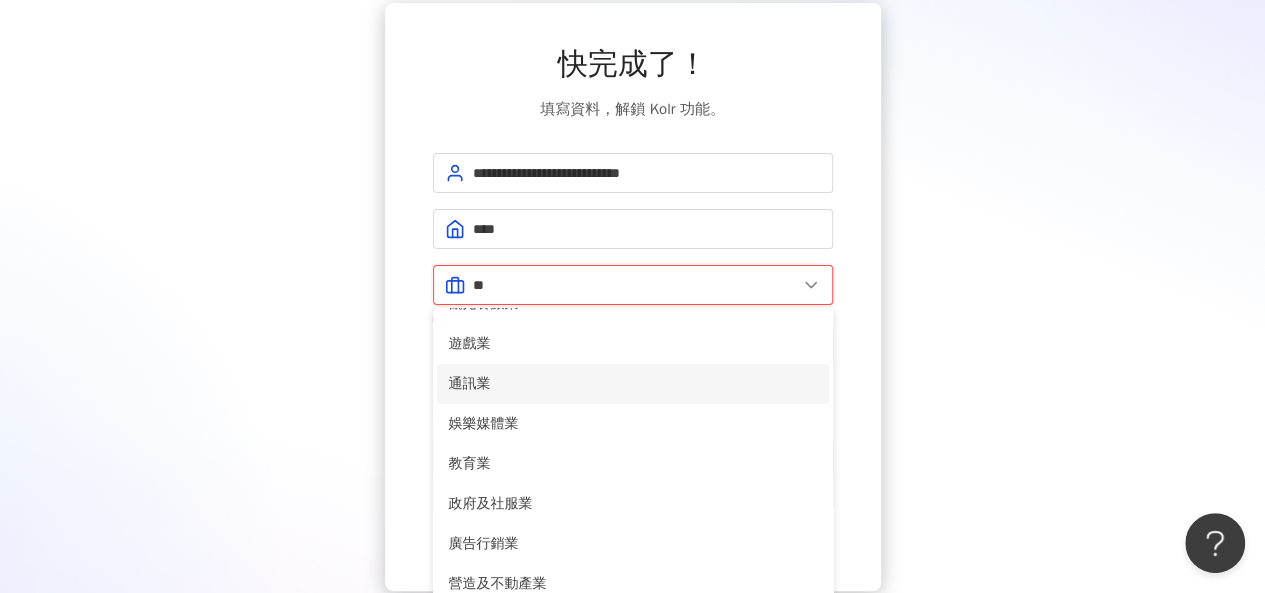 scroll, scrollTop: 408, scrollLeft: 0, axis: vertical 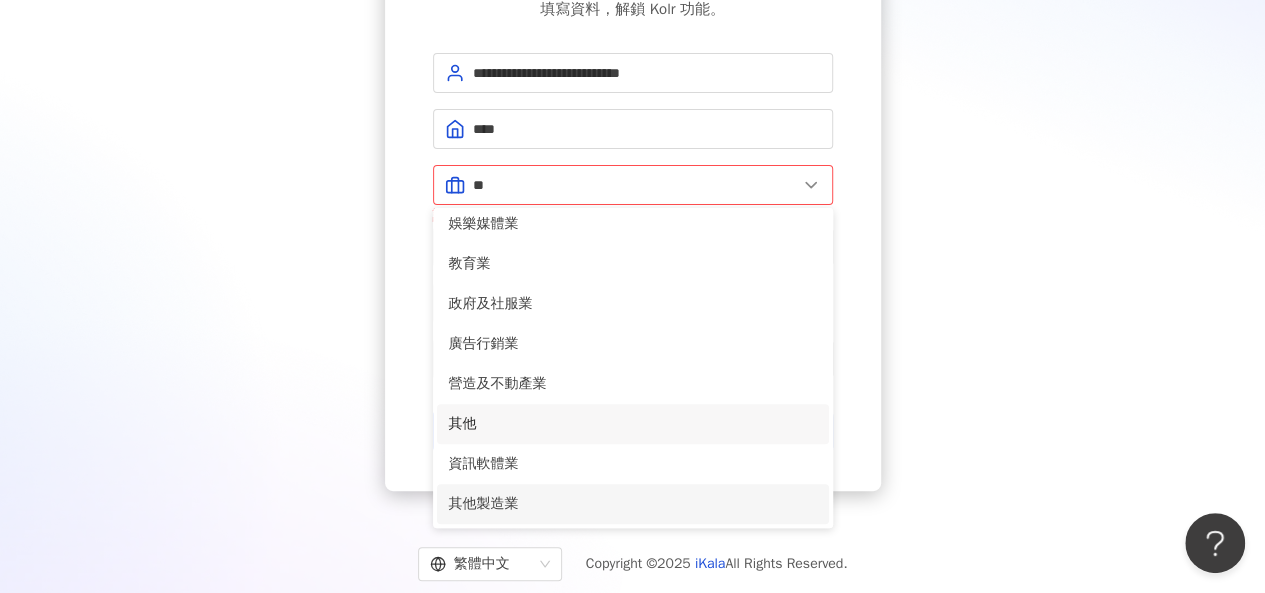click on "其他製造業" at bounding box center (633, 504) 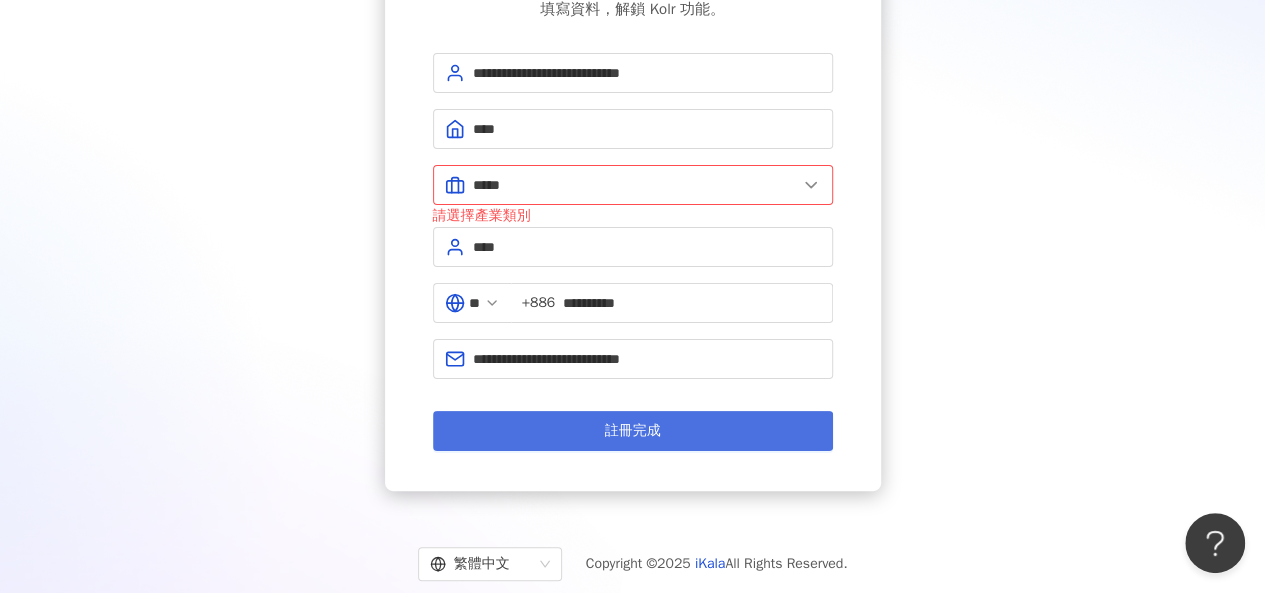 click on "註冊完成" at bounding box center (633, 431) 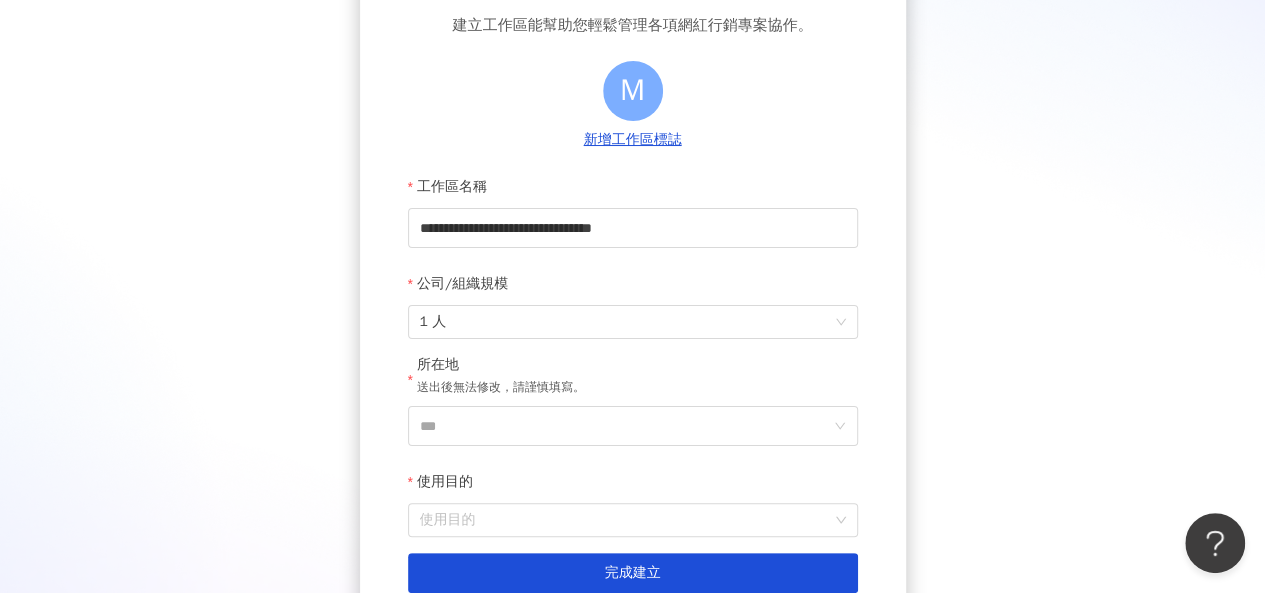 scroll, scrollTop: 354, scrollLeft: 0, axis: vertical 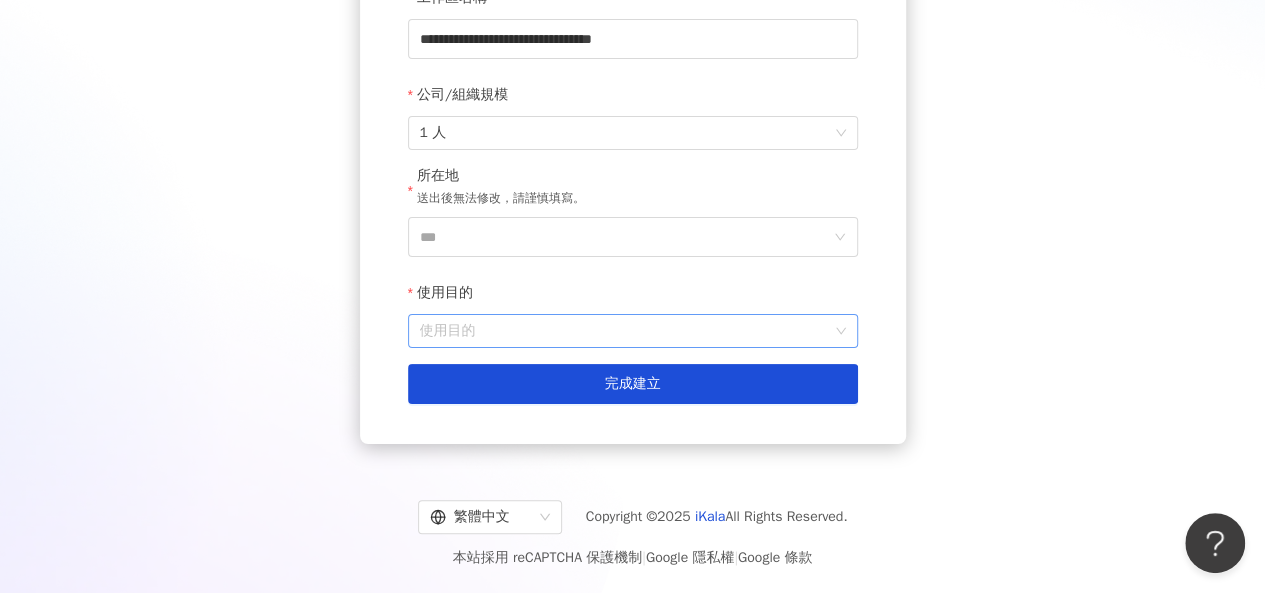 click on "使用目的" at bounding box center [633, 331] 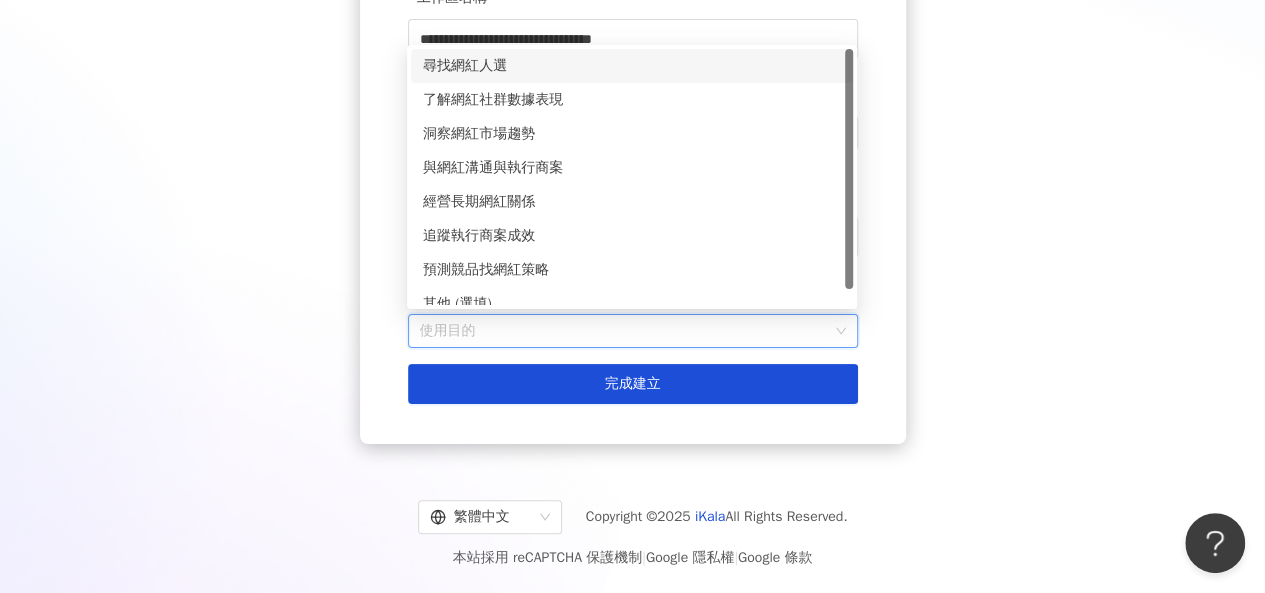 click on "尋找網紅人選" at bounding box center (632, 66) 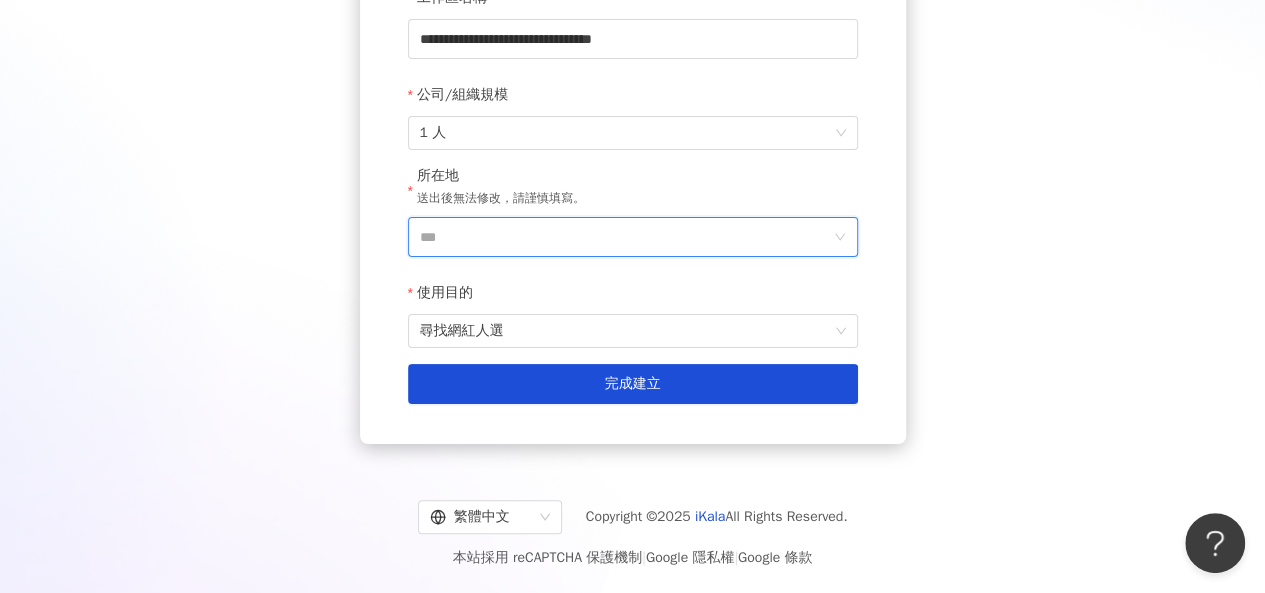 click on "***" at bounding box center (625, 237) 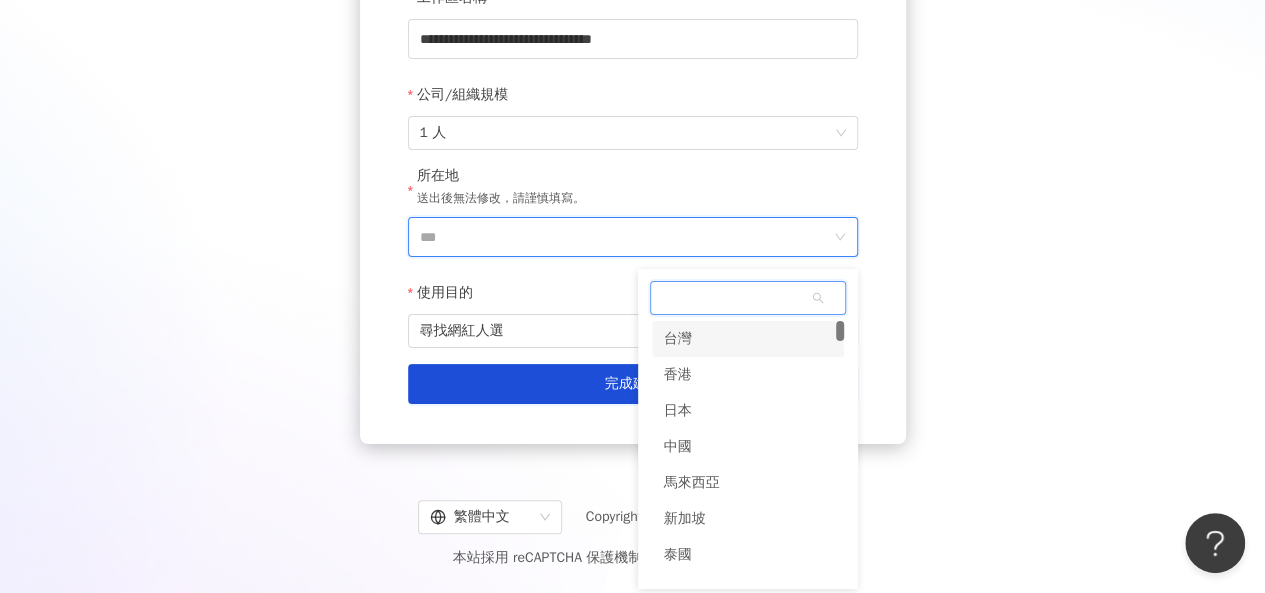 click on "台灣" at bounding box center [678, 339] 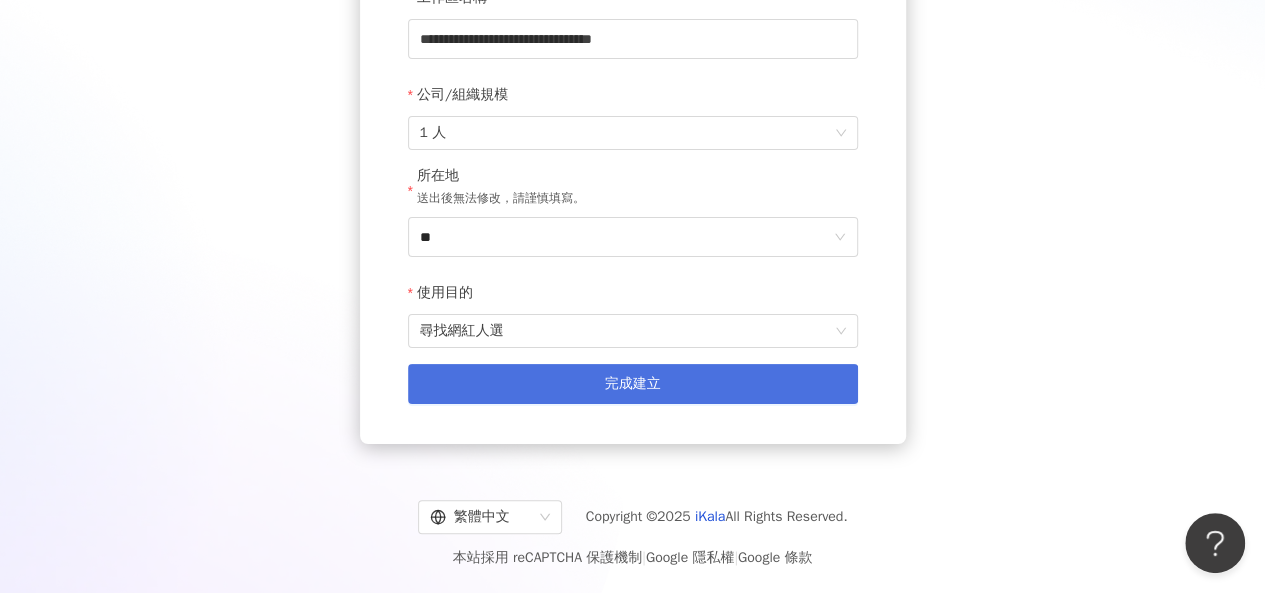 click on "完成建立" at bounding box center (633, 384) 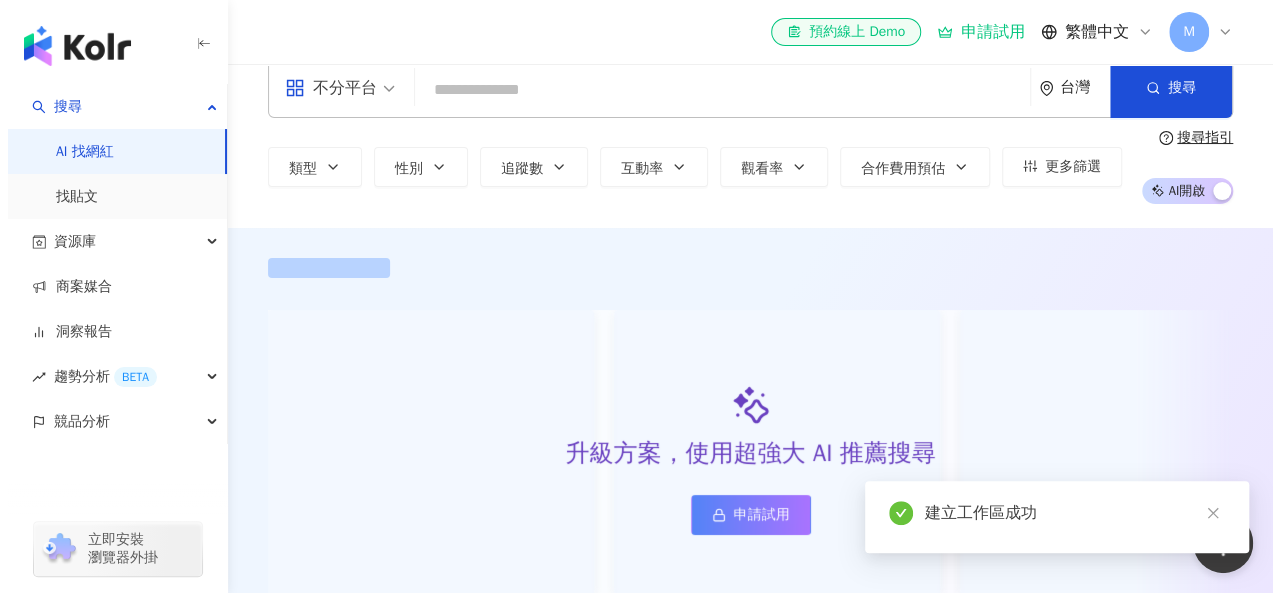 scroll, scrollTop: 0, scrollLeft: 0, axis: both 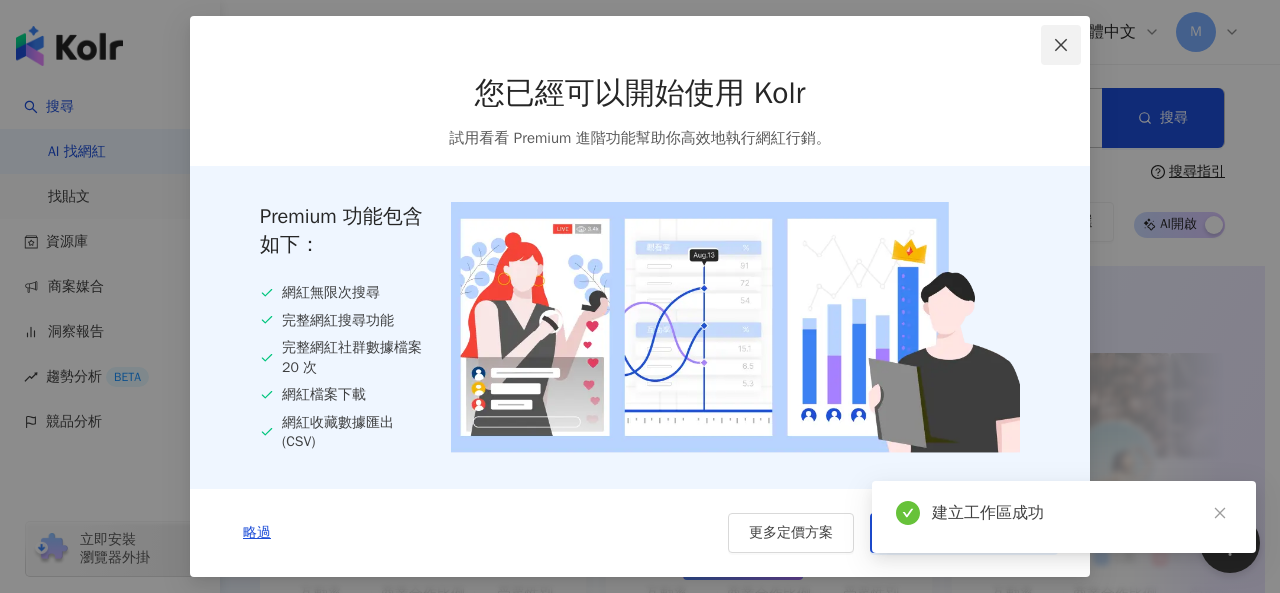 click 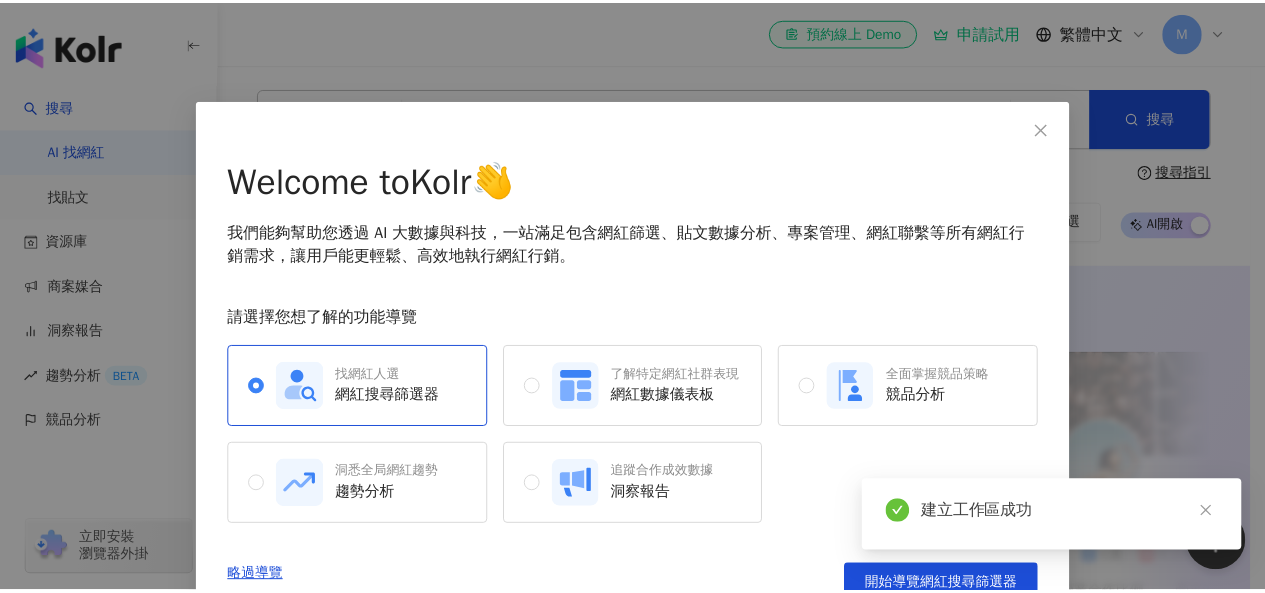 scroll, scrollTop: 34, scrollLeft: 0, axis: vertical 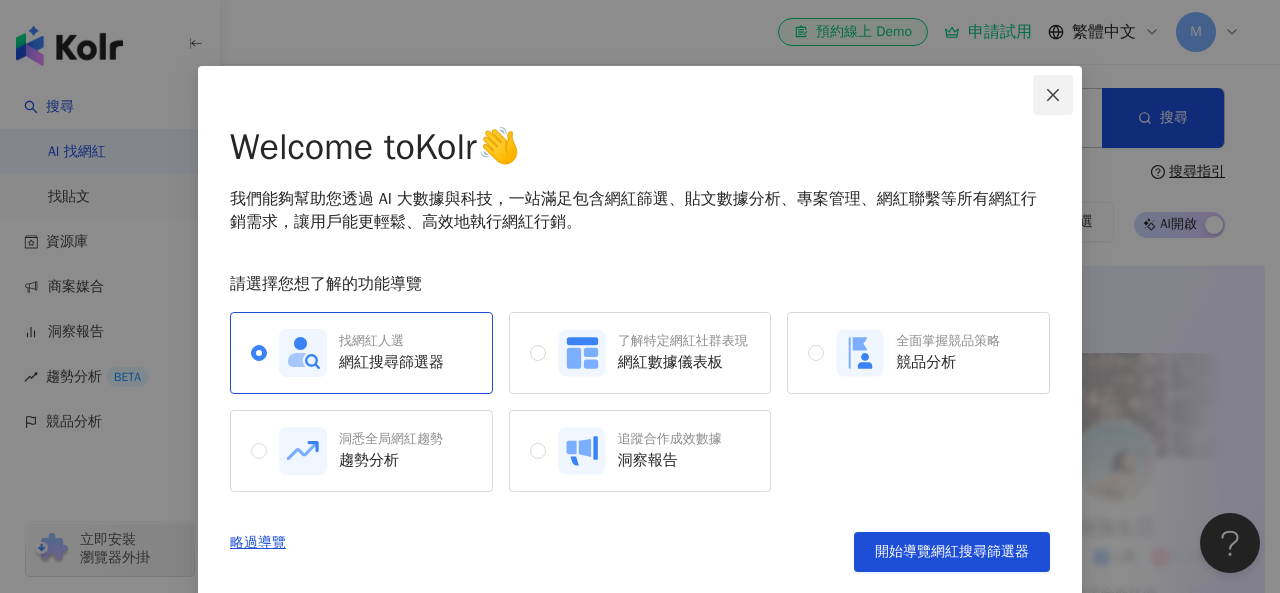 click 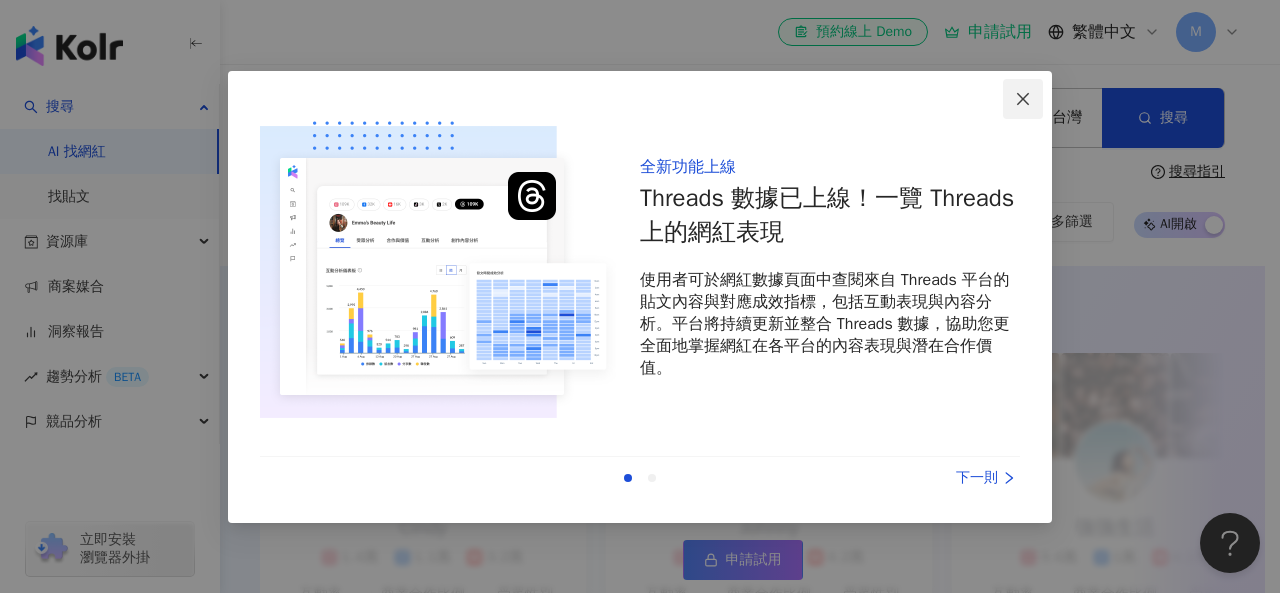 click at bounding box center [1023, 99] 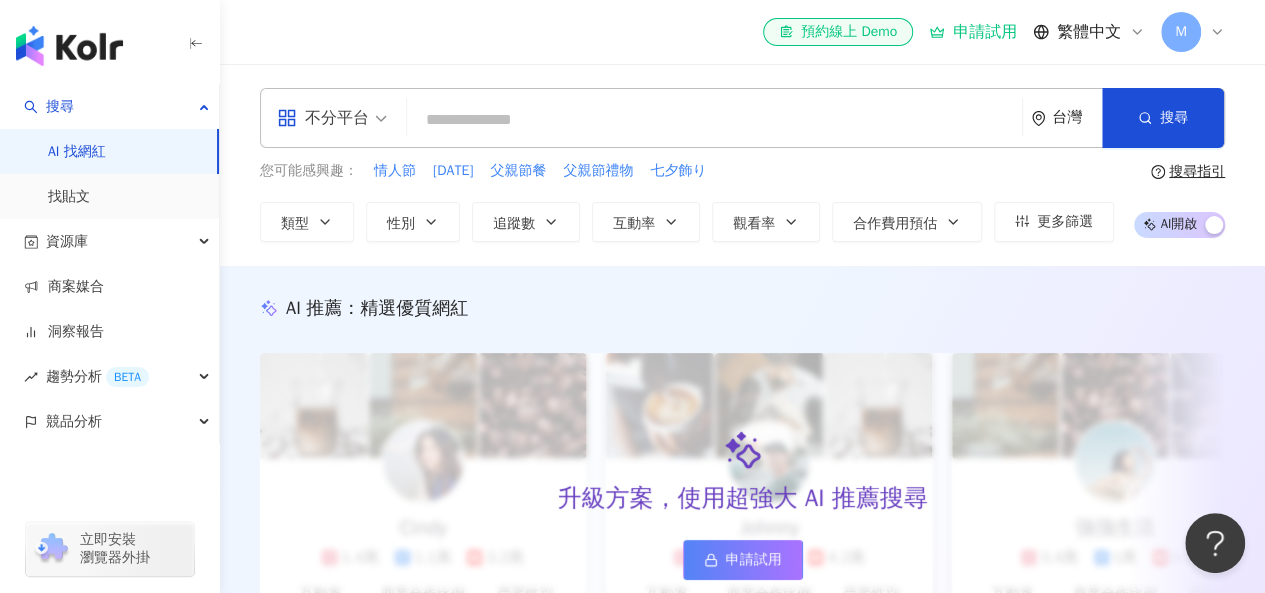 click at bounding box center [714, 120] 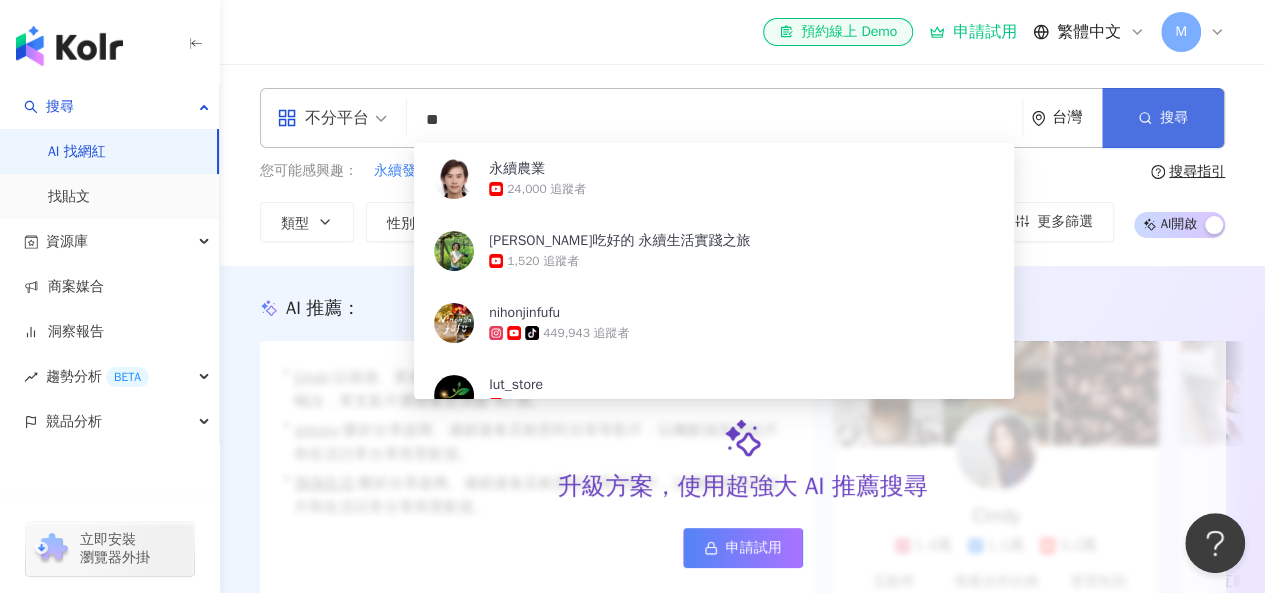 type on "**" 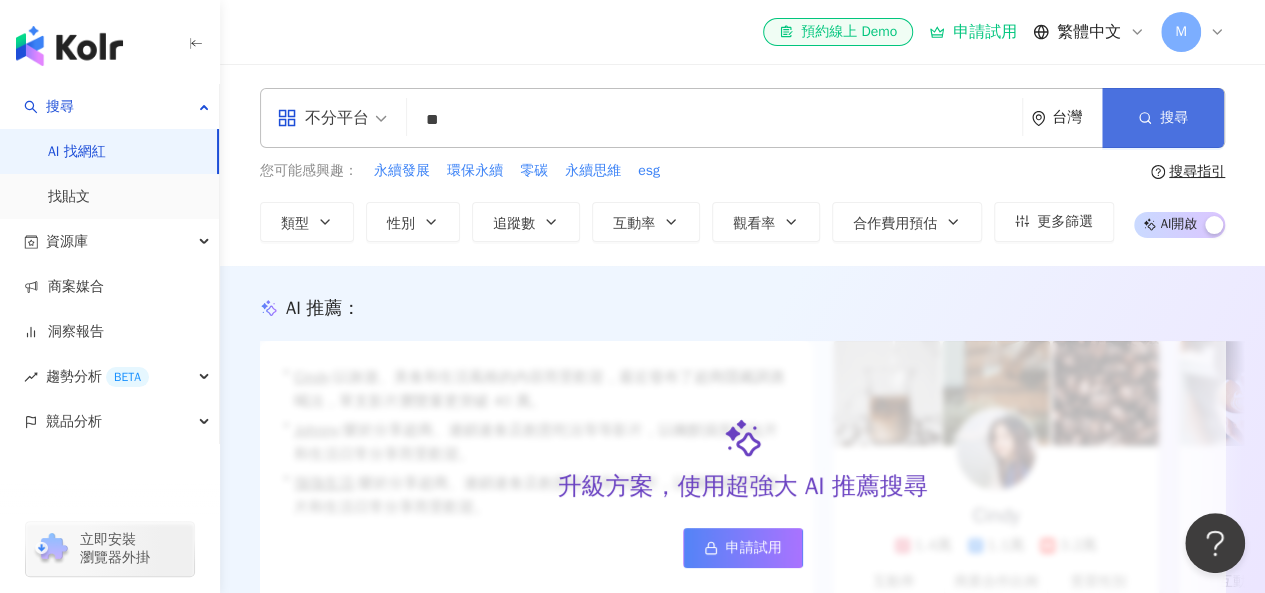 click on "搜尋" at bounding box center [1163, 118] 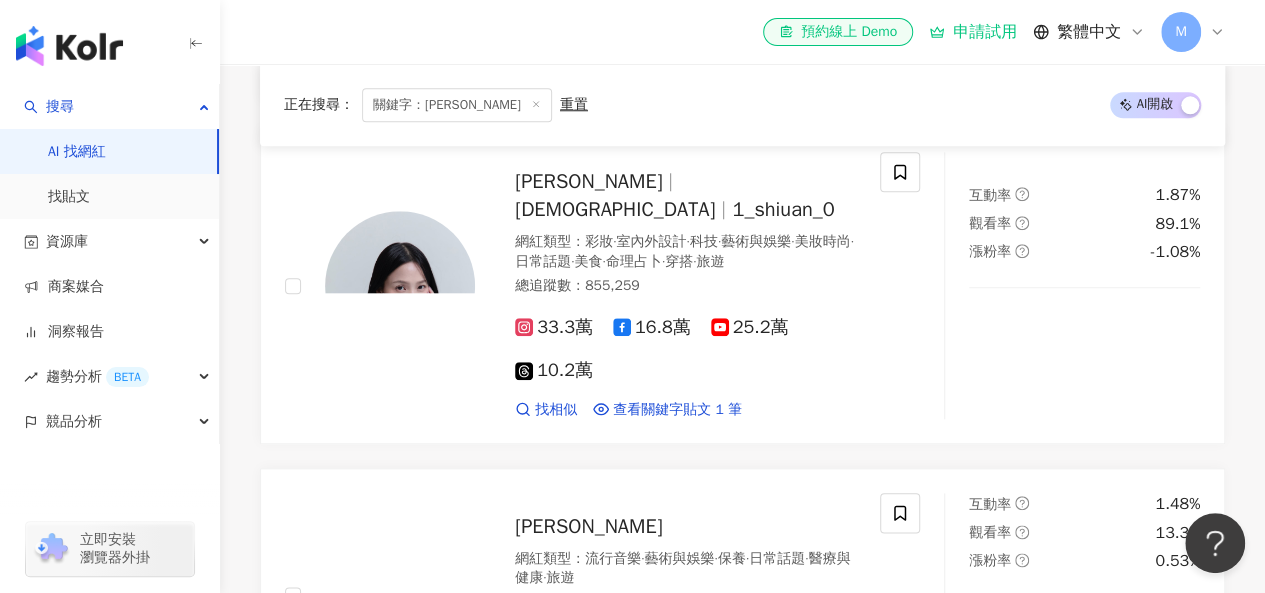scroll, scrollTop: 1000, scrollLeft: 0, axis: vertical 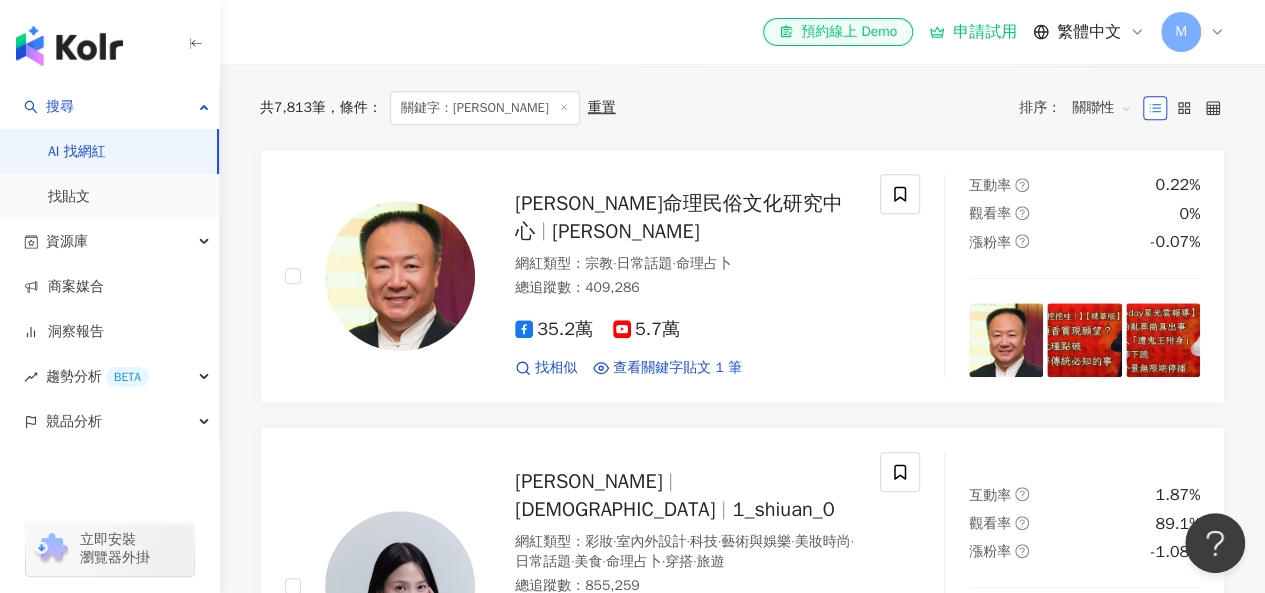 click on "7,813" at bounding box center [293, 107] 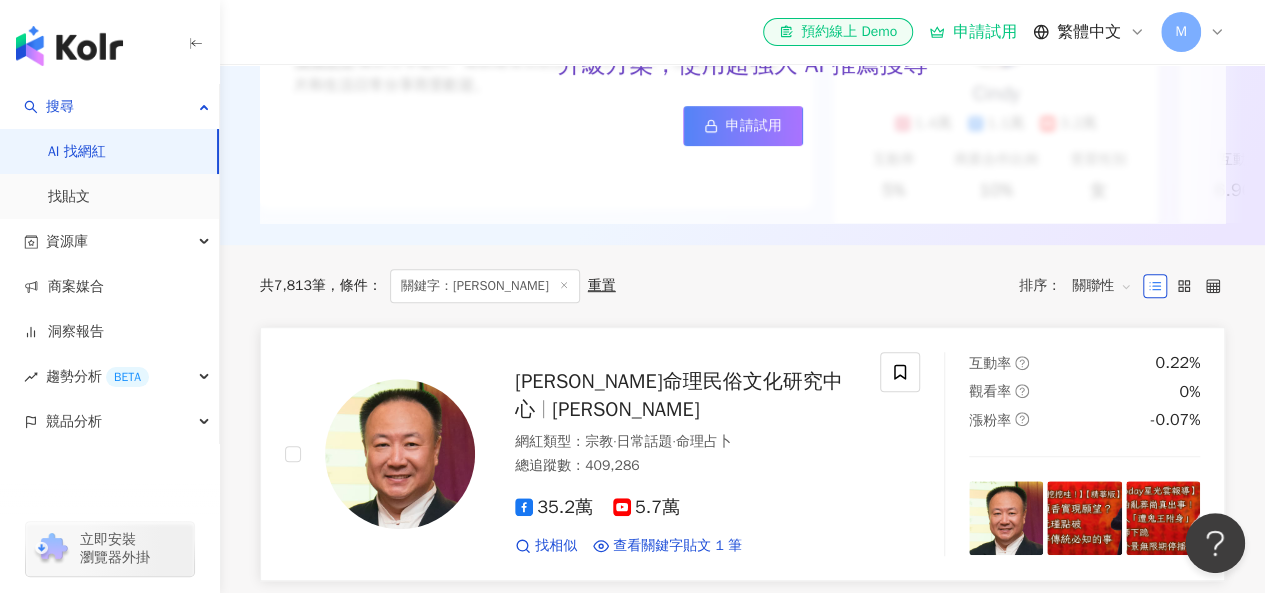 scroll, scrollTop: 402, scrollLeft: 0, axis: vertical 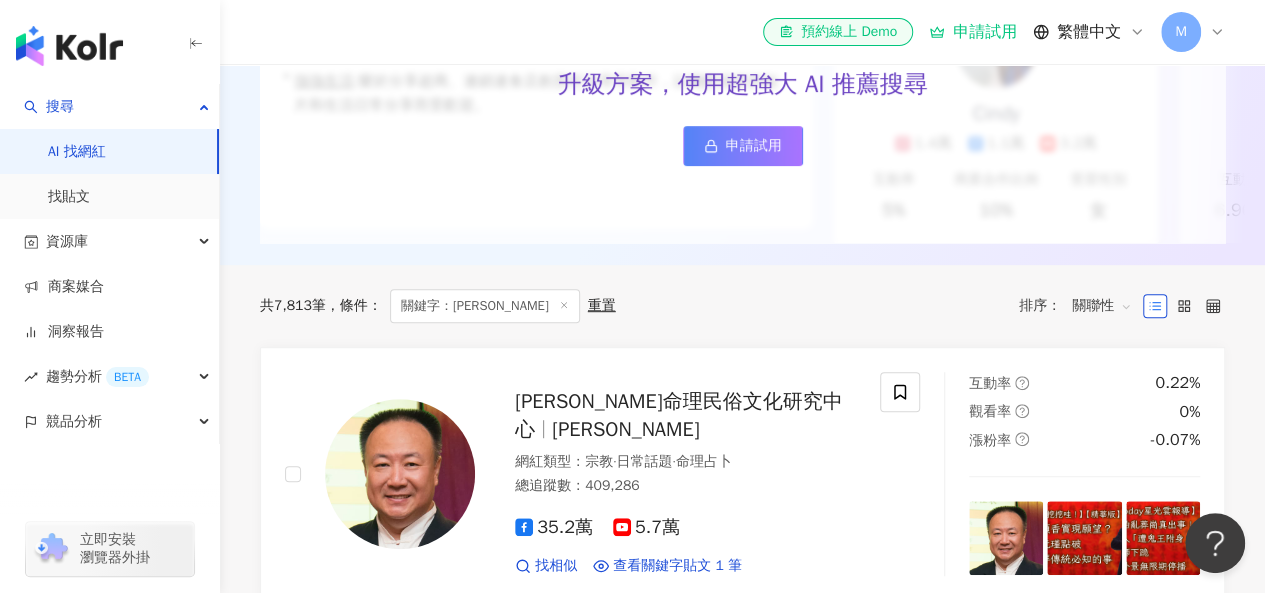 click on "共  7,813  筆 條件 ： 關鍵字：永續 重置" at bounding box center [438, 306] 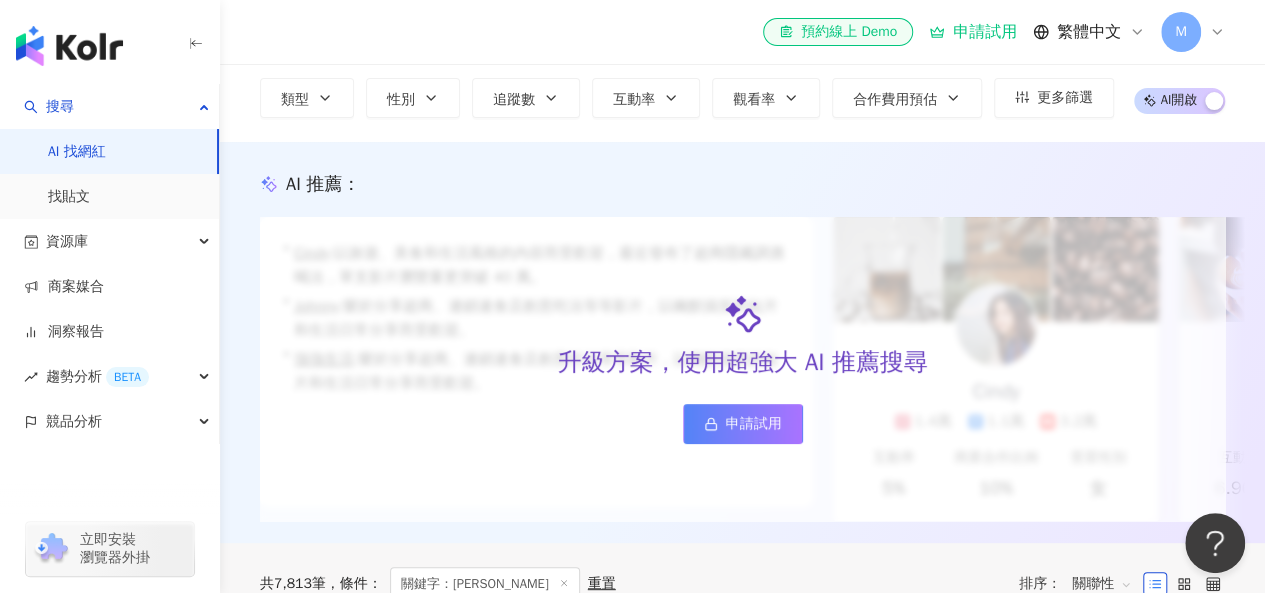 scroll, scrollTop: 0, scrollLeft: 0, axis: both 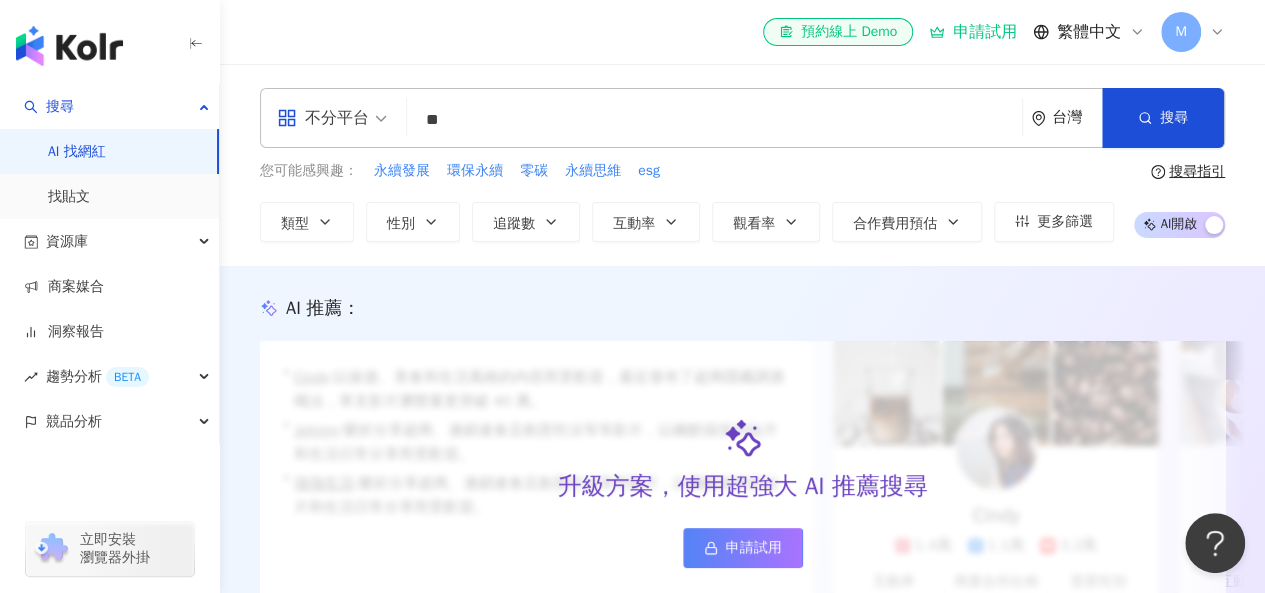 click on "**" at bounding box center (714, 120) 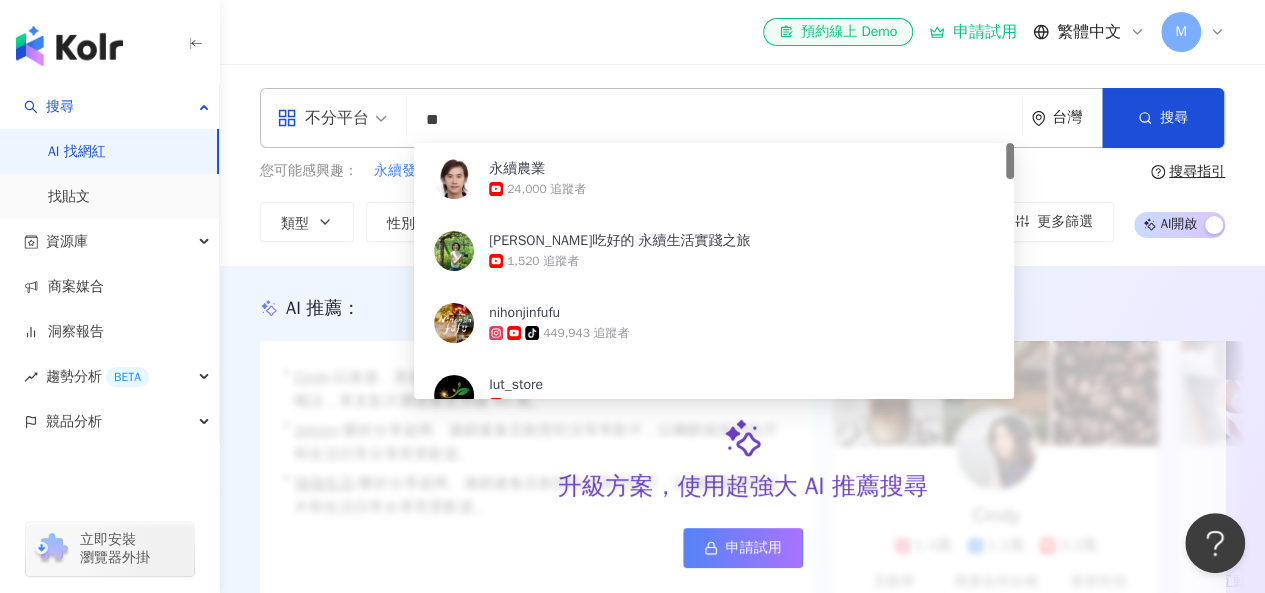 click on "不分平台" at bounding box center [332, 118] 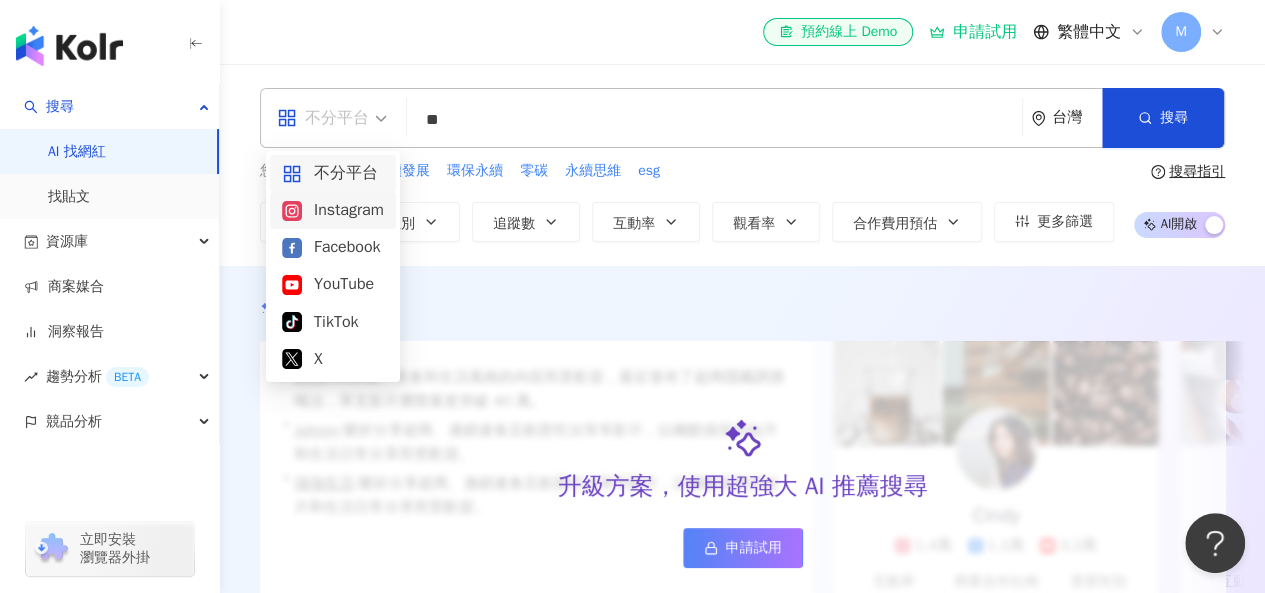 click on "Instagram" at bounding box center [333, 210] 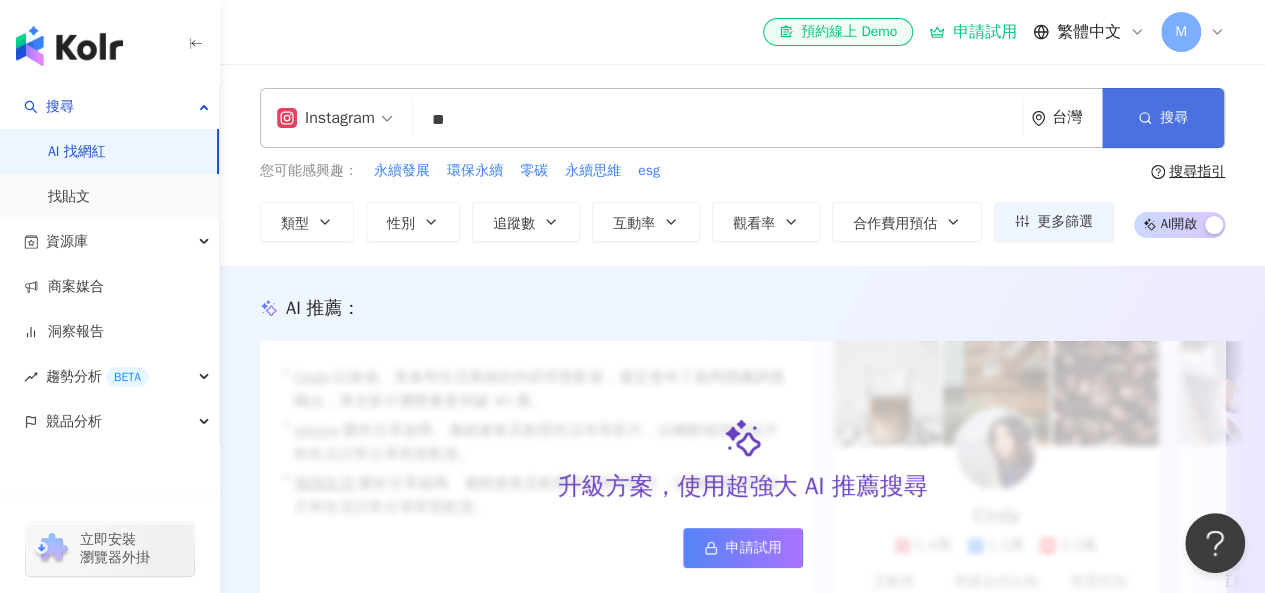 click on "搜尋" at bounding box center [1163, 118] 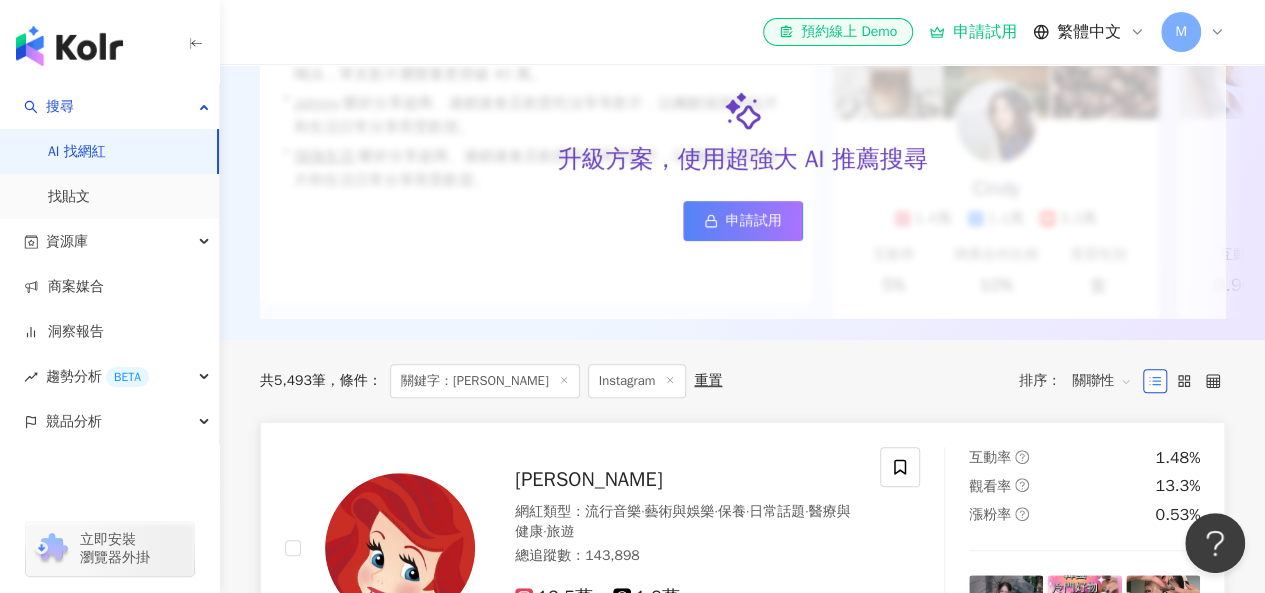 scroll, scrollTop: 400, scrollLeft: 0, axis: vertical 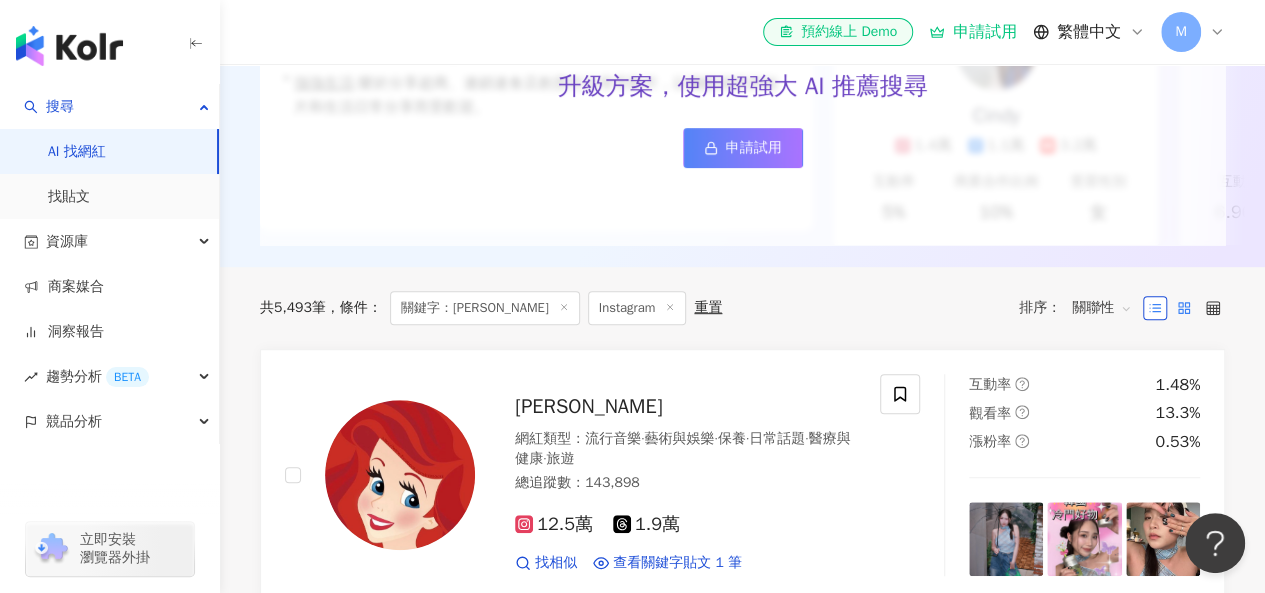 click 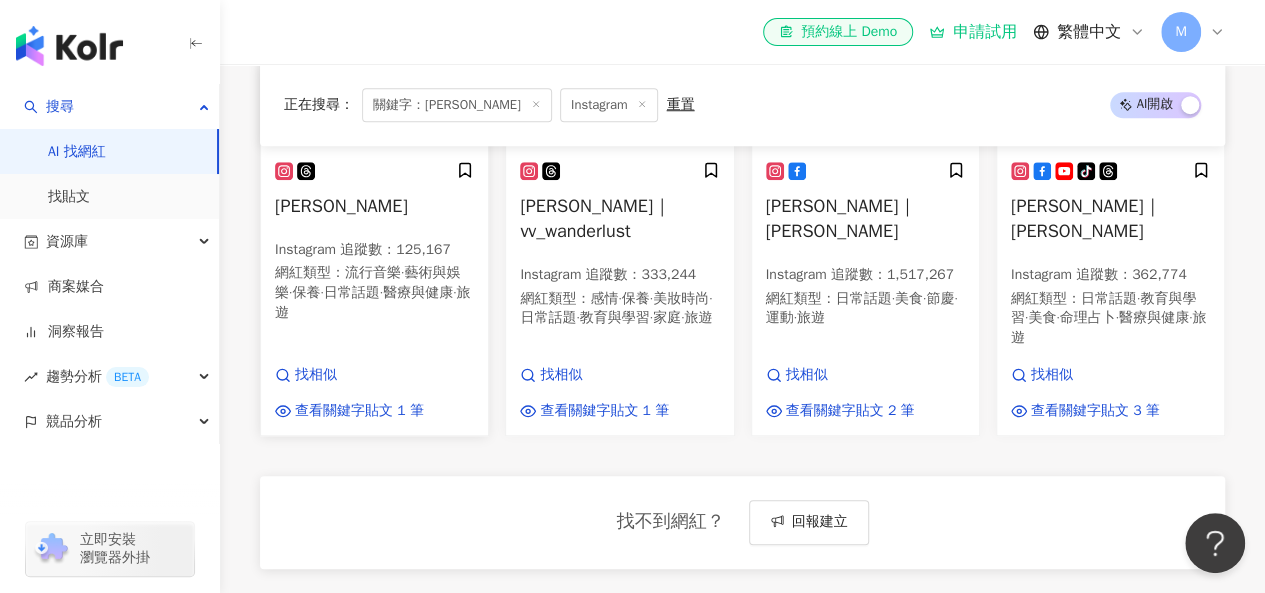 scroll, scrollTop: 738, scrollLeft: 0, axis: vertical 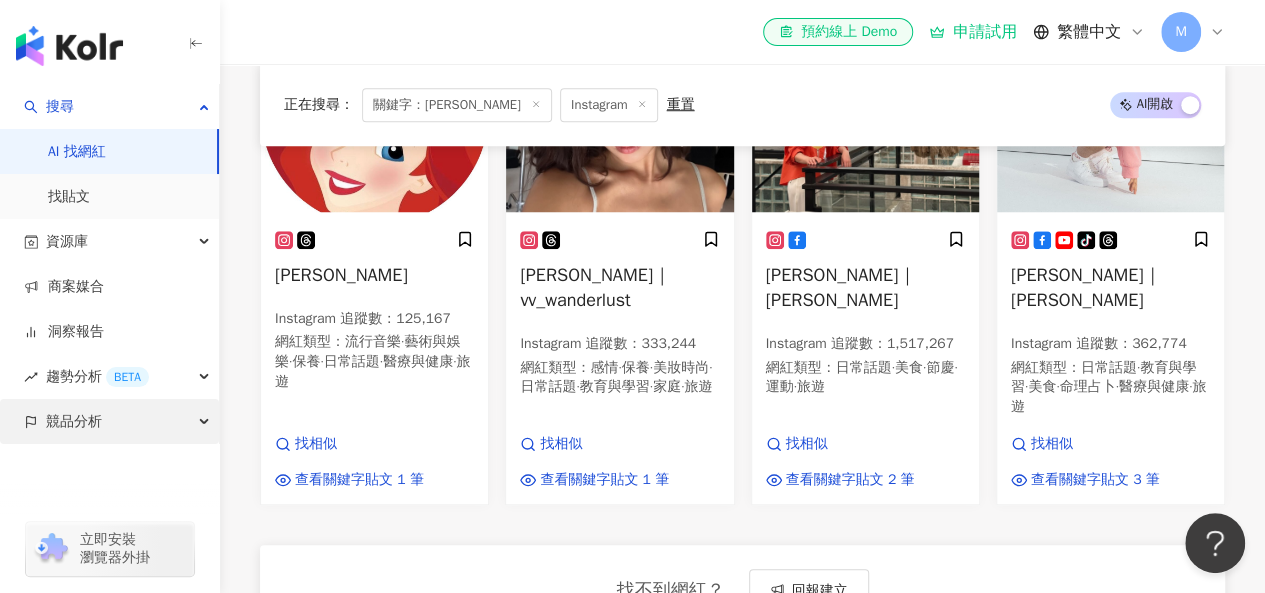 click on "競品分析" at bounding box center (109, 421) 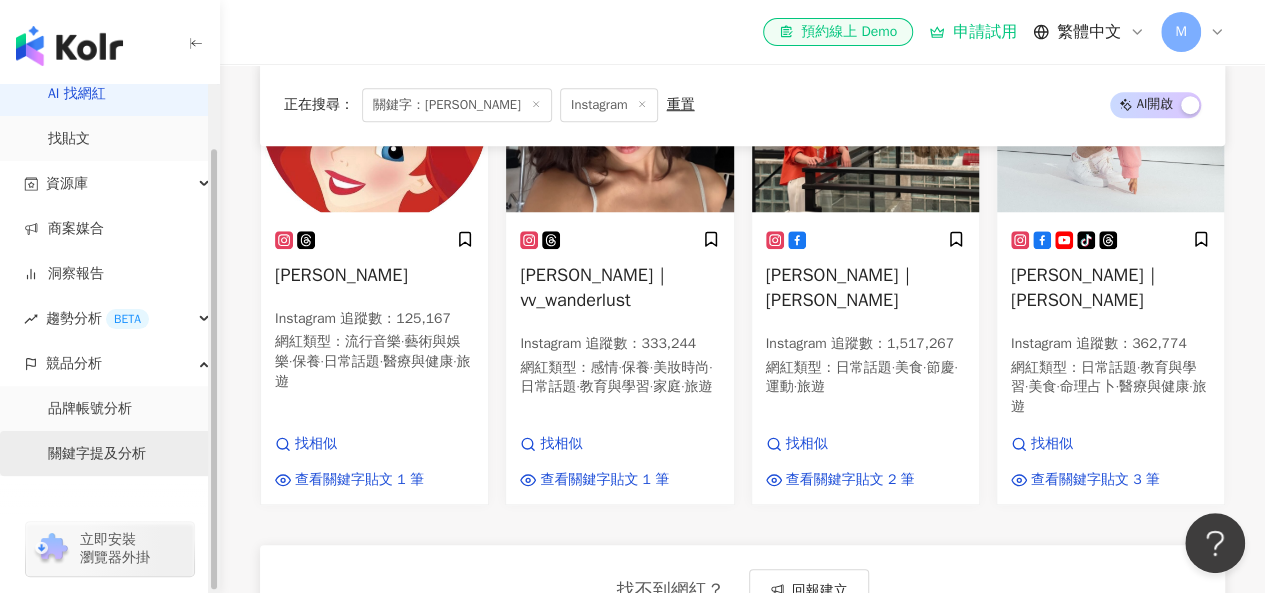 scroll, scrollTop: 72, scrollLeft: 0, axis: vertical 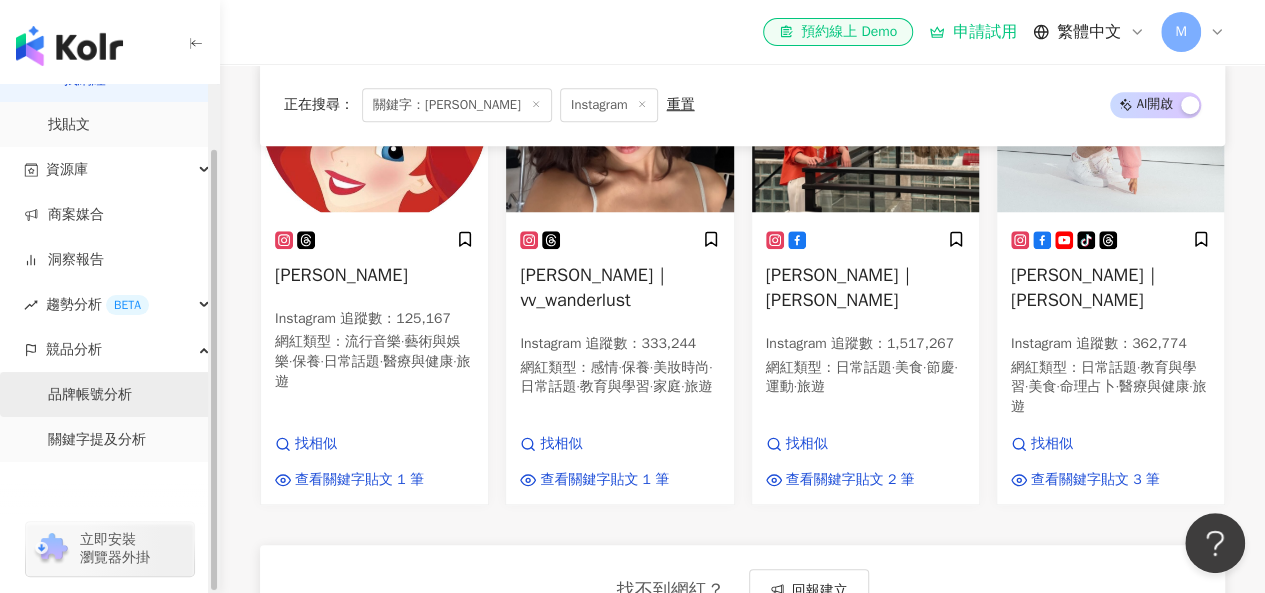 click on "品牌帳號分析" at bounding box center (90, 395) 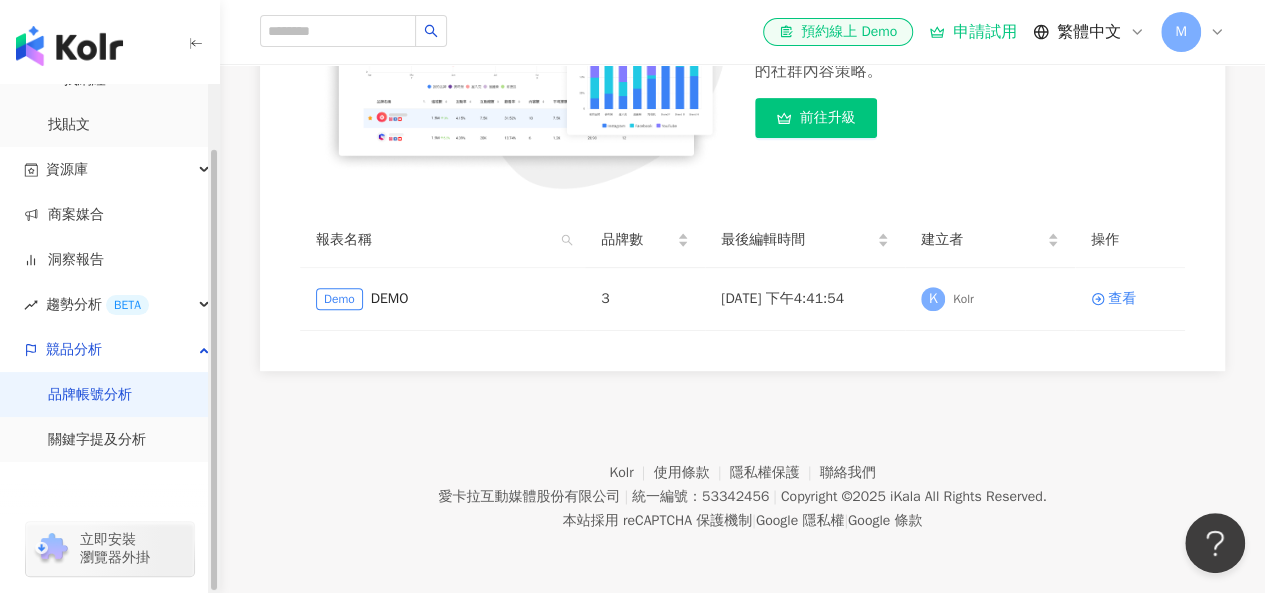 scroll, scrollTop: 0, scrollLeft: 0, axis: both 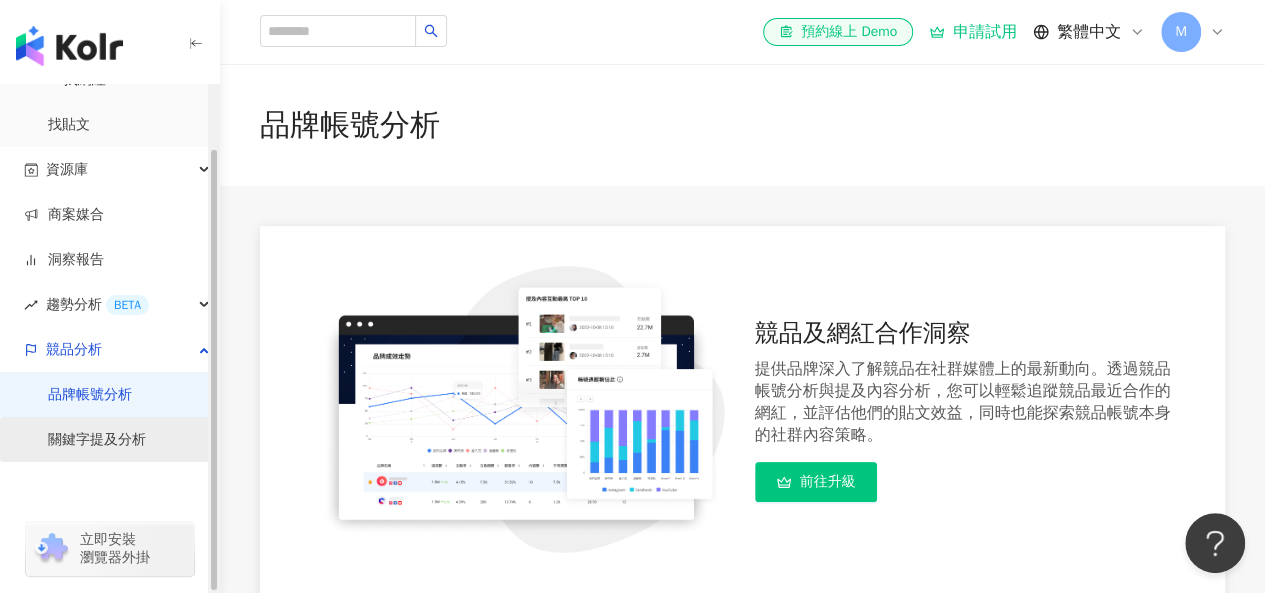 click on "關鍵字提及分析" at bounding box center (97, 440) 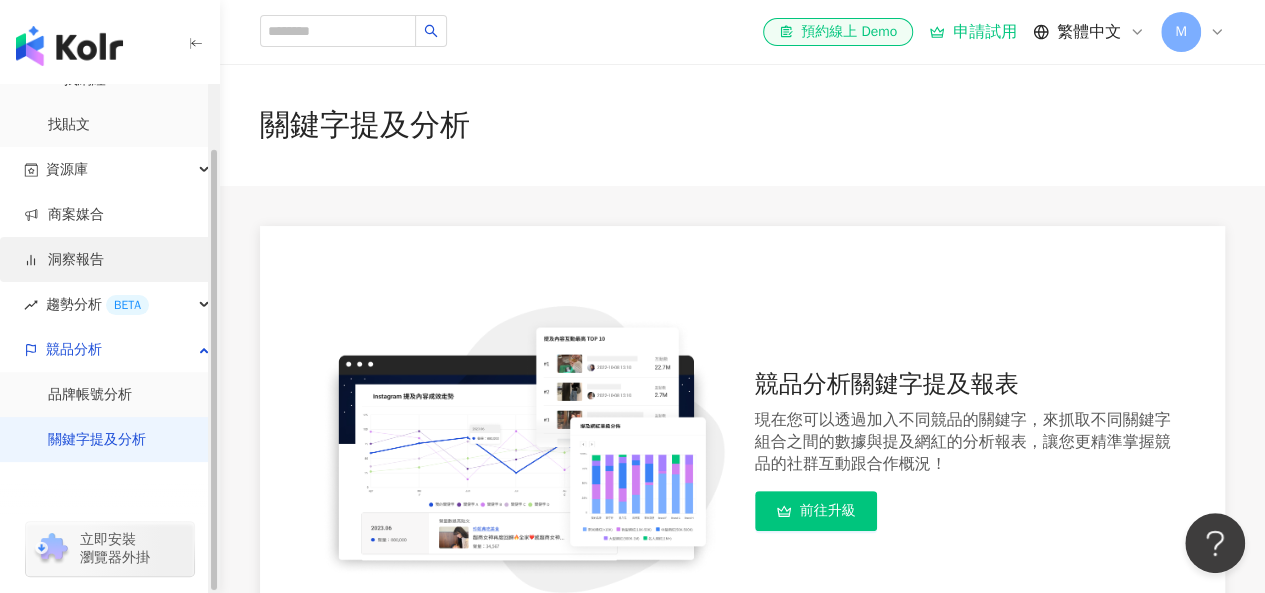 scroll, scrollTop: 0, scrollLeft: 0, axis: both 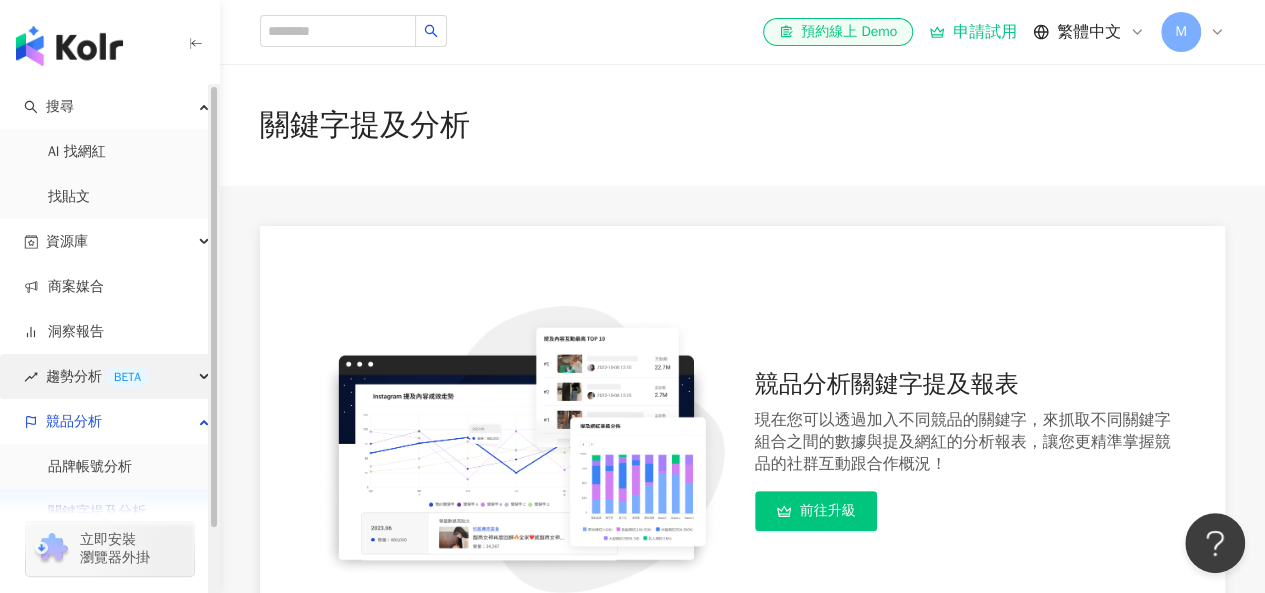 click on "趨勢分析 BETA" at bounding box center [97, 376] 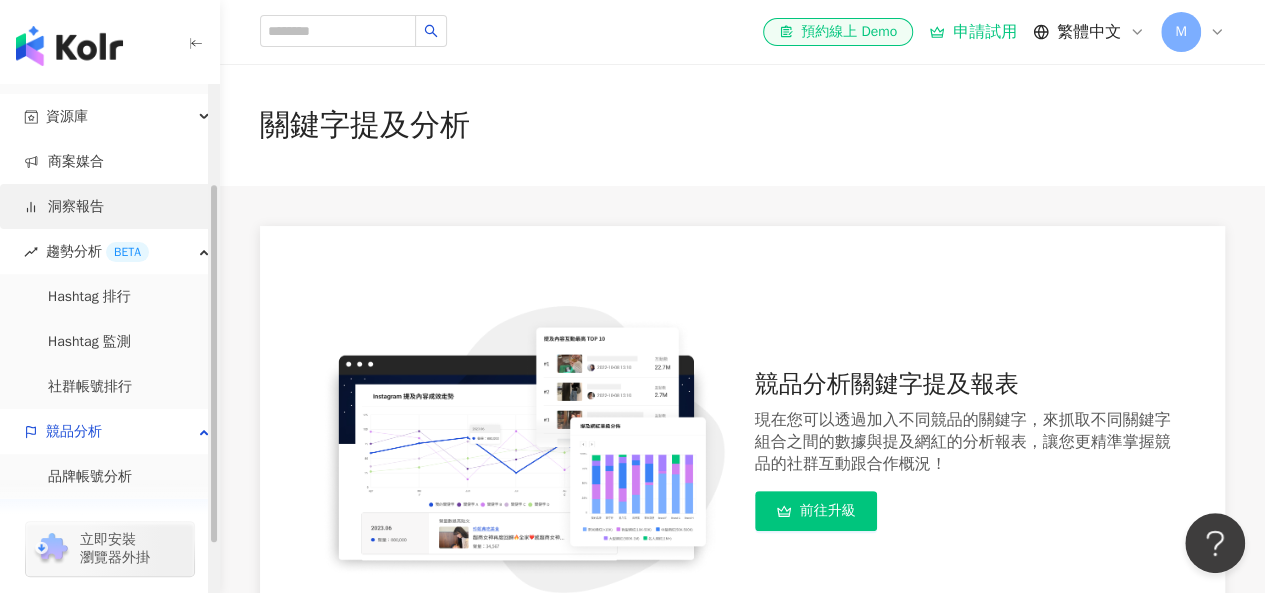 scroll, scrollTop: 100, scrollLeft: 0, axis: vertical 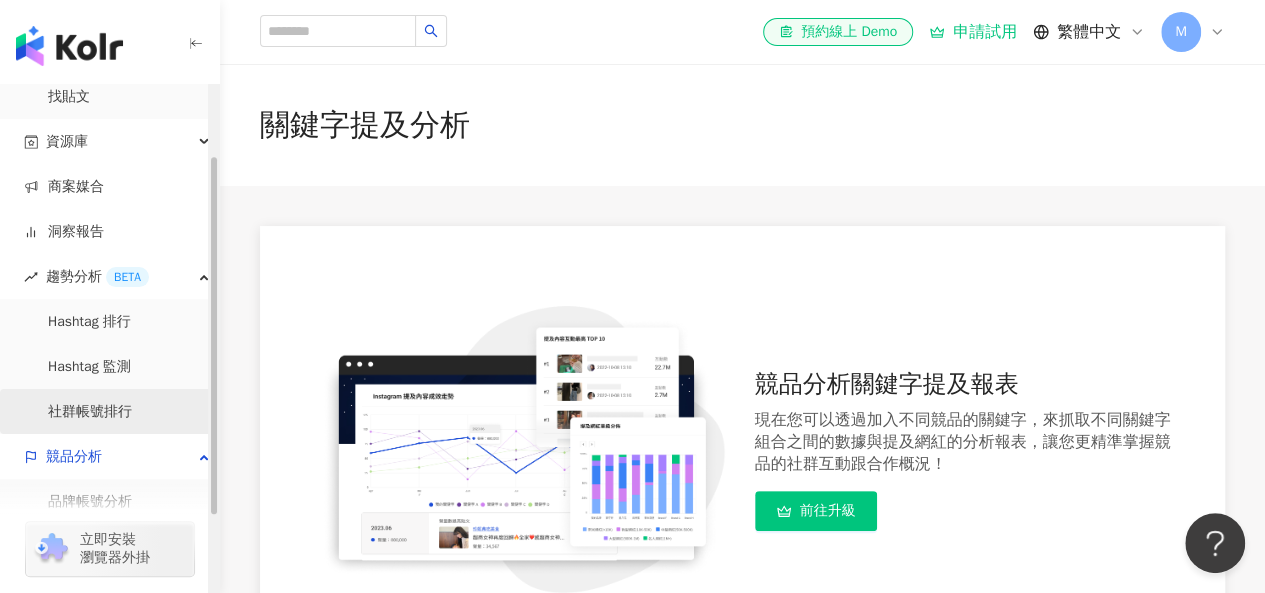 click on "社群帳號排行" at bounding box center [90, 412] 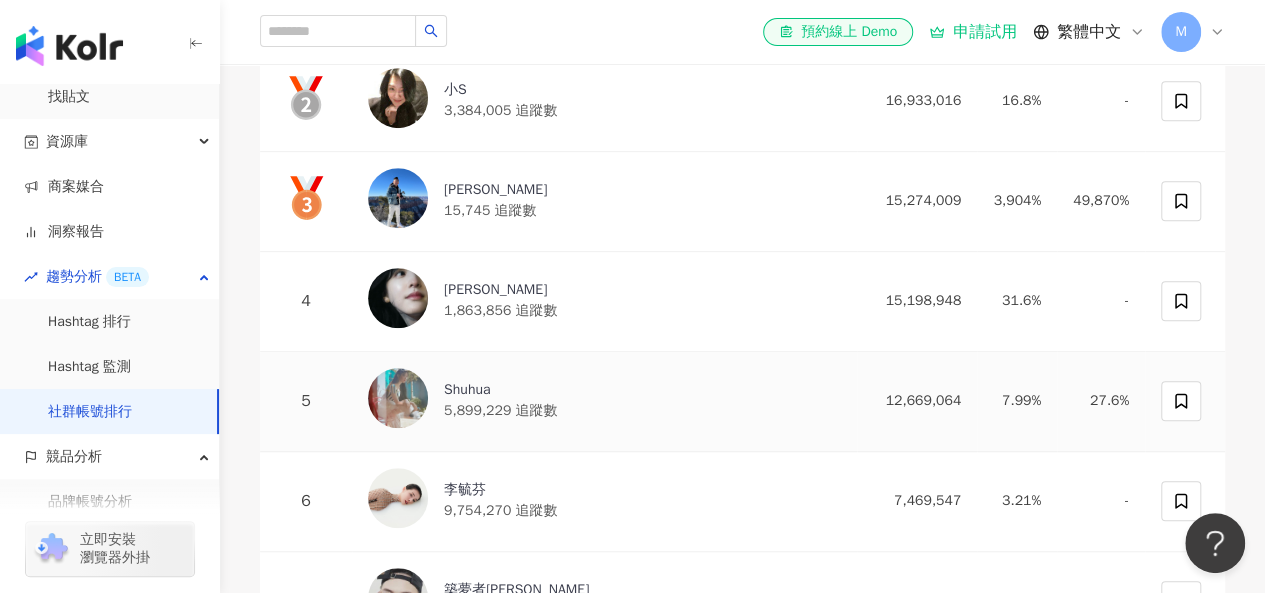 scroll, scrollTop: 0, scrollLeft: 0, axis: both 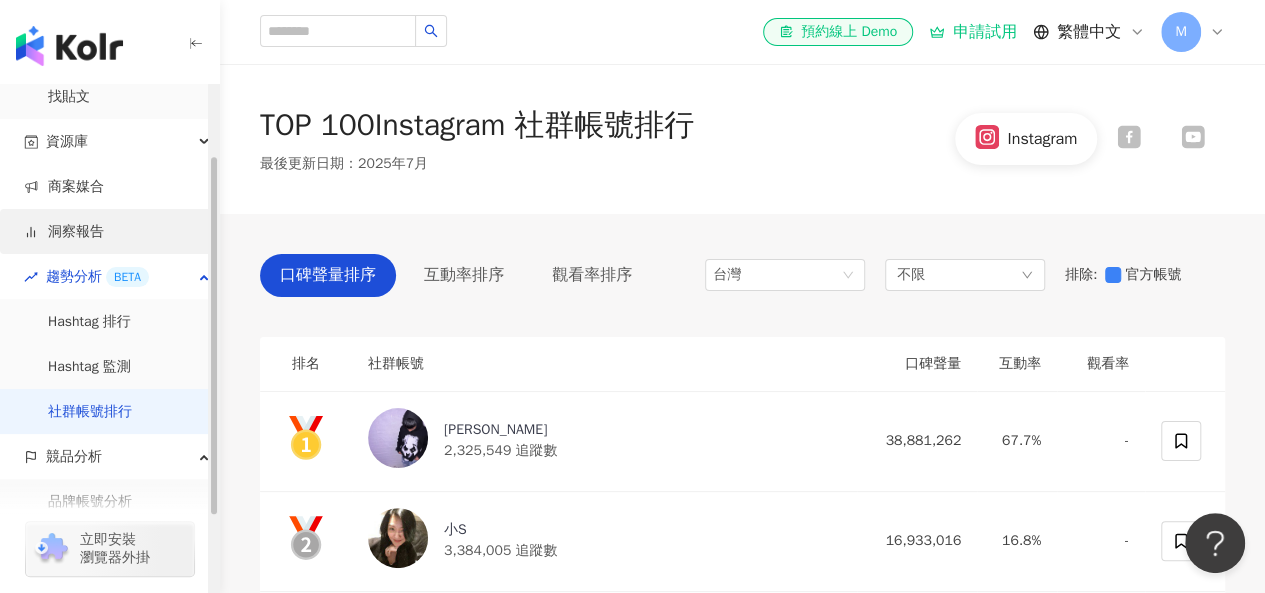 click on "洞察報告" at bounding box center (64, 232) 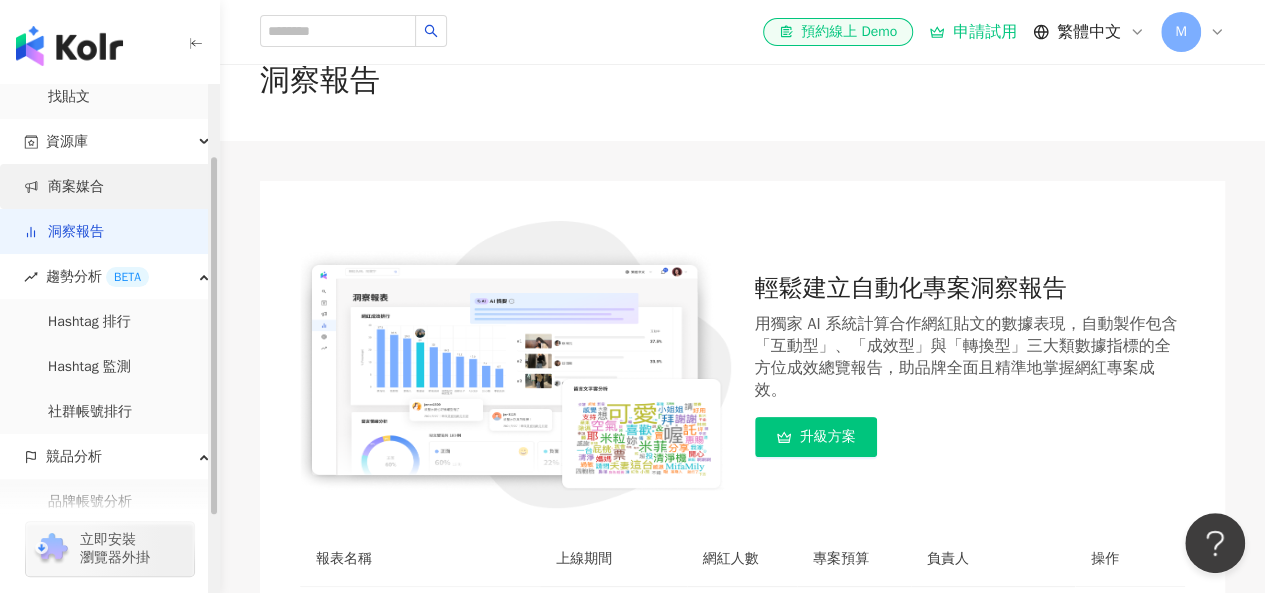 scroll, scrollTop: 100, scrollLeft: 0, axis: vertical 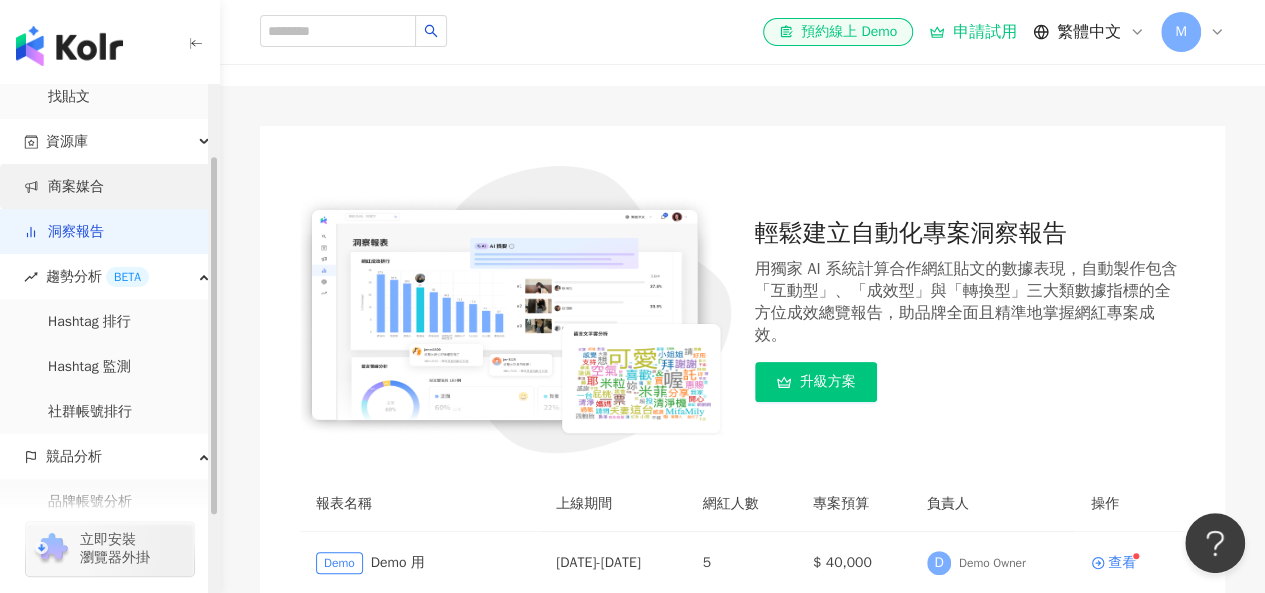 click on "商案媒合" at bounding box center (64, 187) 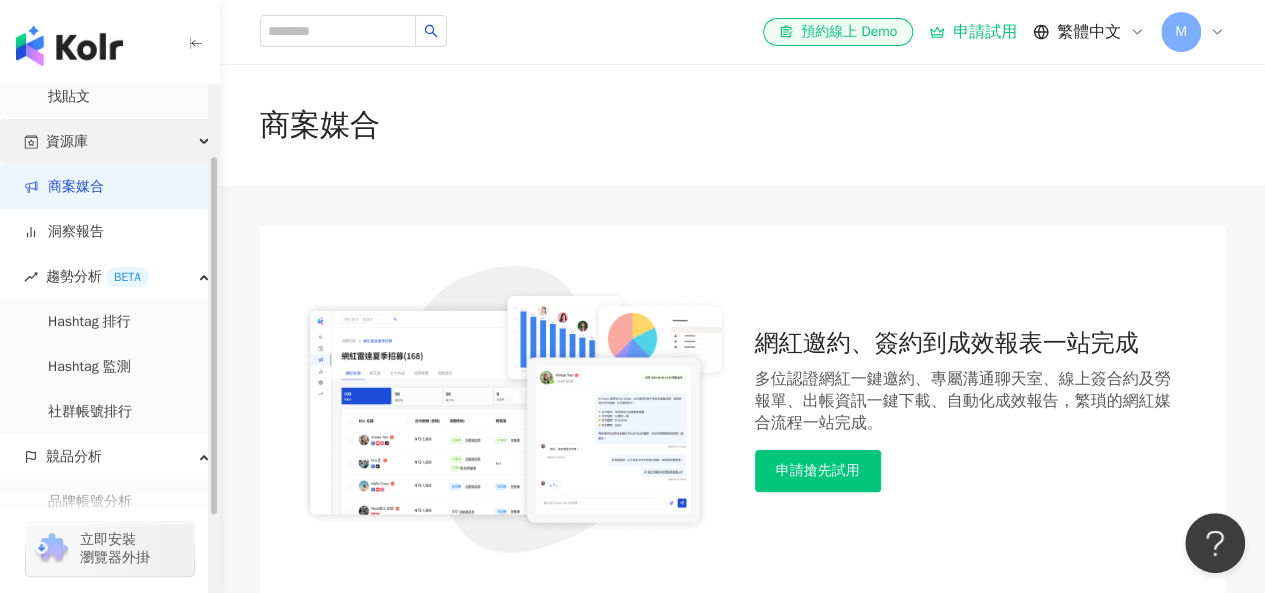 click on "資源庫" at bounding box center (109, 141) 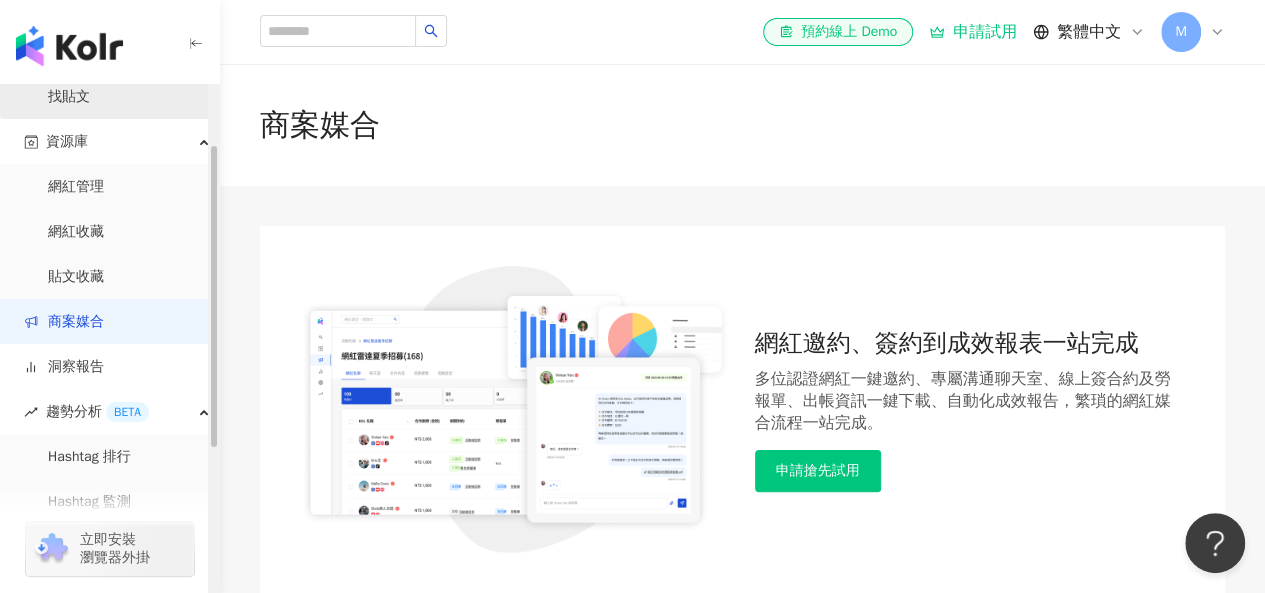 click on "找貼文" at bounding box center (69, 97) 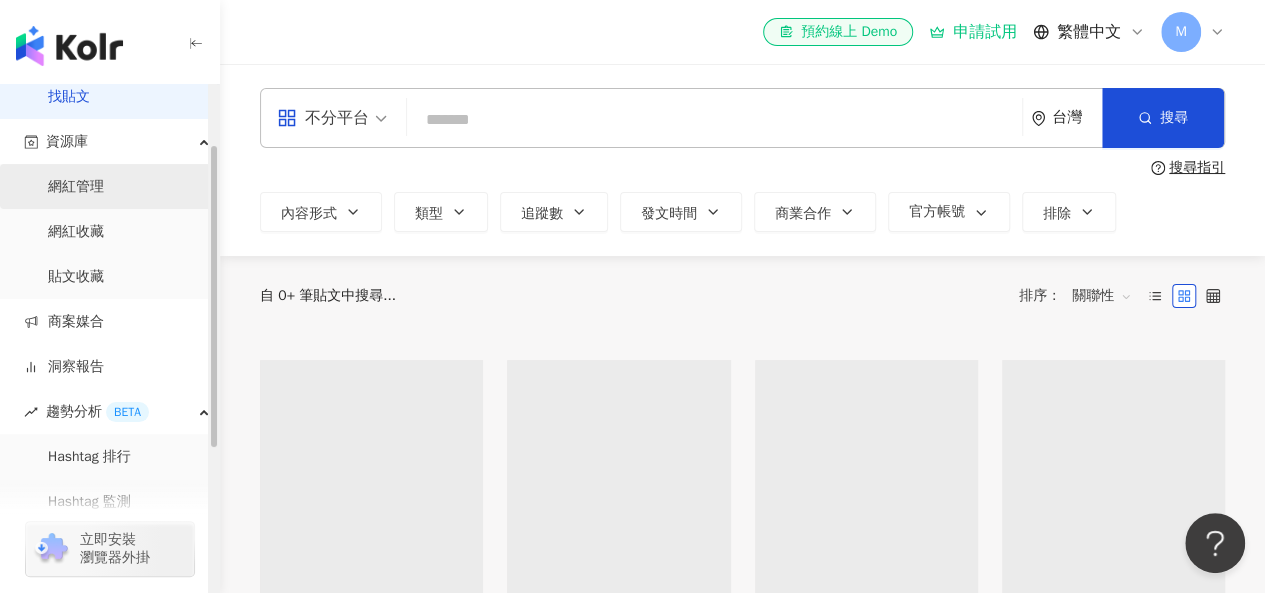 scroll, scrollTop: 0, scrollLeft: 0, axis: both 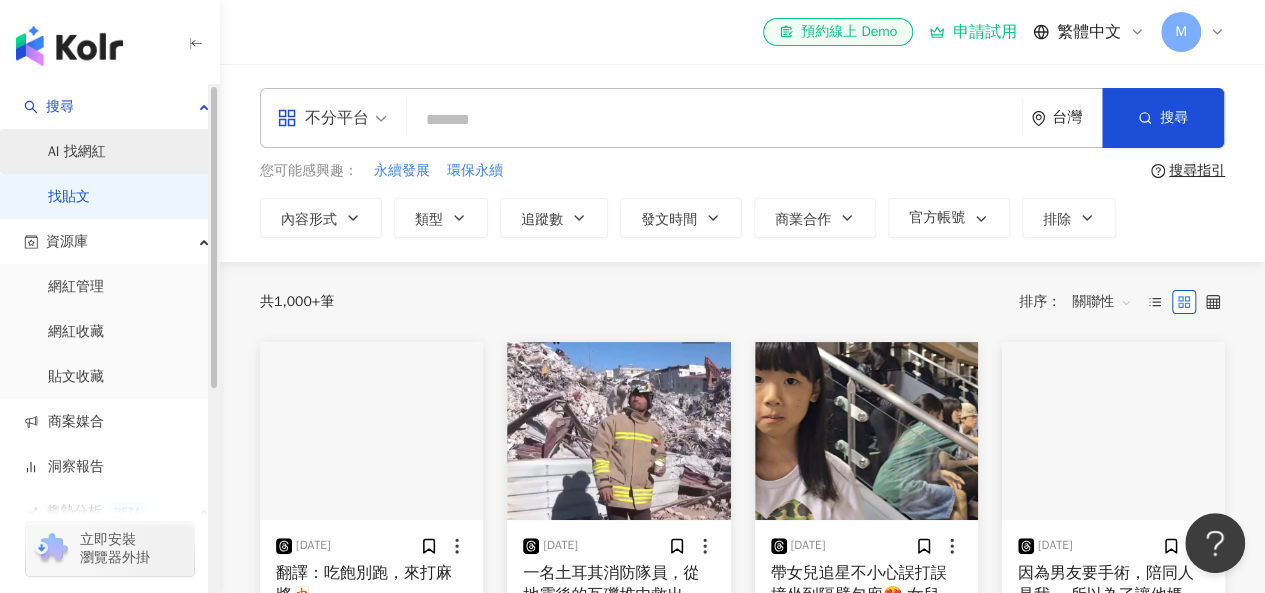 click on "AI 找網紅" at bounding box center [77, 152] 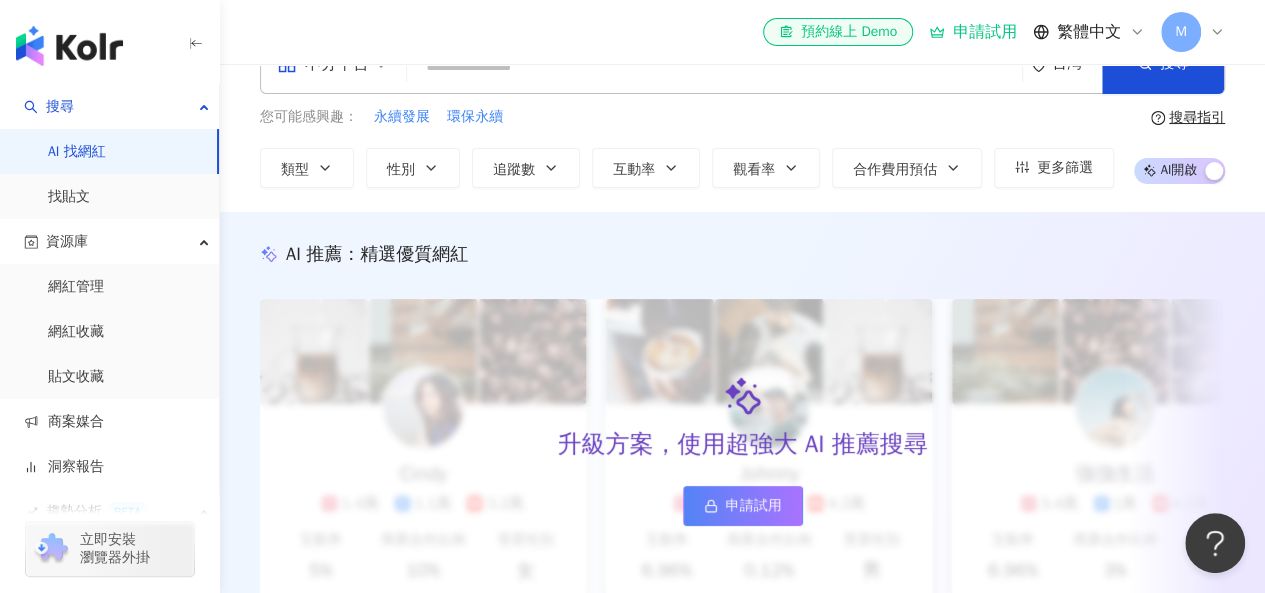 scroll, scrollTop: 0, scrollLeft: 0, axis: both 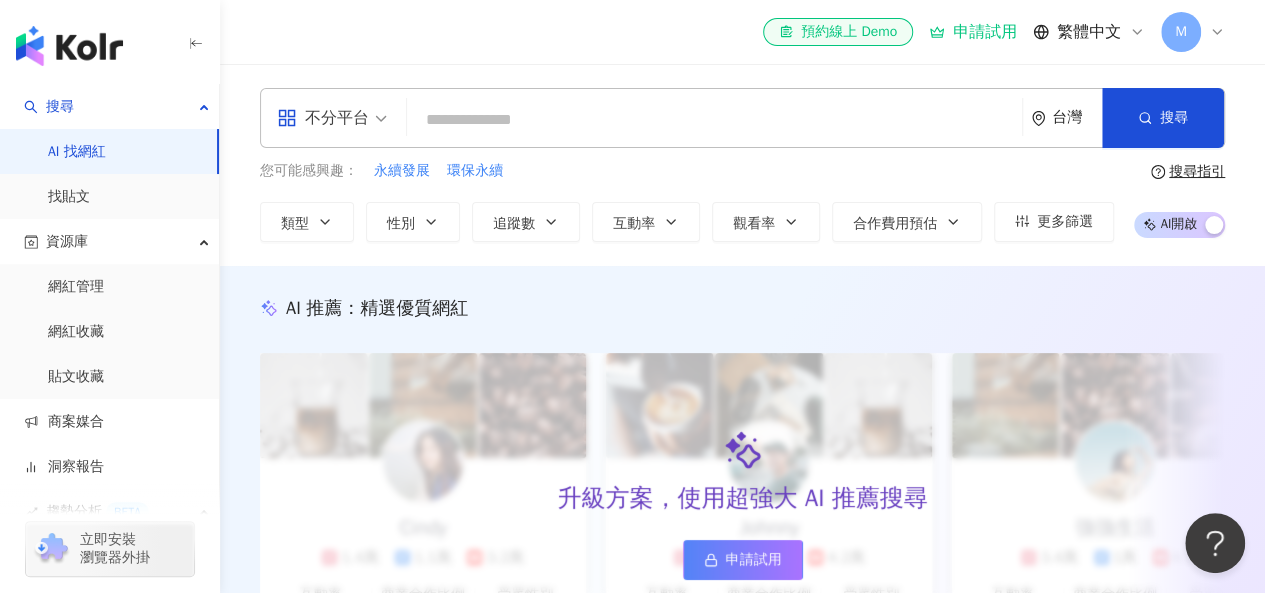 paste on "********" 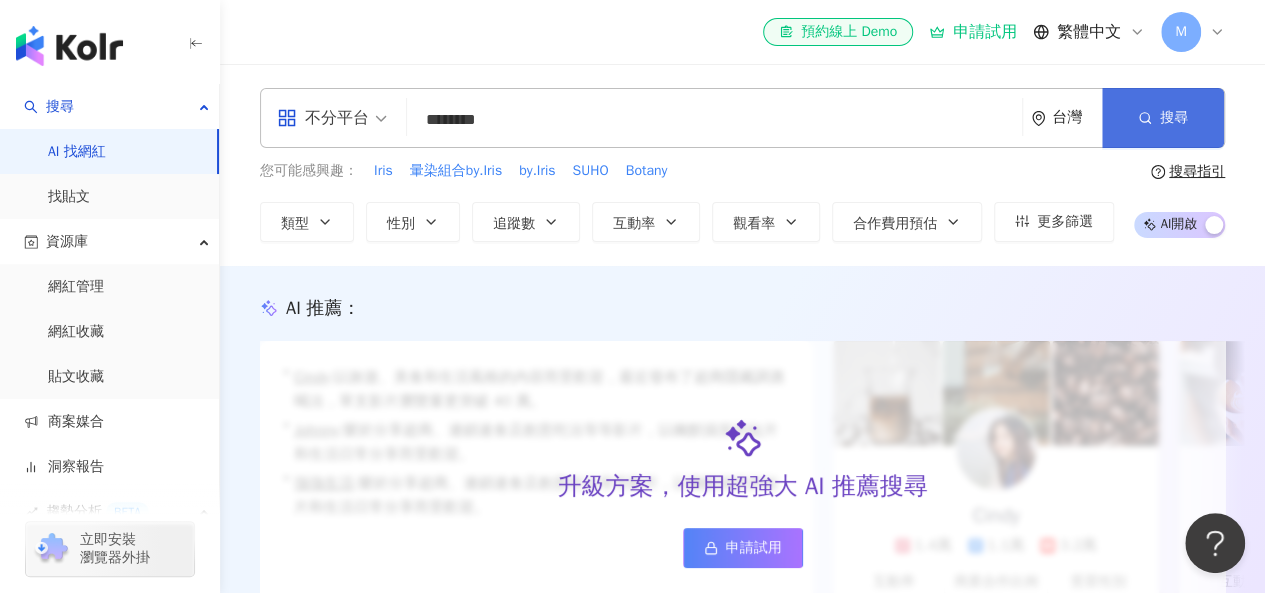 click on "搜尋" at bounding box center [1163, 118] 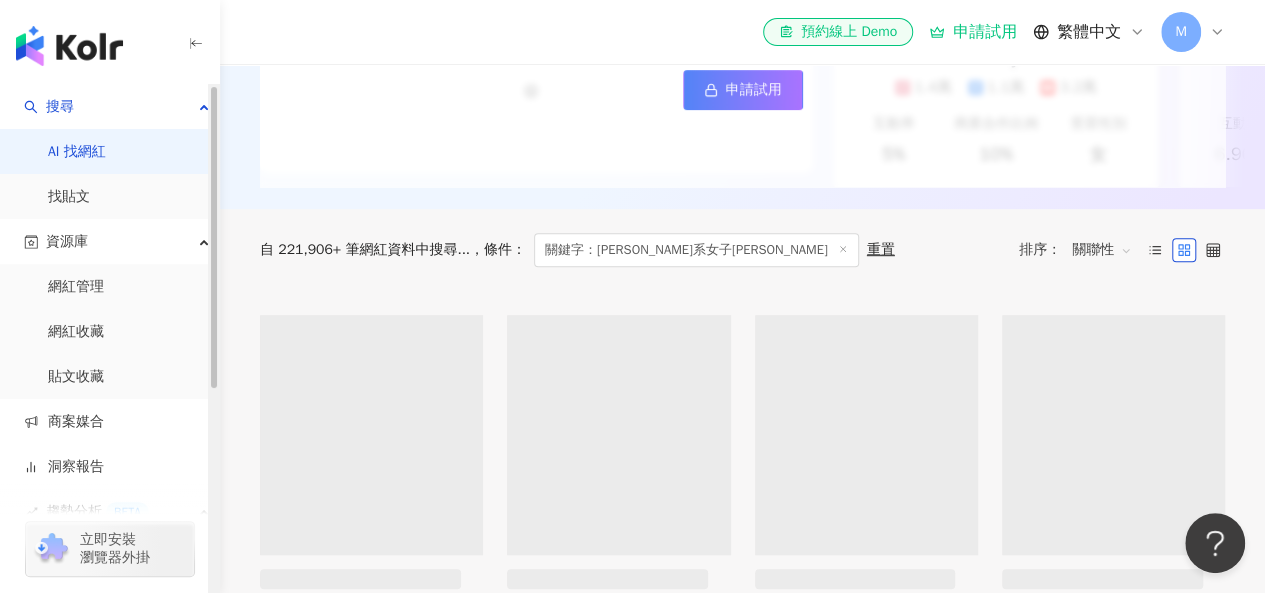 scroll, scrollTop: 600, scrollLeft: 0, axis: vertical 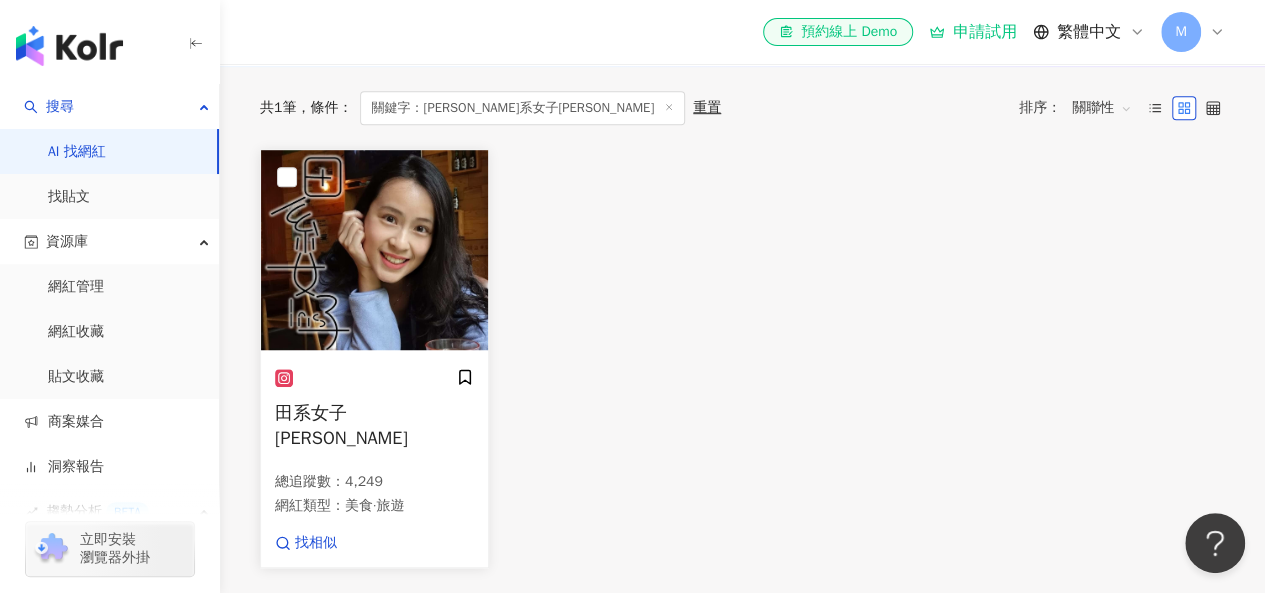 click on "田系女子 Iris" at bounding box center (341, 425) 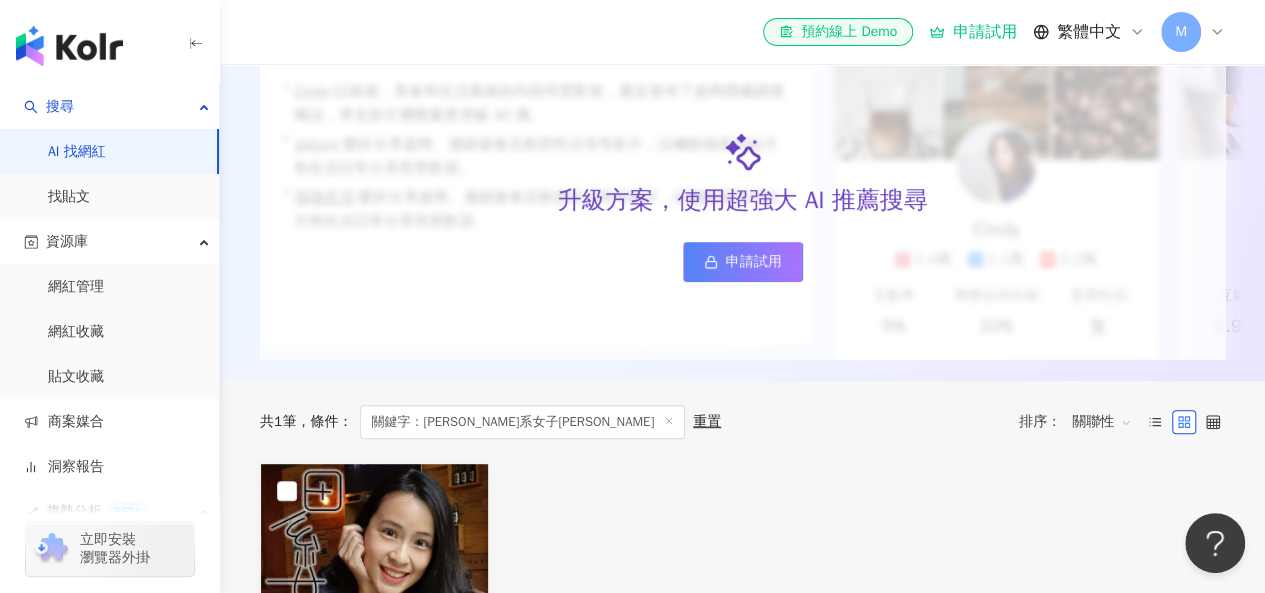 scroll, scrollTop: 0, scrollLeft: 0, axis: both 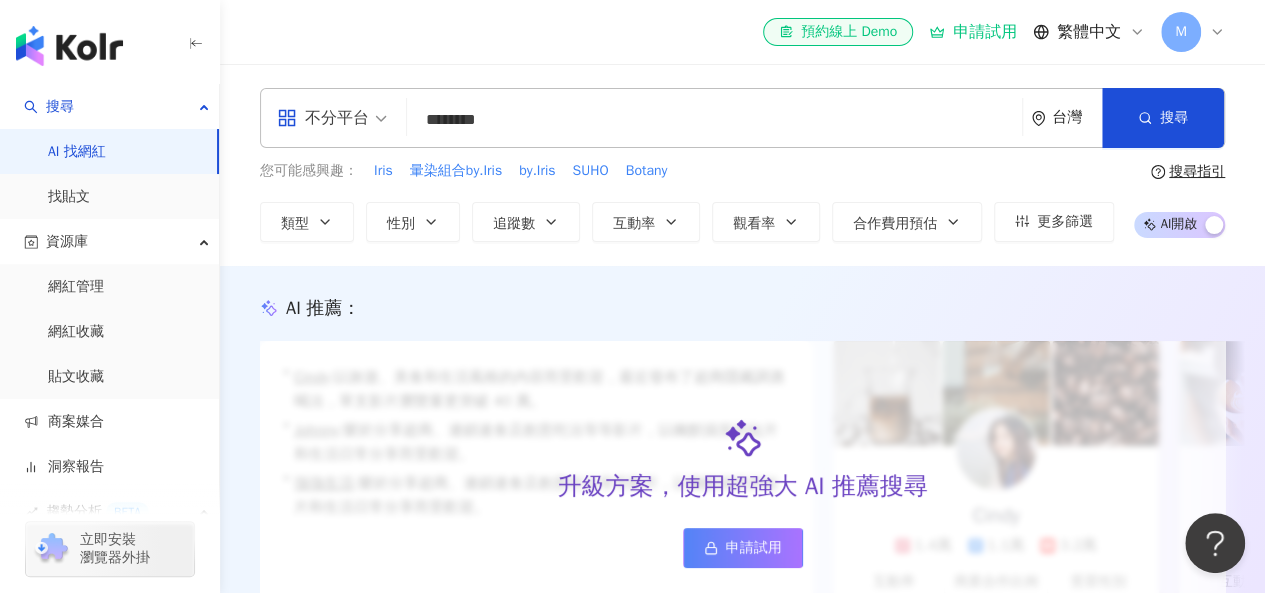 click on "********" at bounding box center [714, 120] 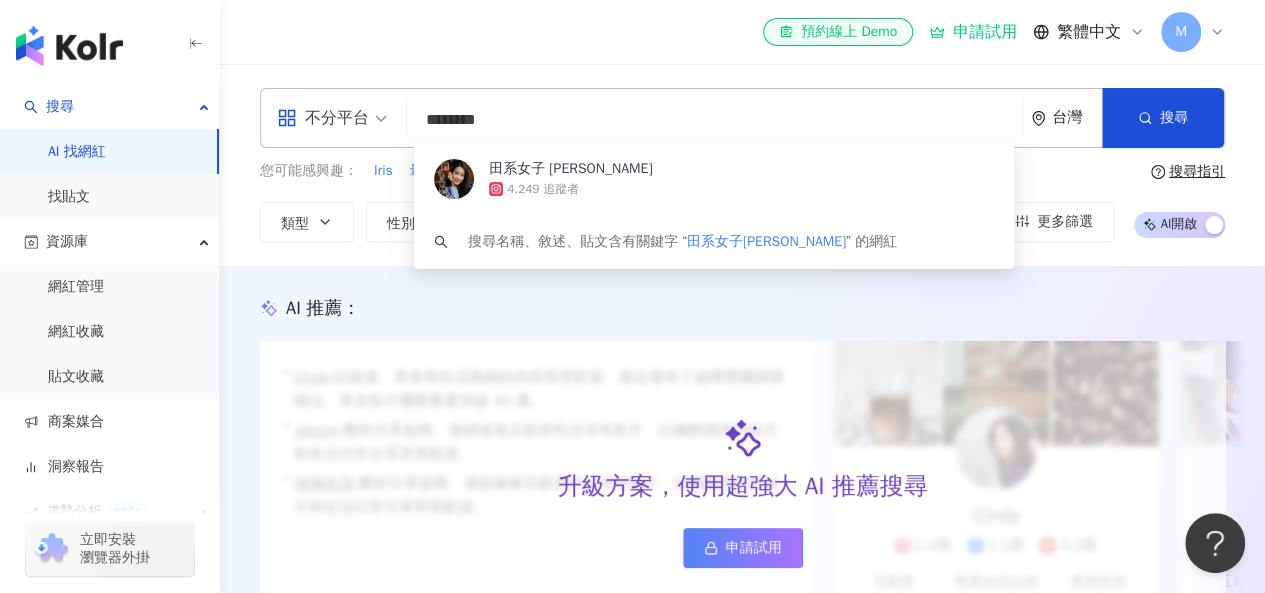 drag, startPoint x: 540, startPoint y: 129, endPoint x: 384, endPoint y: 123, distance: 156.11534 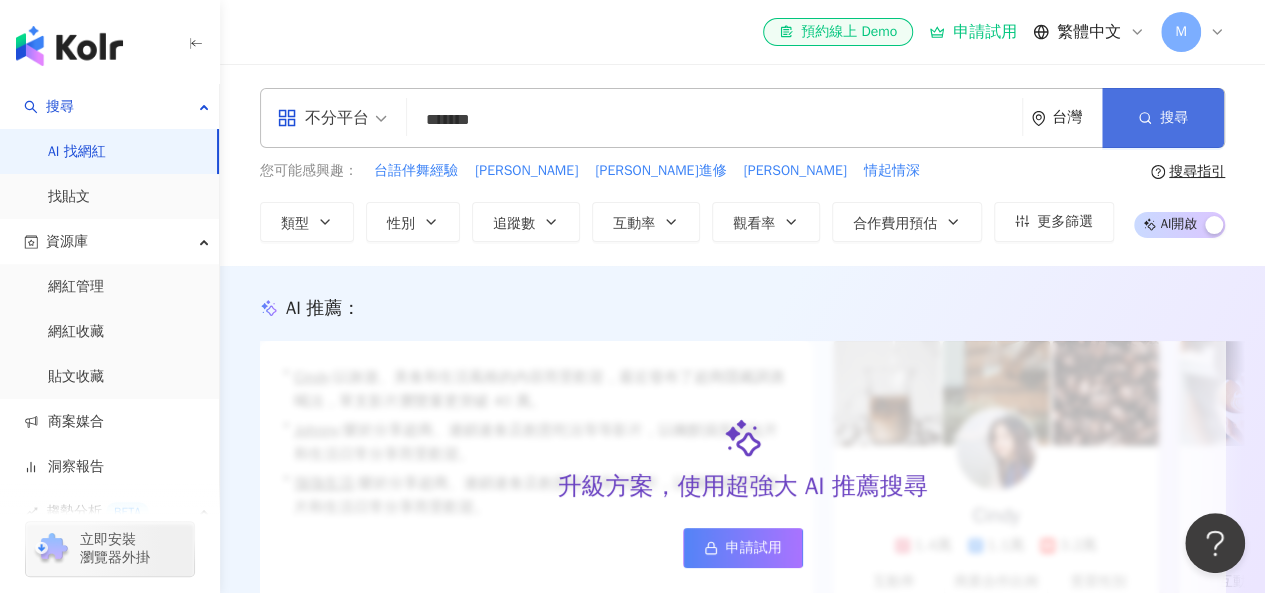 type on "*******" 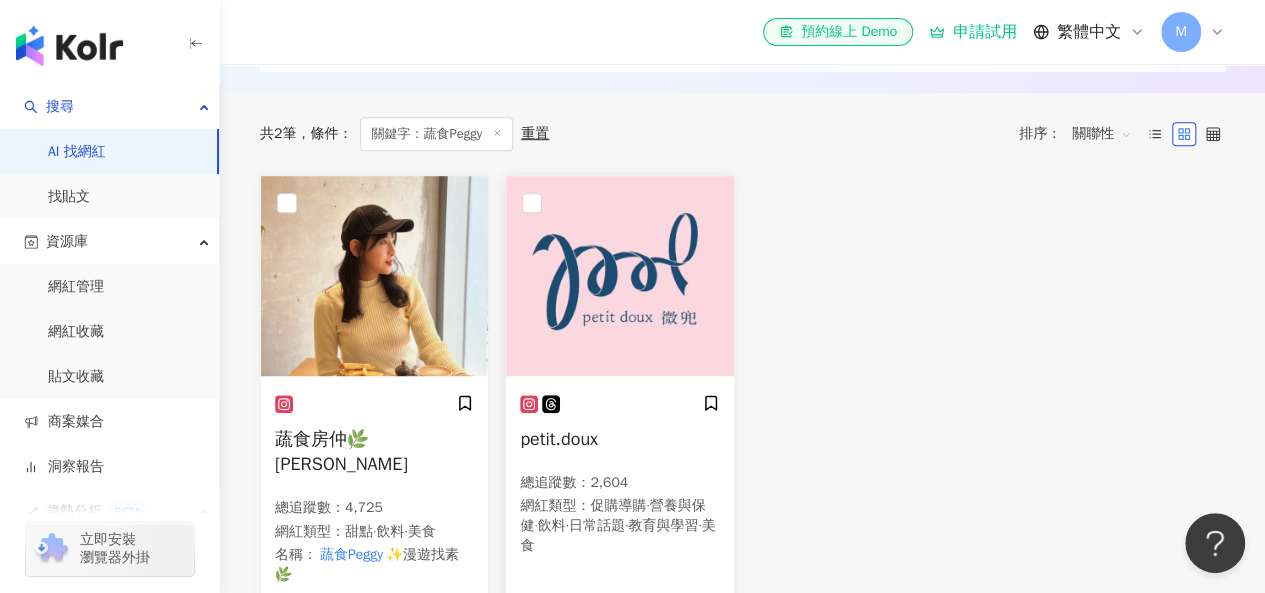 scroll, scrollTop: 700, scrollLeft: 0, axis: vertical 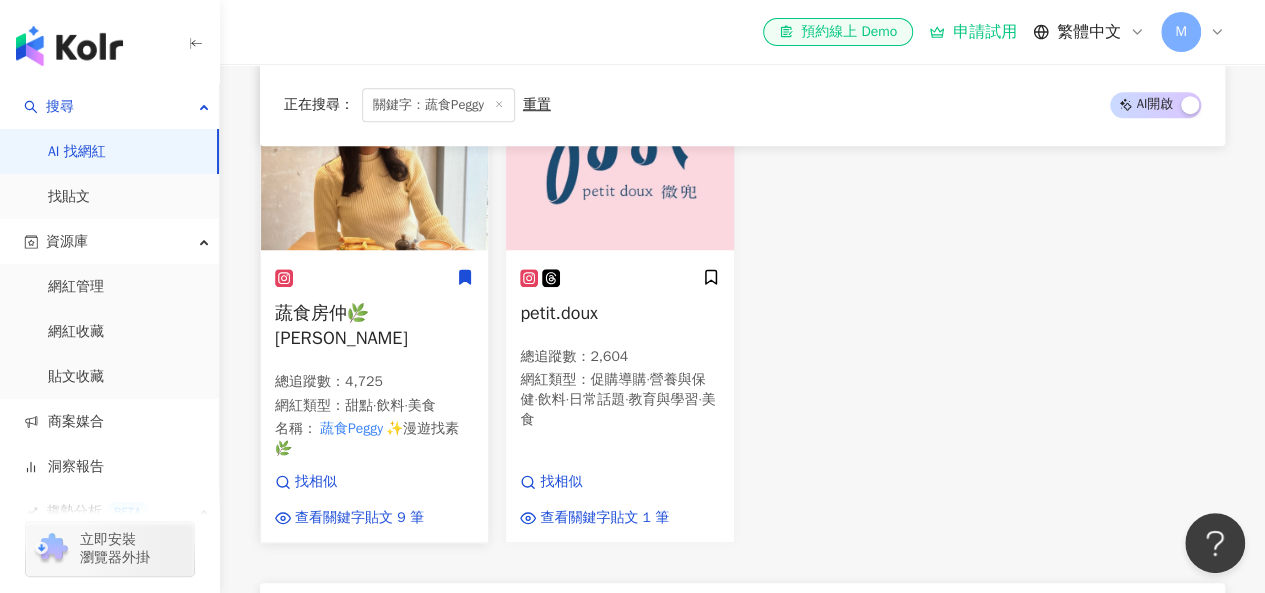 click on "蔬食房仲🌿Peggy" at bounding box center [341, 325] 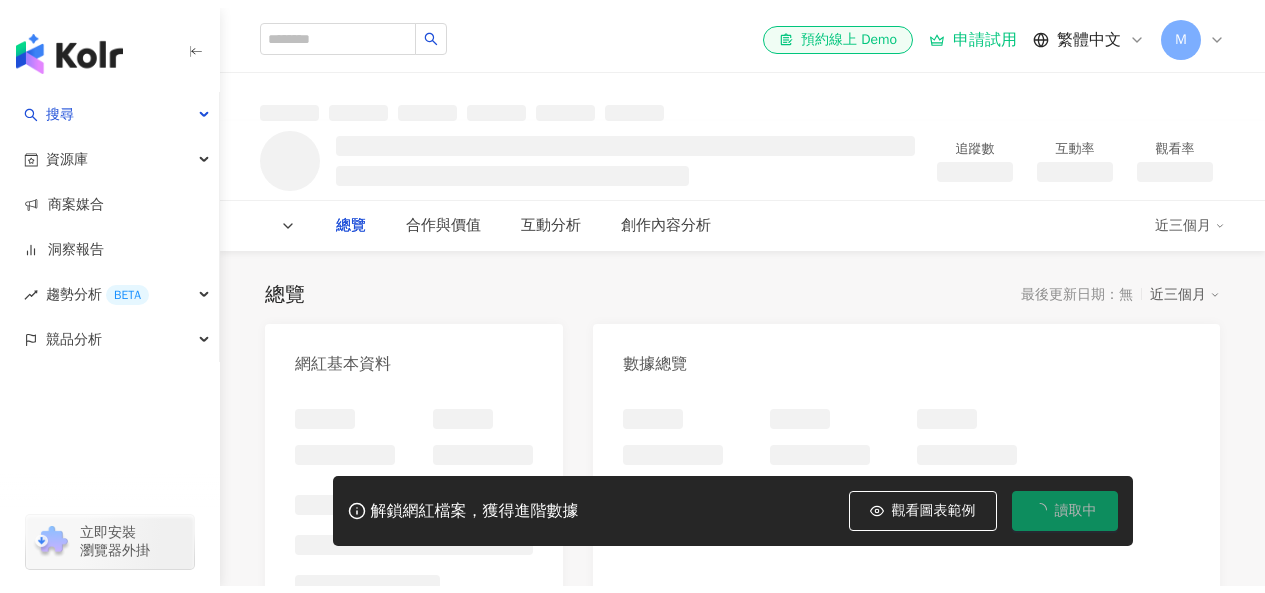 scroll, scrollTop: 0, scrollLeft: 0, axis: both 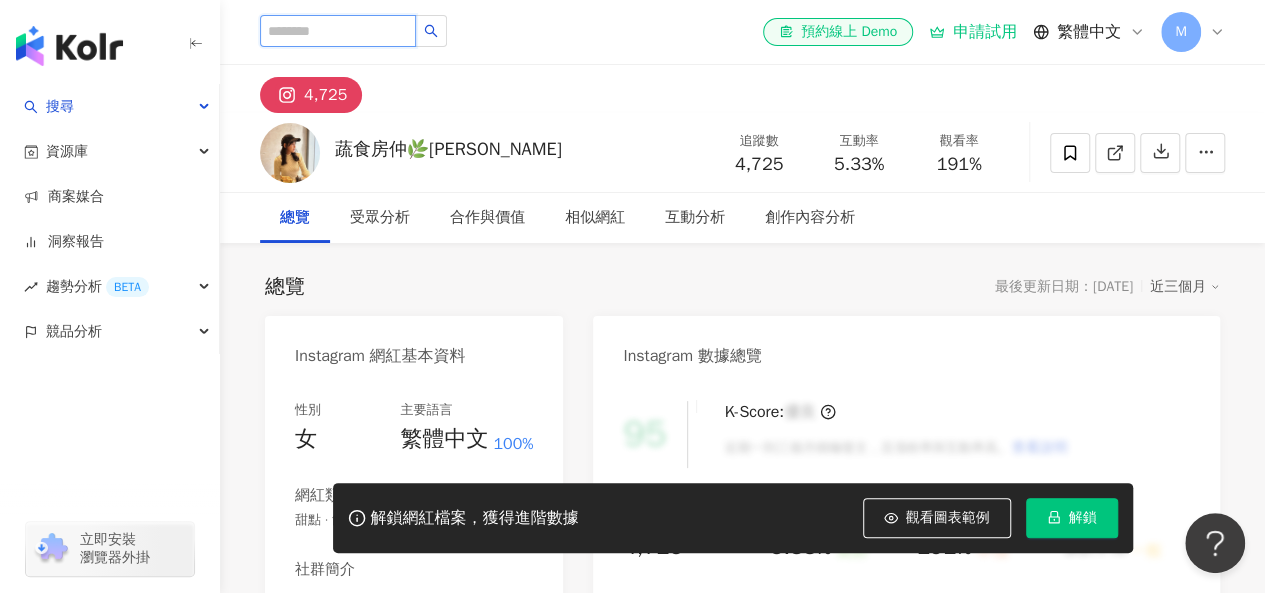 click at bounding box center (338, 31) 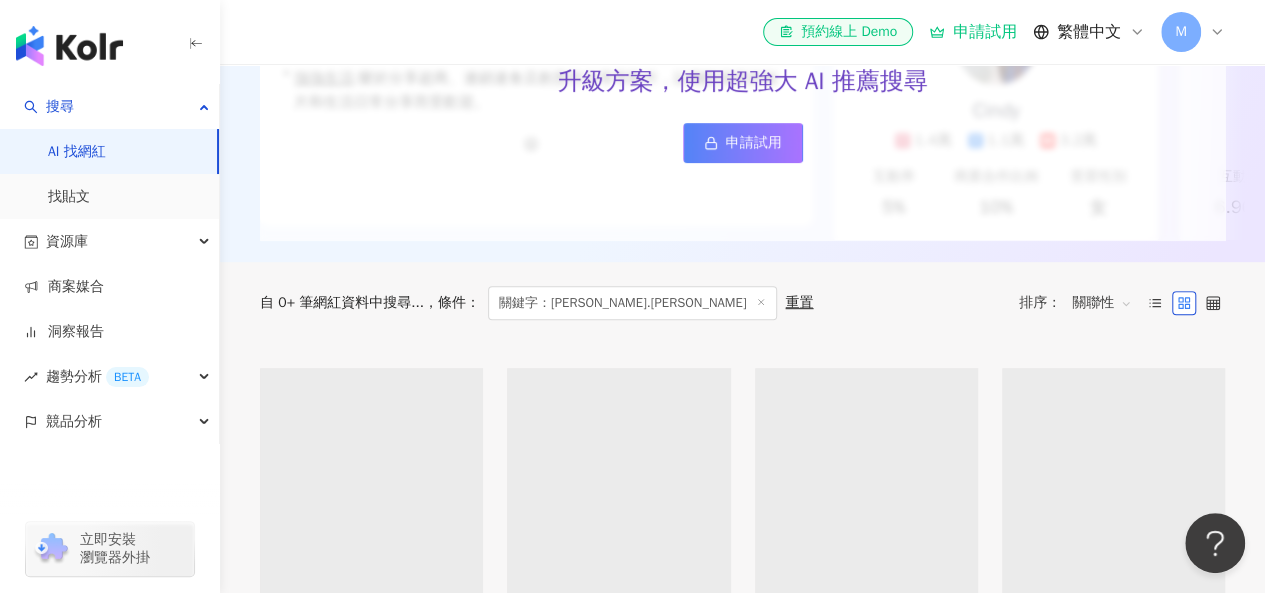 scroll, scrollTop: 600, scrollLeft: 0, axis: vertical 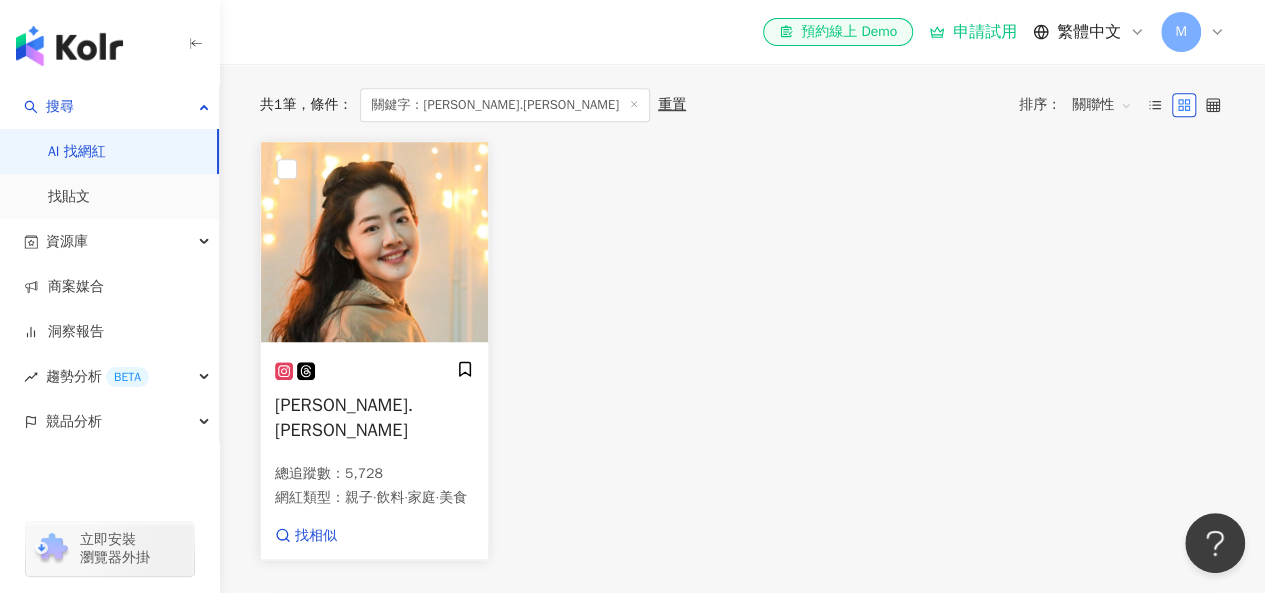 click at bounding box center [374, 242] 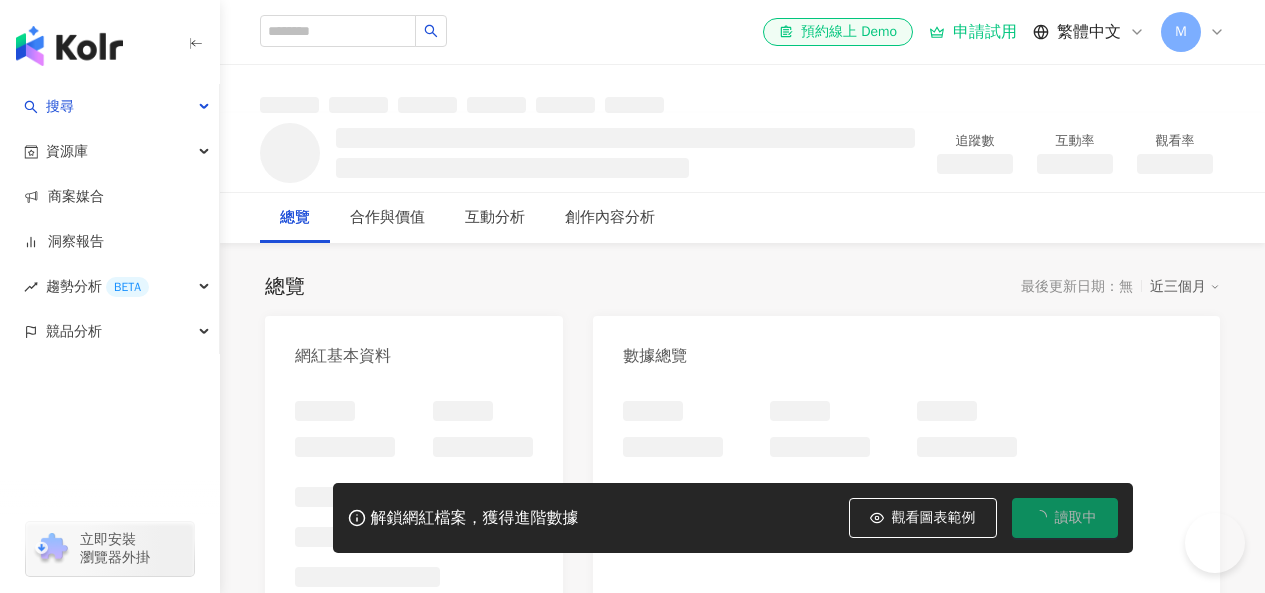 scroll, scrollTop: 0, scrollLeft: 0, axis: both 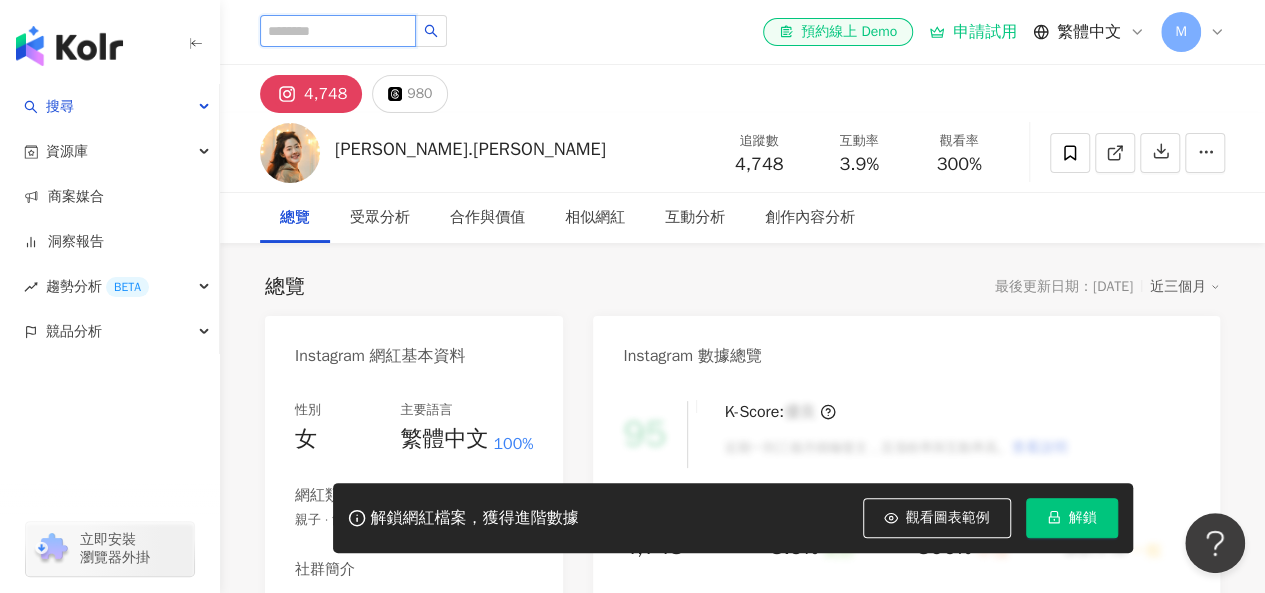 click at bounding box center [338, 31] 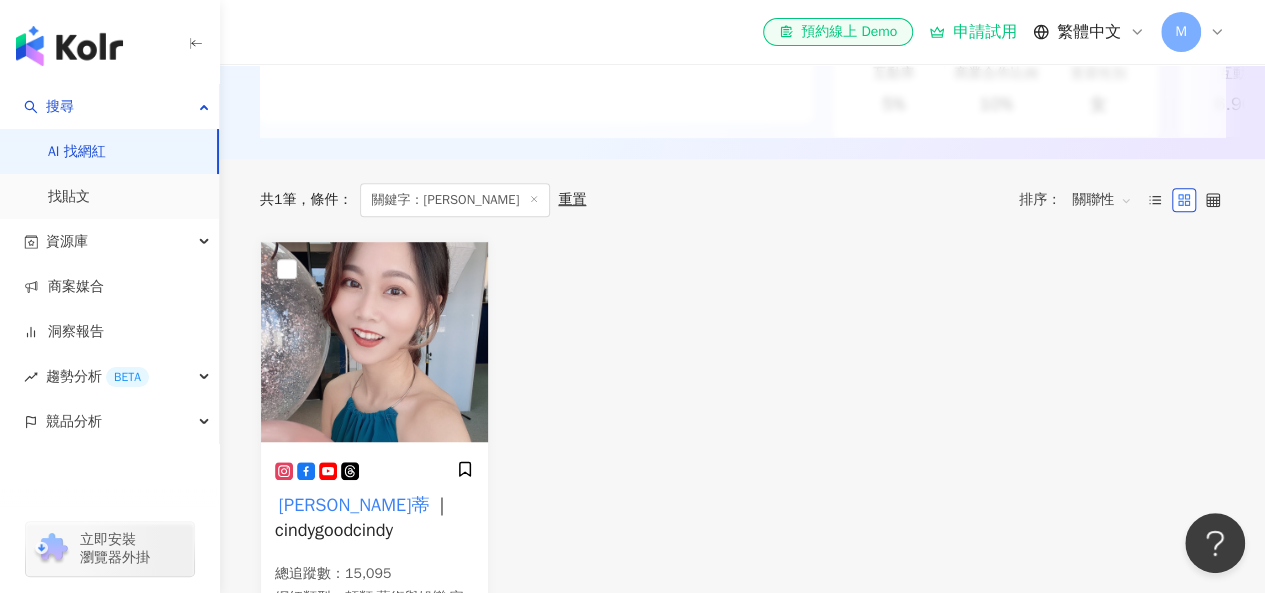 scroll, scrollTop: 700, scrollLeft: 0, axis: vertical 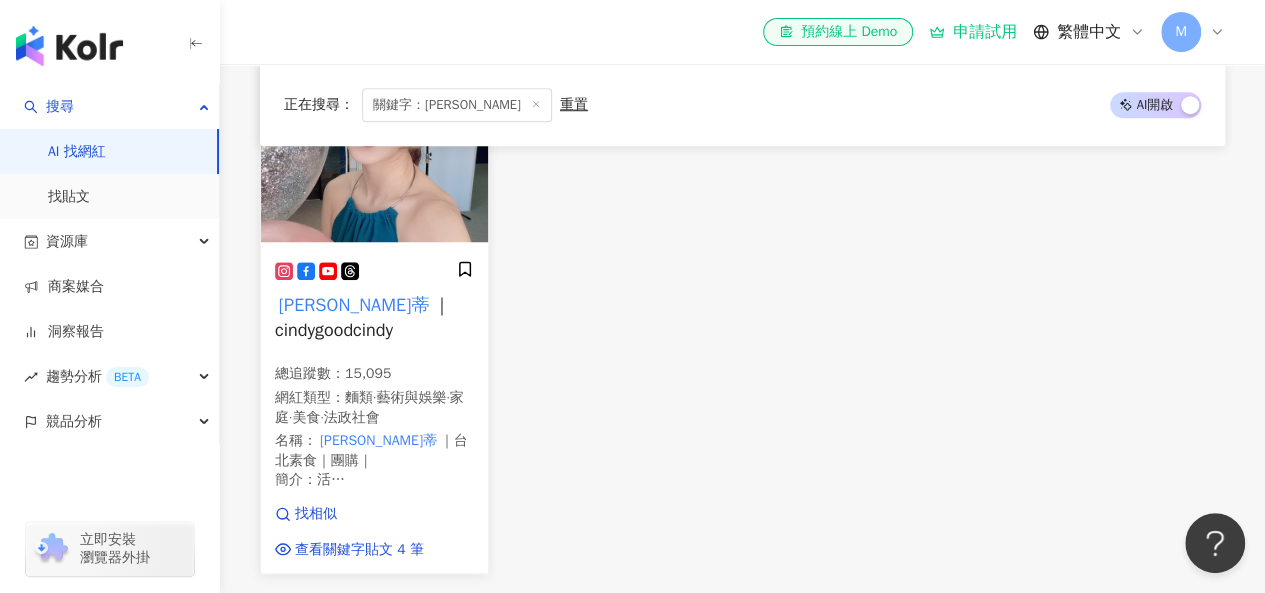 click on "Cindy好莘蒂 ｜cindygoodcindy 總追蹤數 ： 15,095 網紅類型 ： 麵類  ·  藝術與娛樂  ·  家庭  ·  美食  ·  法政社會 名稱 ： Cindy好莘蒂 ｜台北素食｜團購｜ 簡介 ： 活
——————🌸——————
🔍Facebook / Instagram :  Cindy好莘蒂" at bounding box center (374, 382) 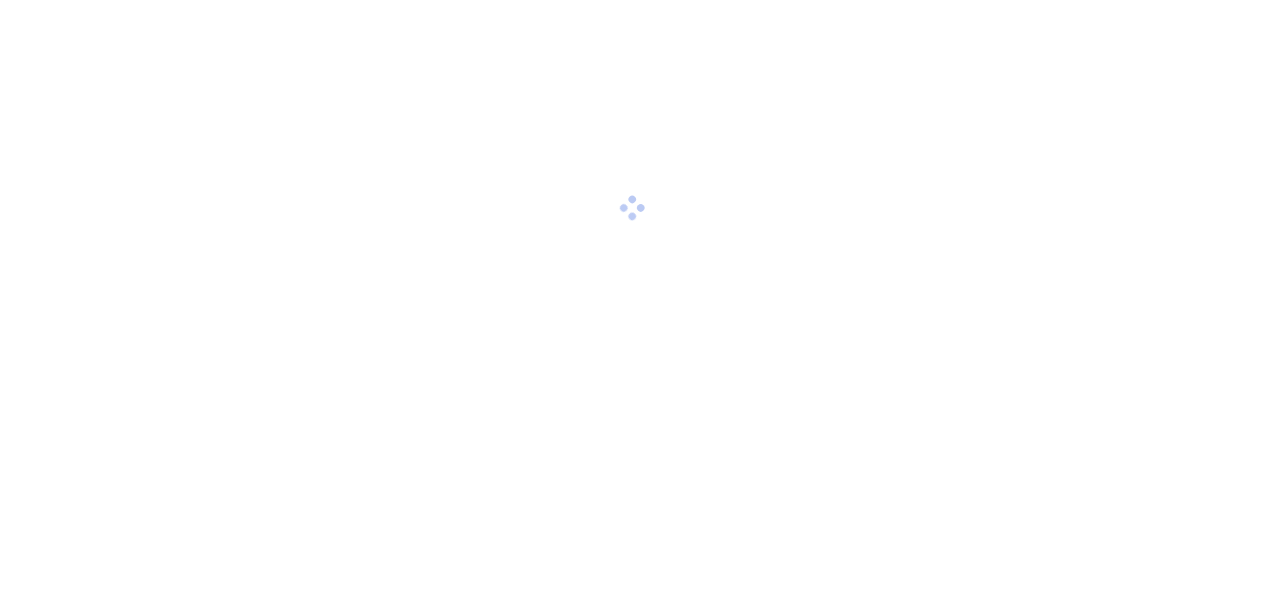 scroll, scrollTop: 0, scrollLeft: 0, axis: both 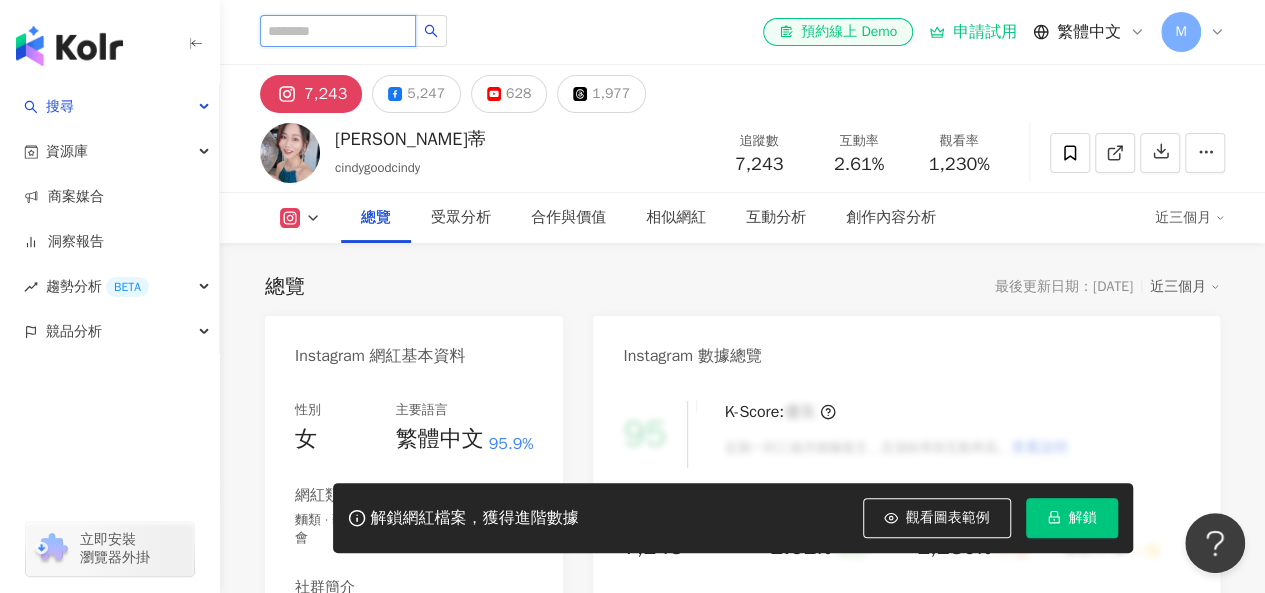 click at bounding box center (338, 31) 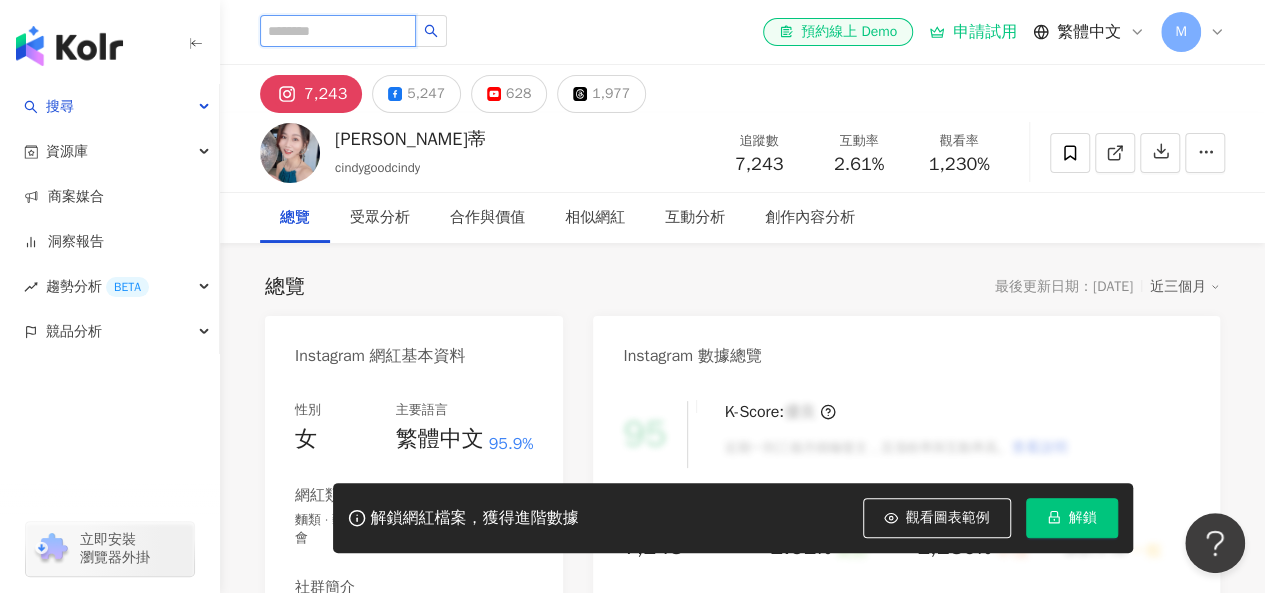 paste on "**********" 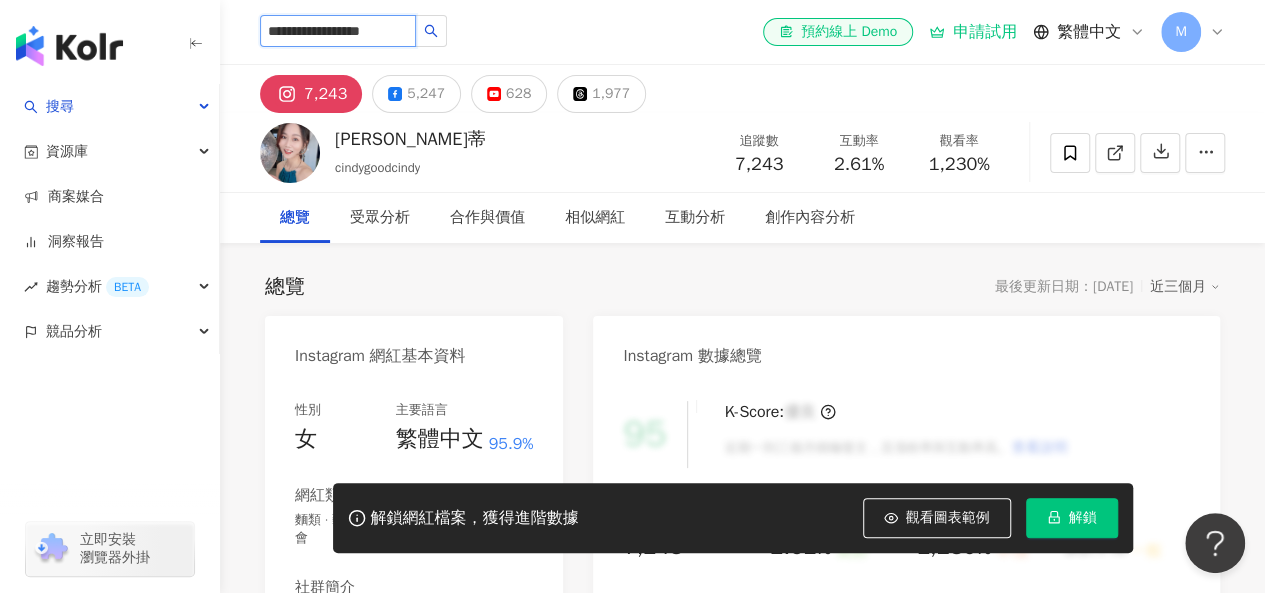 scroll, scrollTop: 0, scrollLeft: 26, axis: horizontal 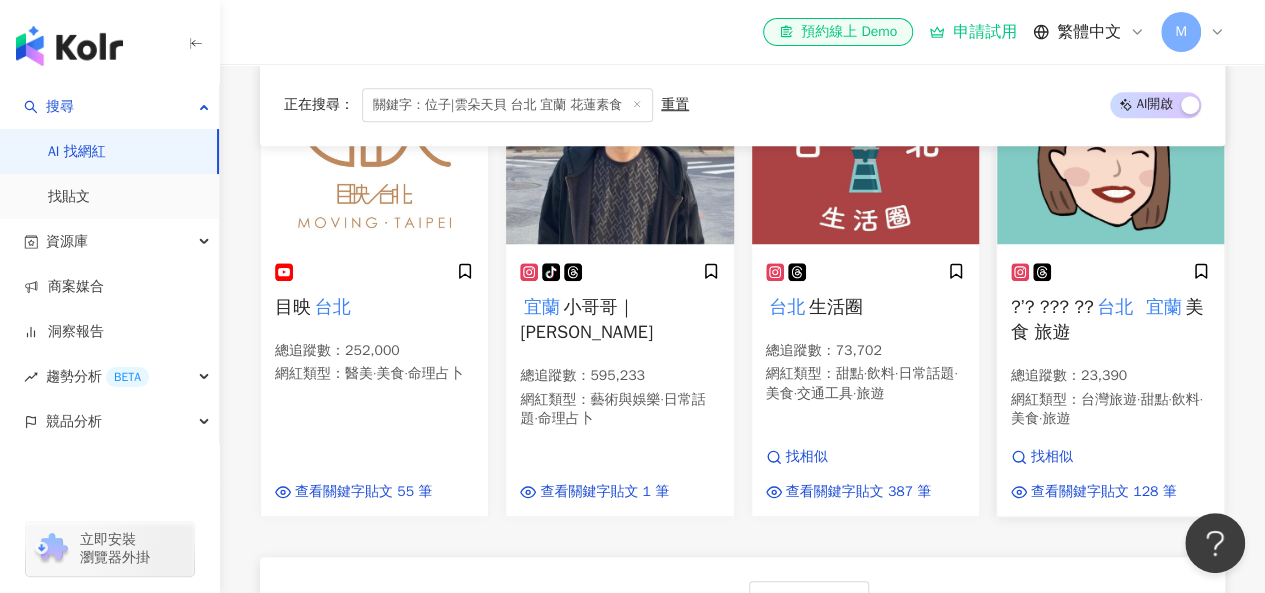click on "美食 旅遊" at bounding box center (1107, 319) 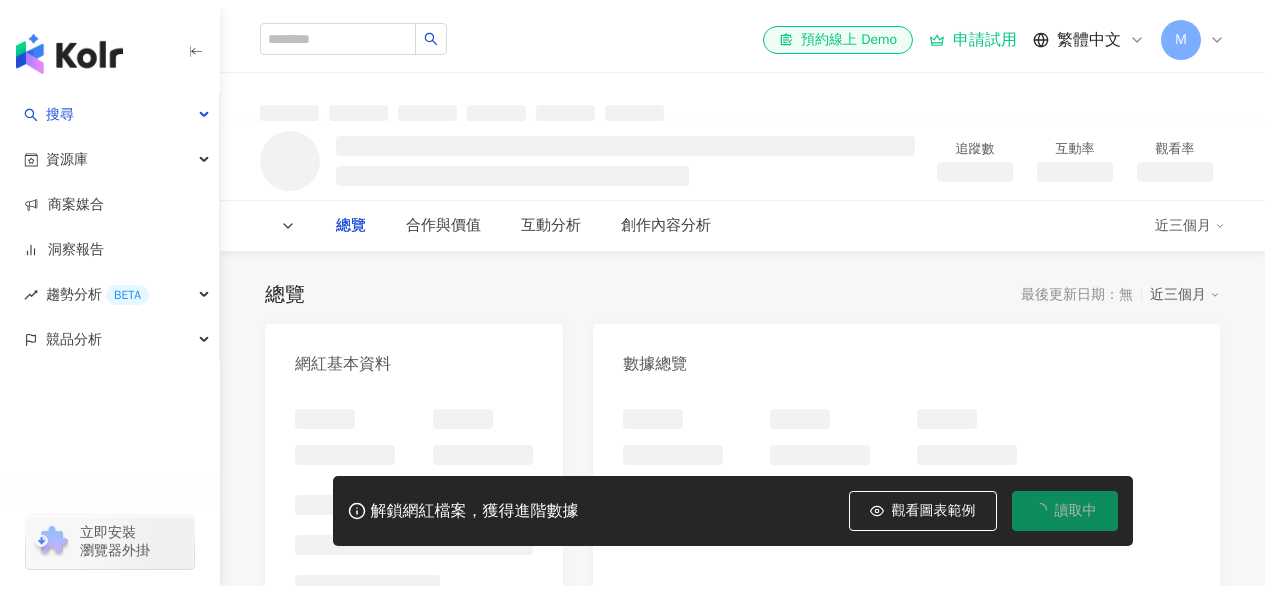 scroll, scrollTop: 0, scrollLeft: 0, axis: both 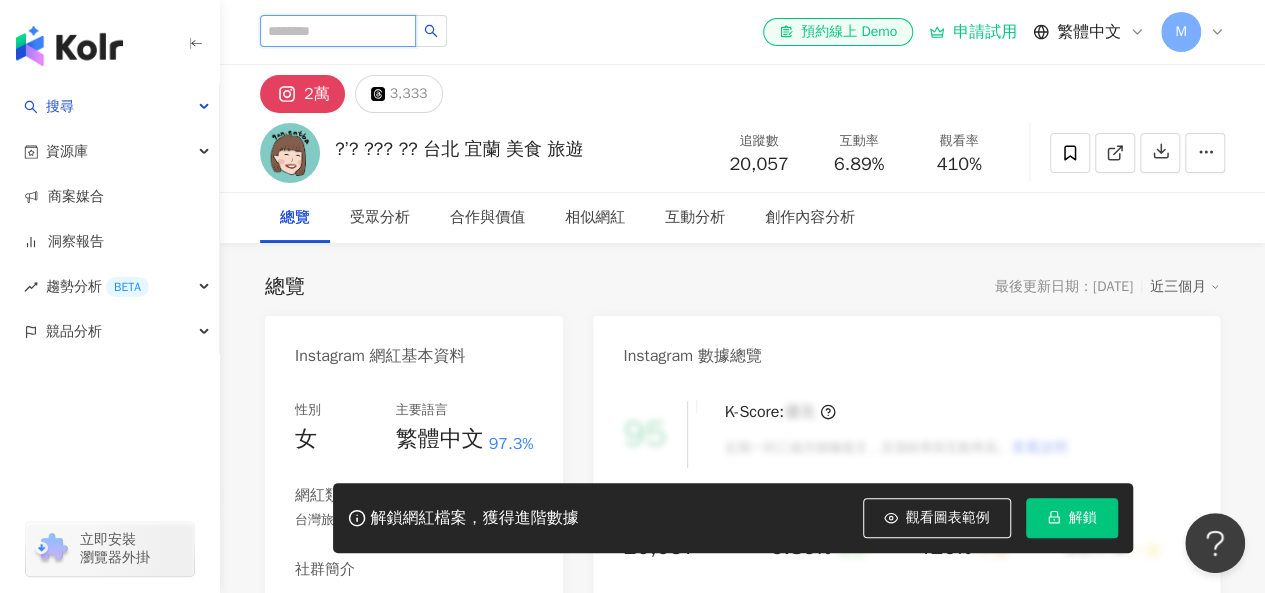 click at bounding box center (338, 31) 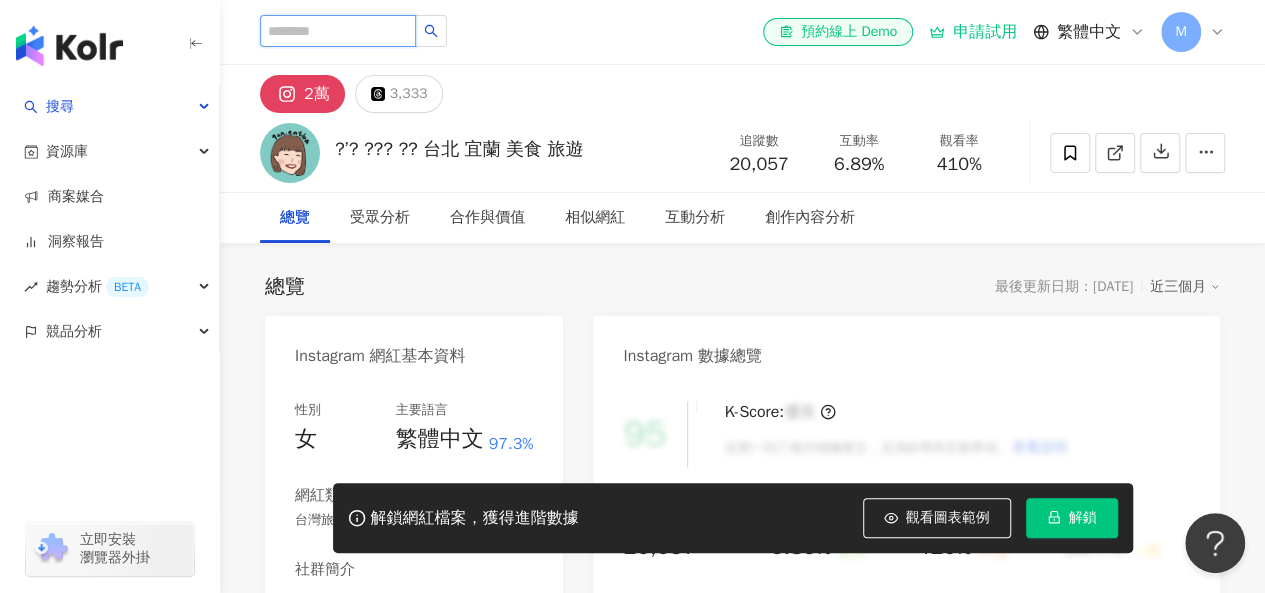 click at bounding box center [338, 31] 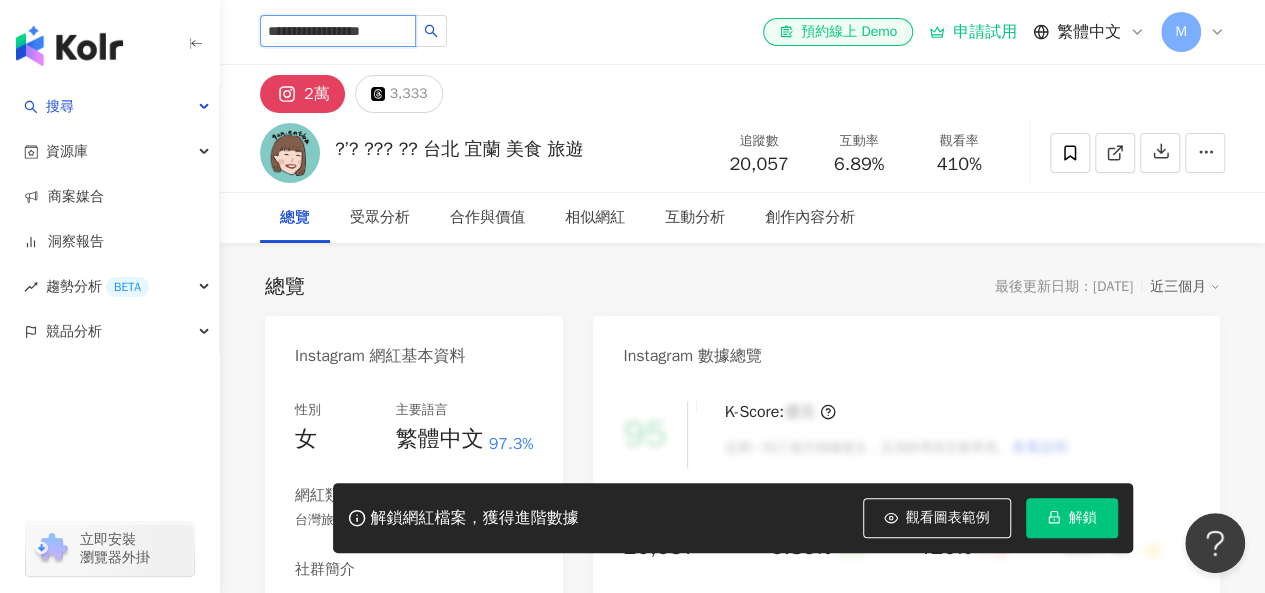 scroll, scrollTop: 0, scrollLeft: 26, axis: horizontal 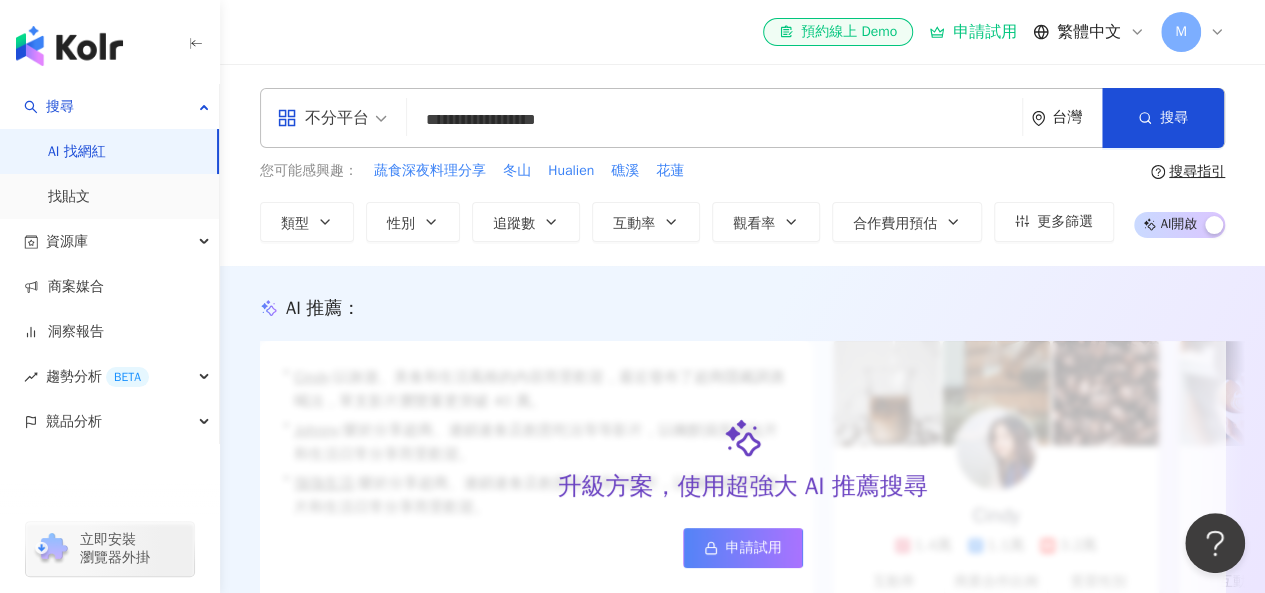 drag, startPoint x: 819, startPoint y: 125, endPoint x: 293, endPoint y: 101, distance: 526.54724 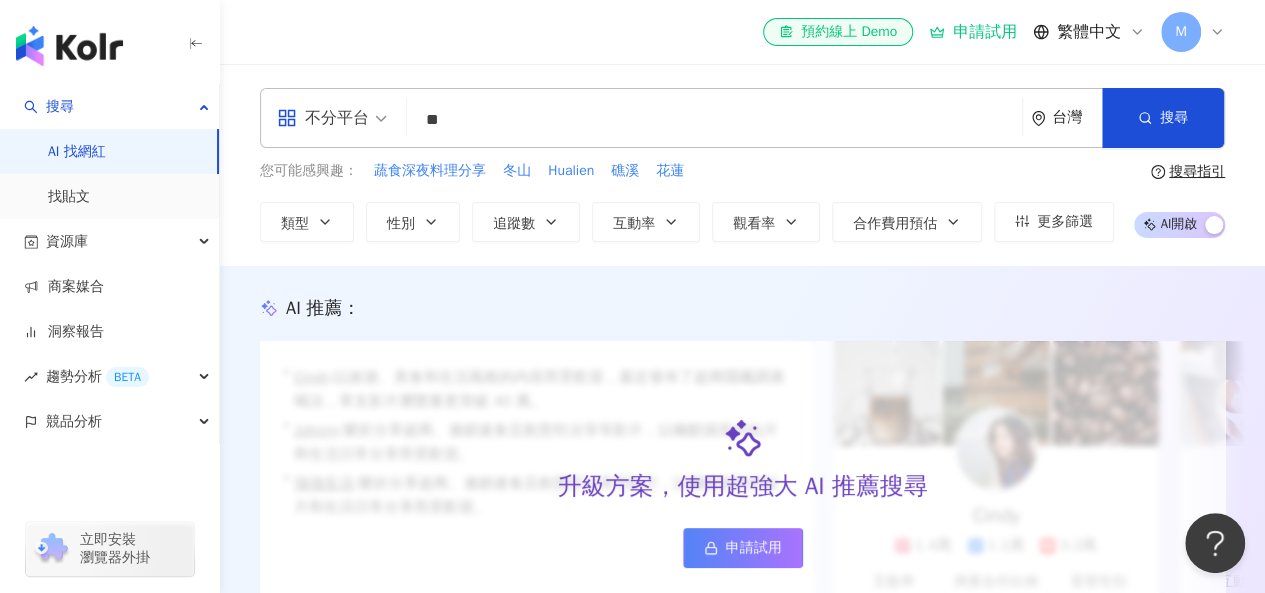 type on "*" 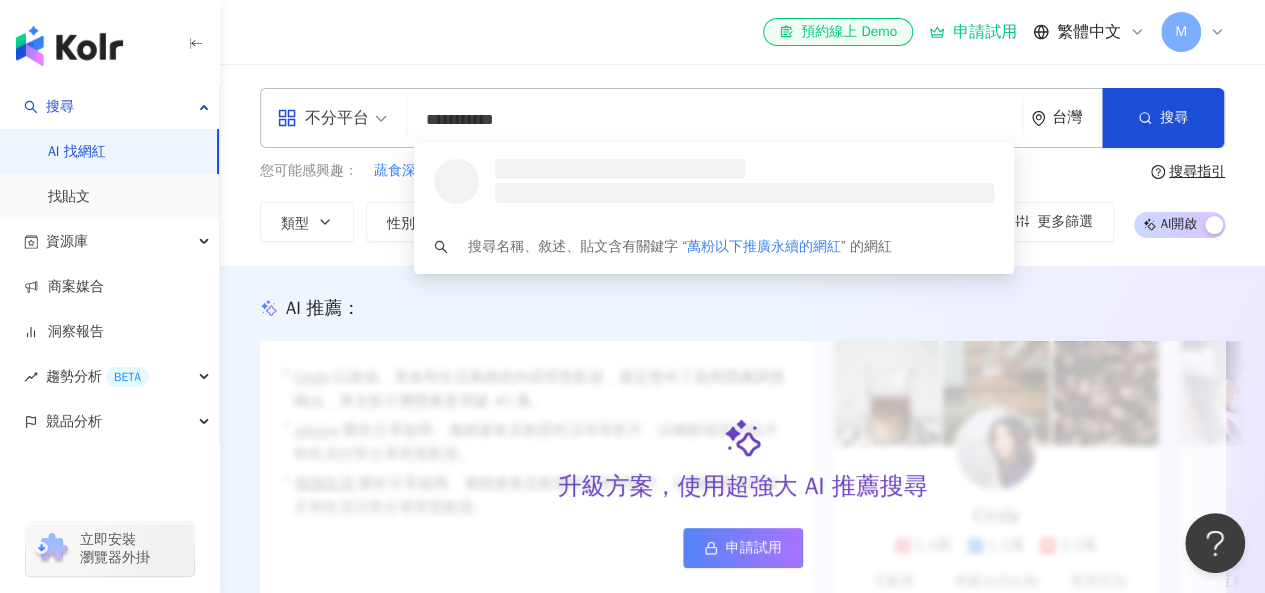 click on "不分平台" at bounding box center (323, 118) 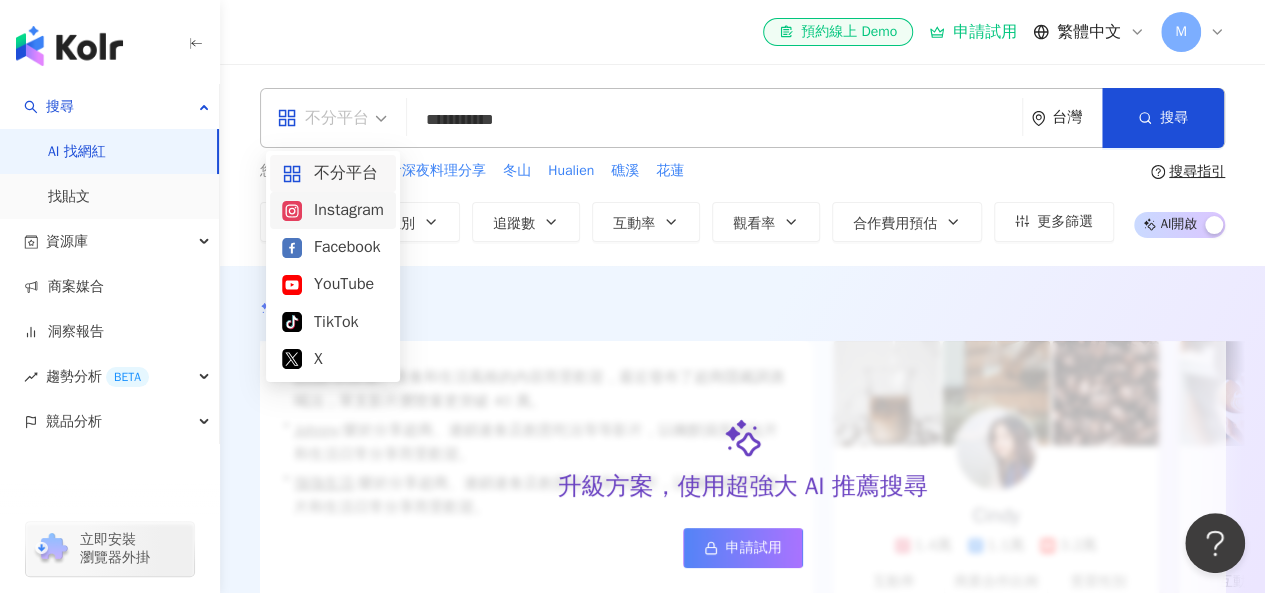 click on "Instagram" at bounding box center (333, 210) 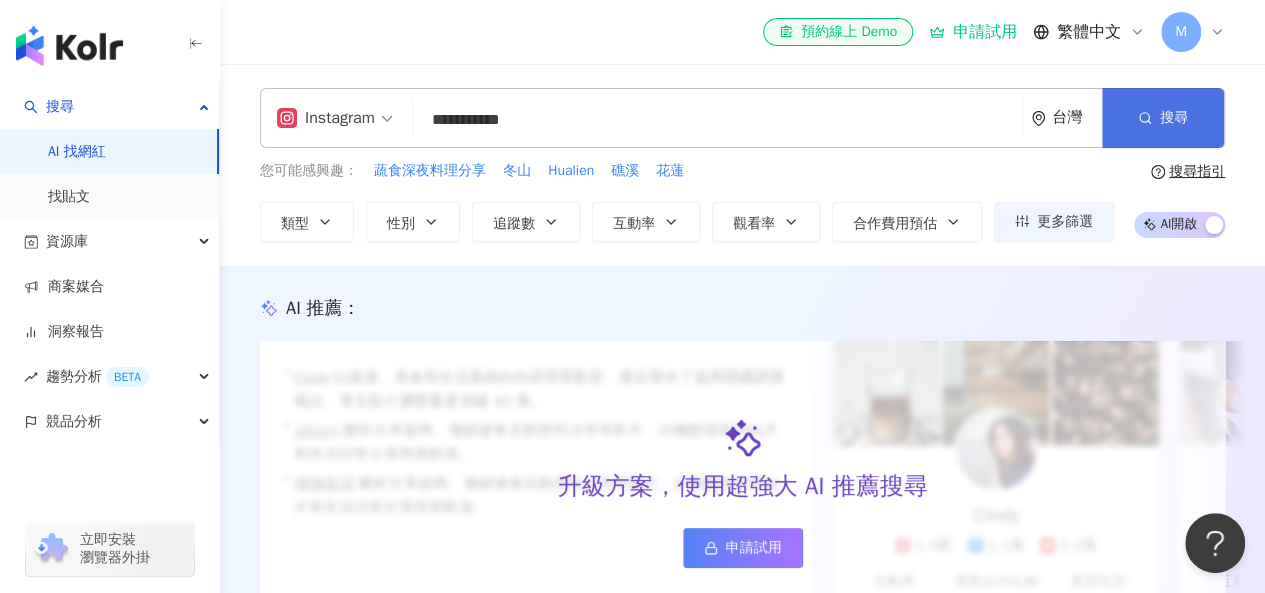 click 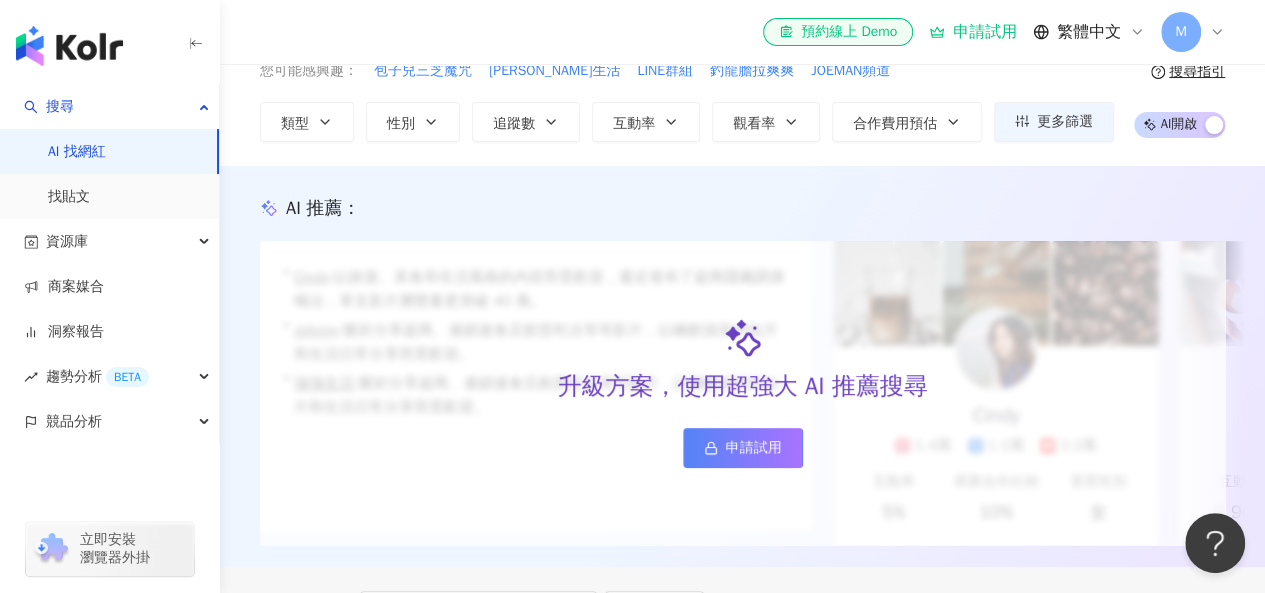 scroll, scrollTop: 0, scrollLeft: 0, axis: both 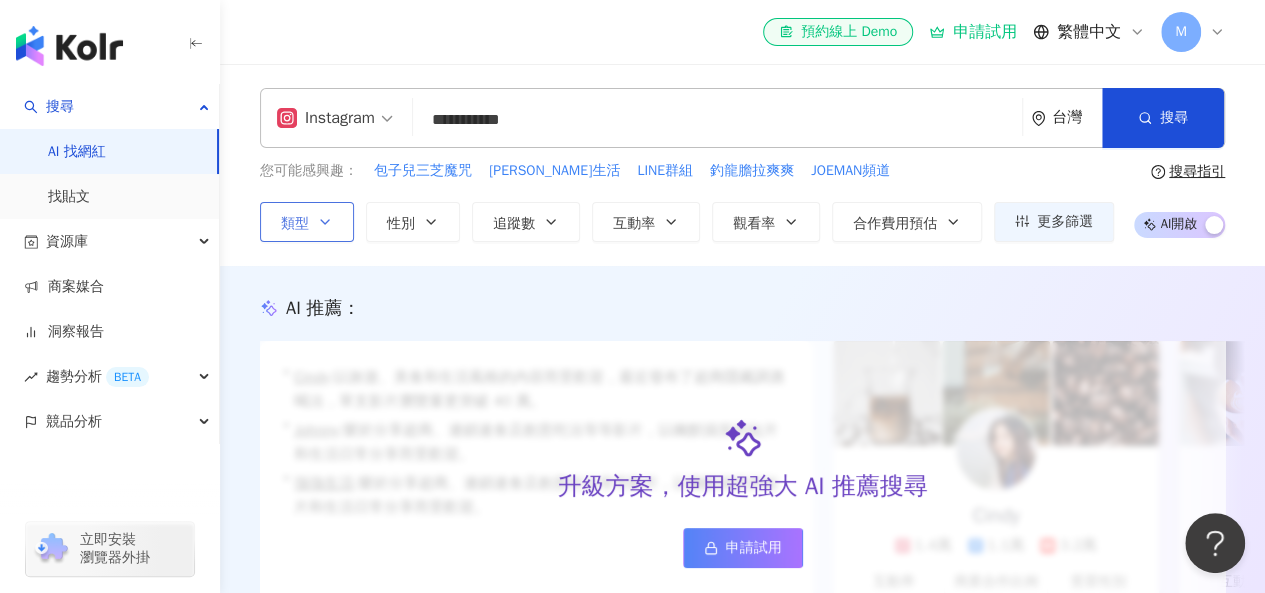 click on "類型" at bounding box center [307, 222] 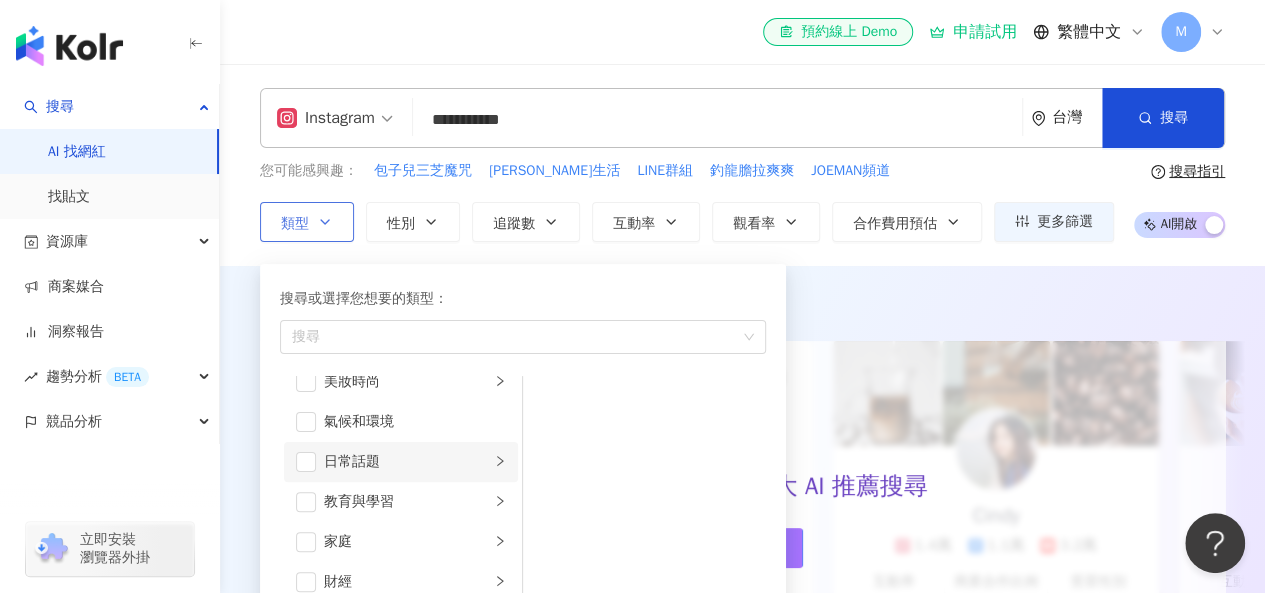 scroll, scrollTop: 100, scrollLeft: 0, axis: vertical 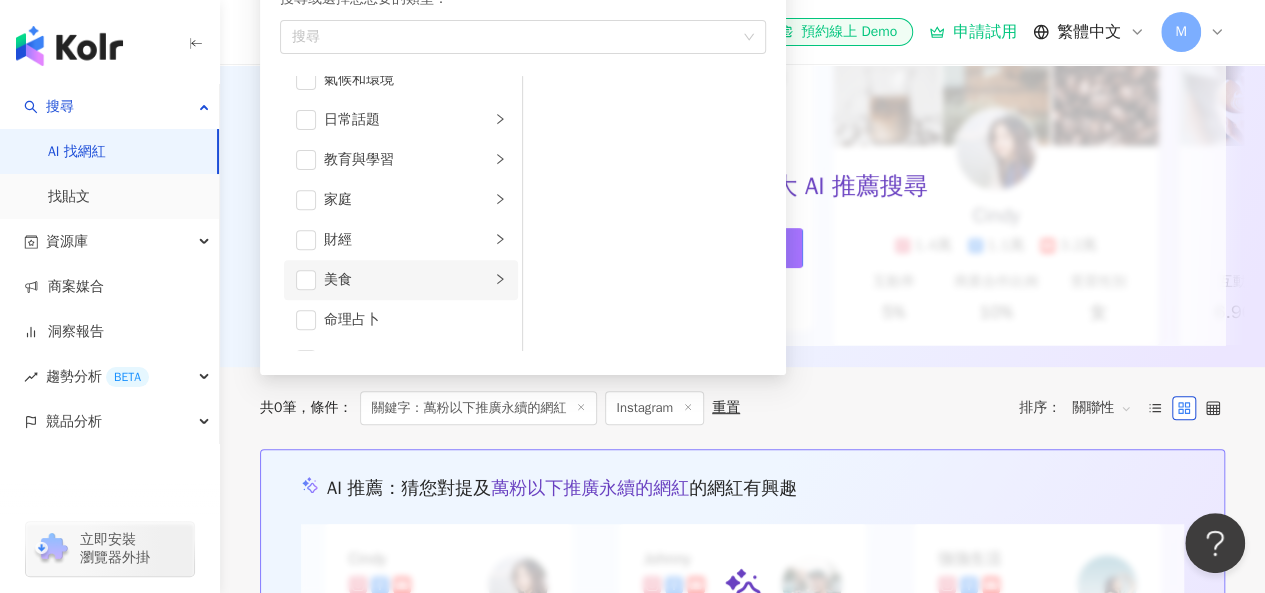 click at bounding box center [500, 279] 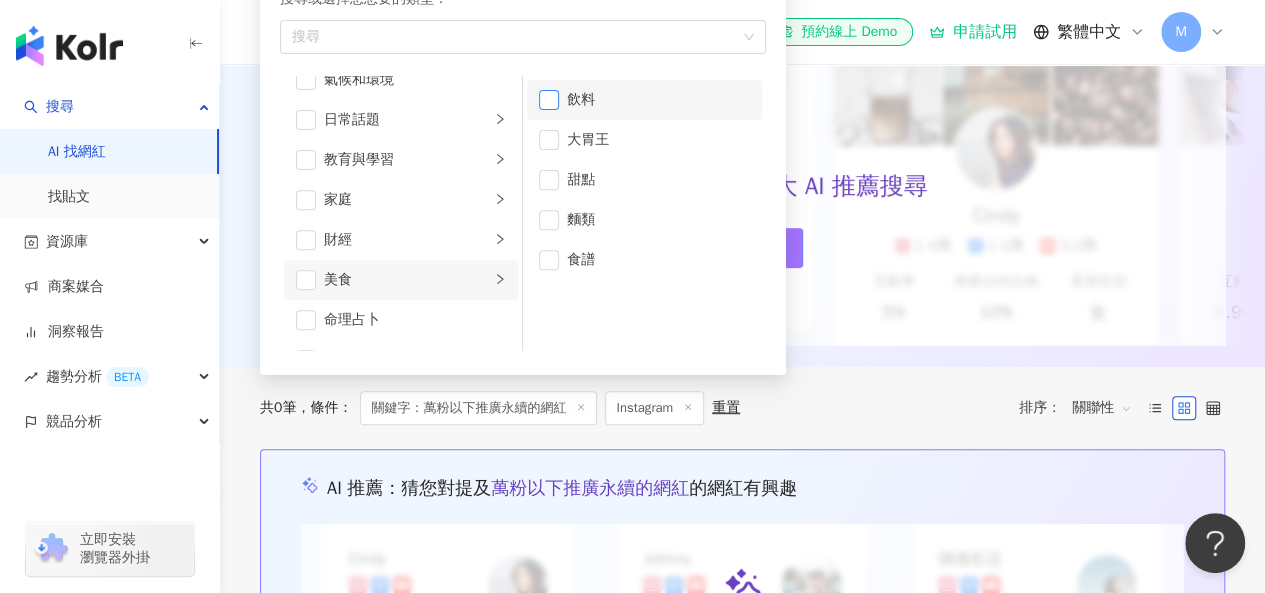 click at bounding box center (549, 100) 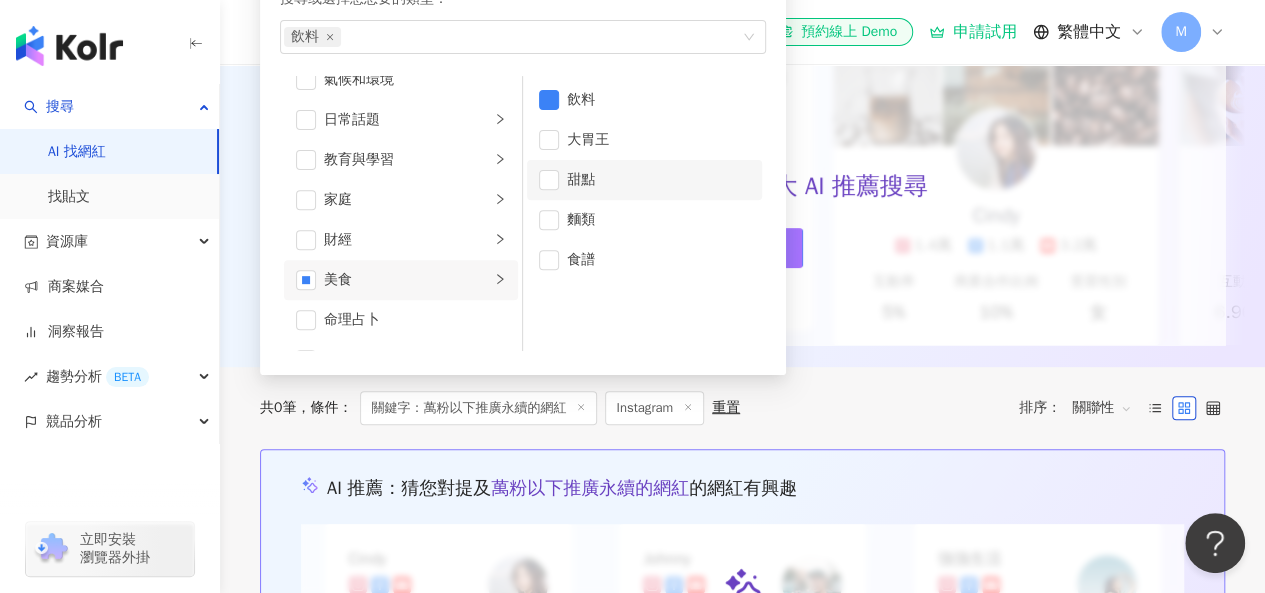 click on "甜點" at bounding box center (644, 180) 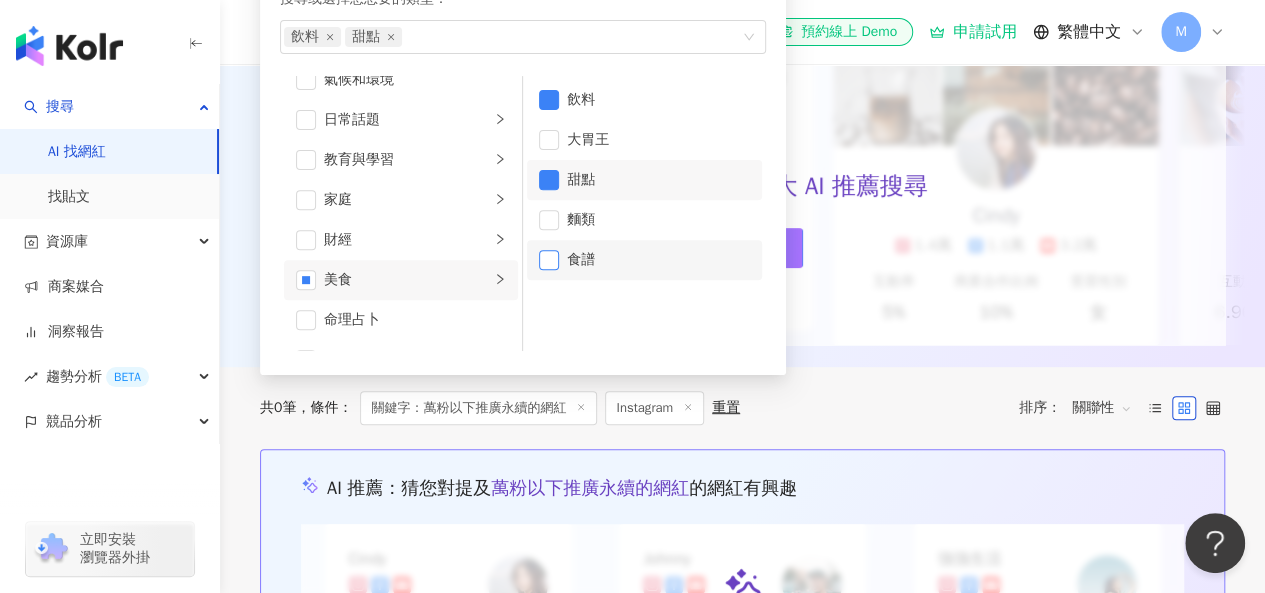 click at bounding box center (549, 260) 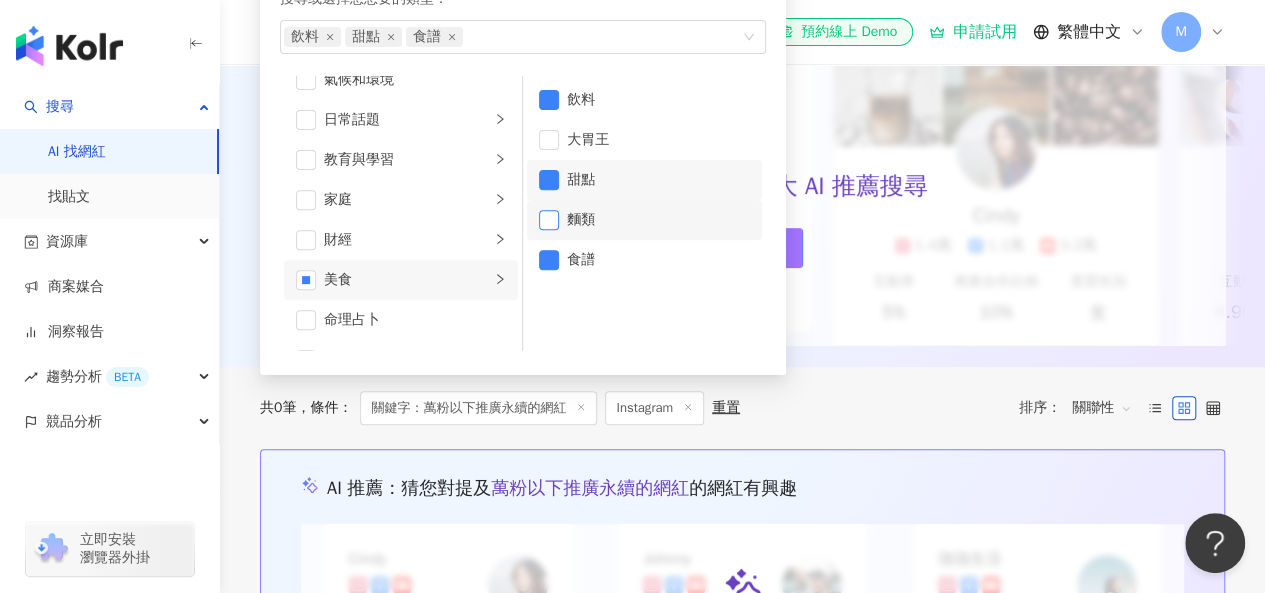 click at bounding box center [549, 220] 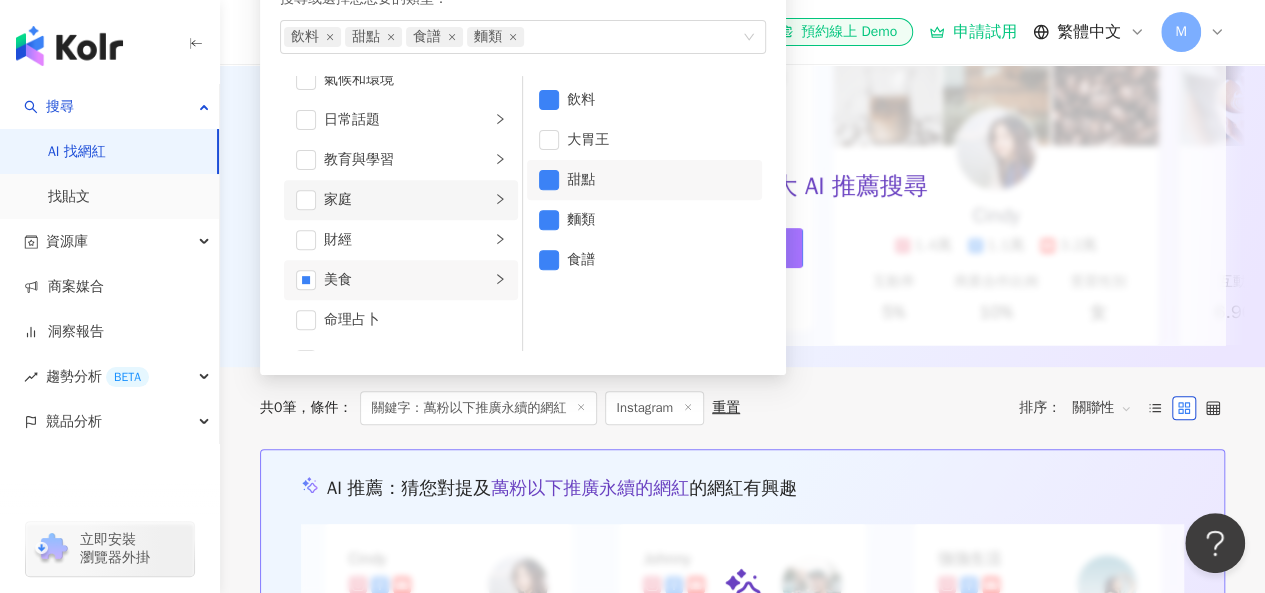 click on "家庭" at bounding box center (407, 200) 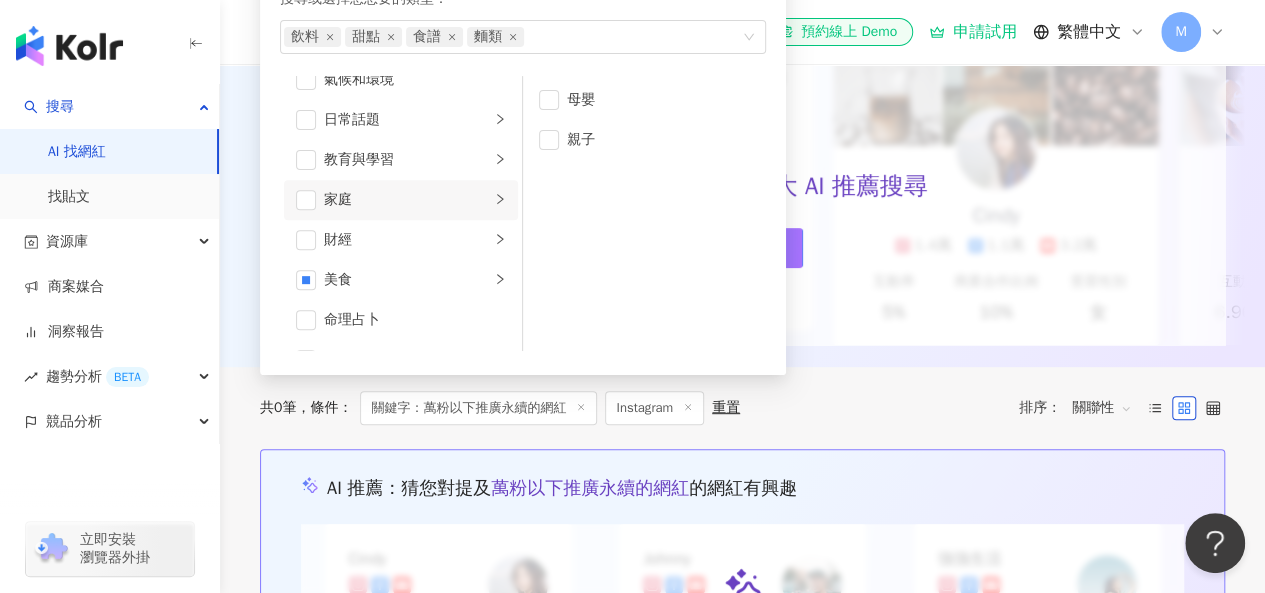 click 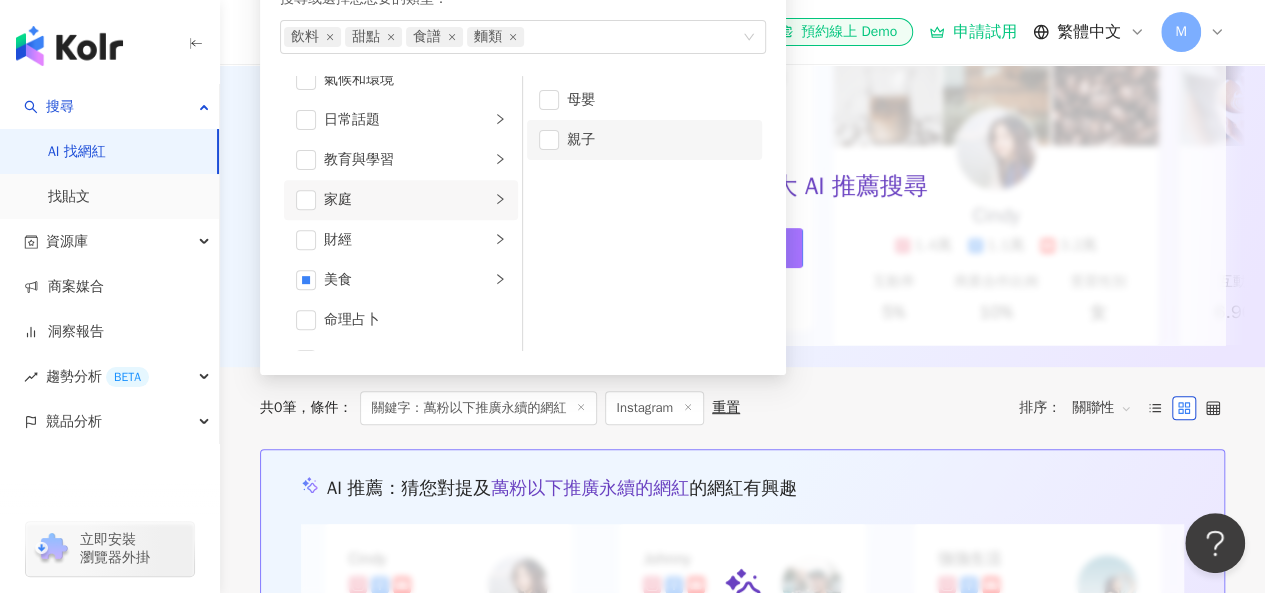click on "親子" at bounding box center [644, 140] 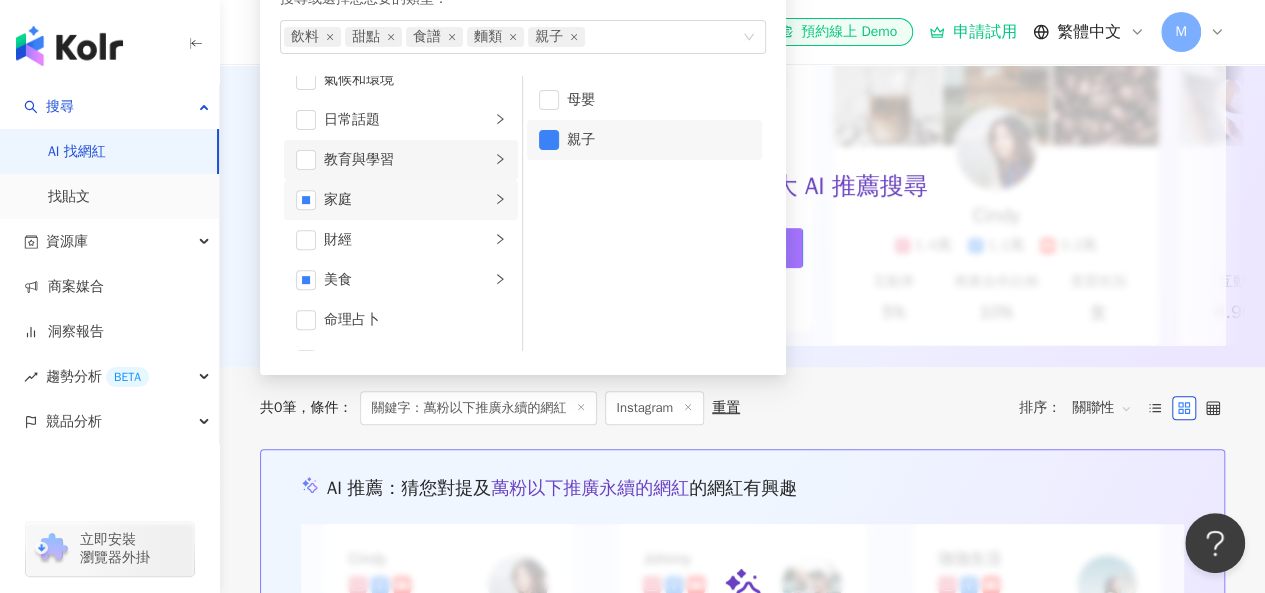 click 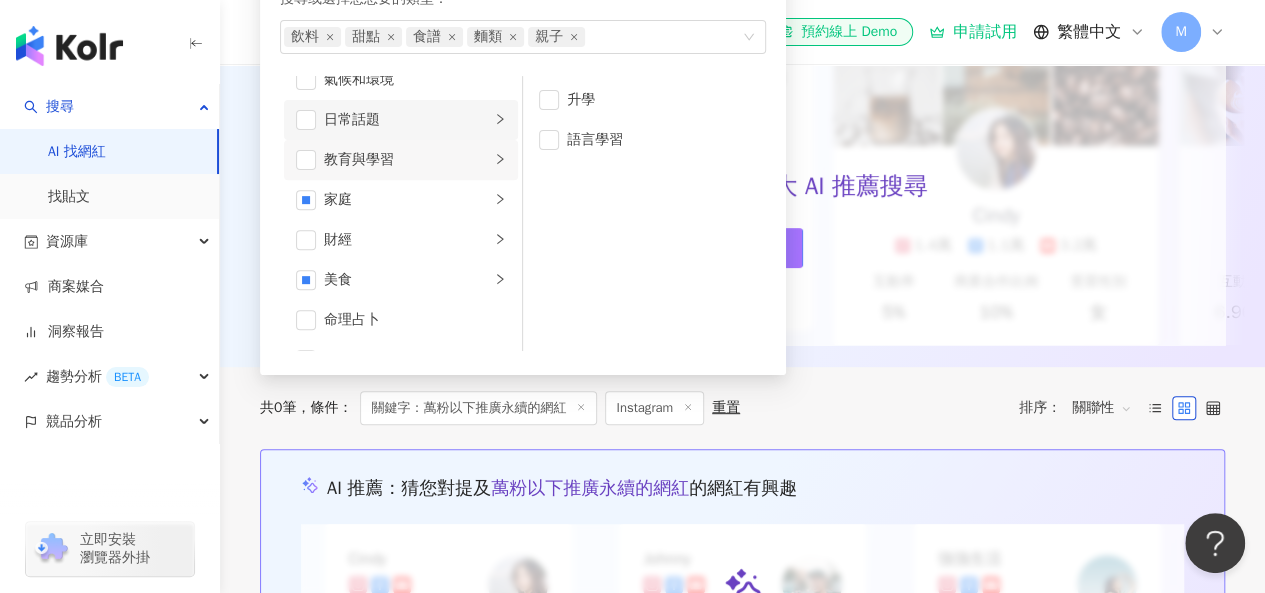 click 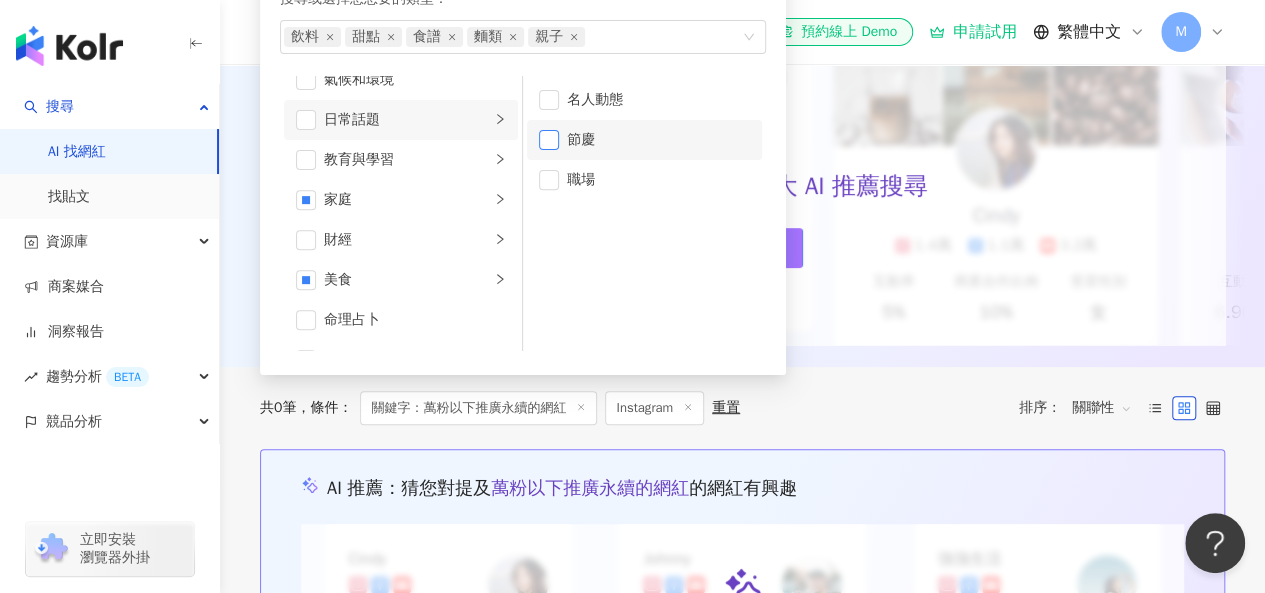 click at bounding box center (549, 140) 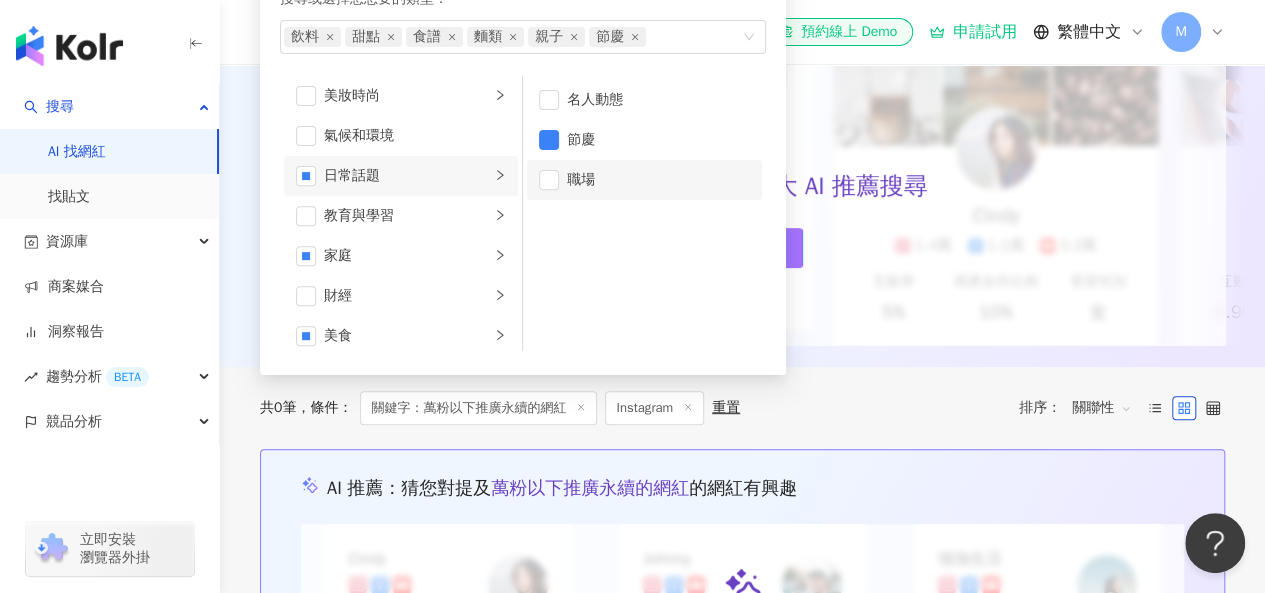 scroll, scrollTop: 0, scrollLeft: 0, axis: both 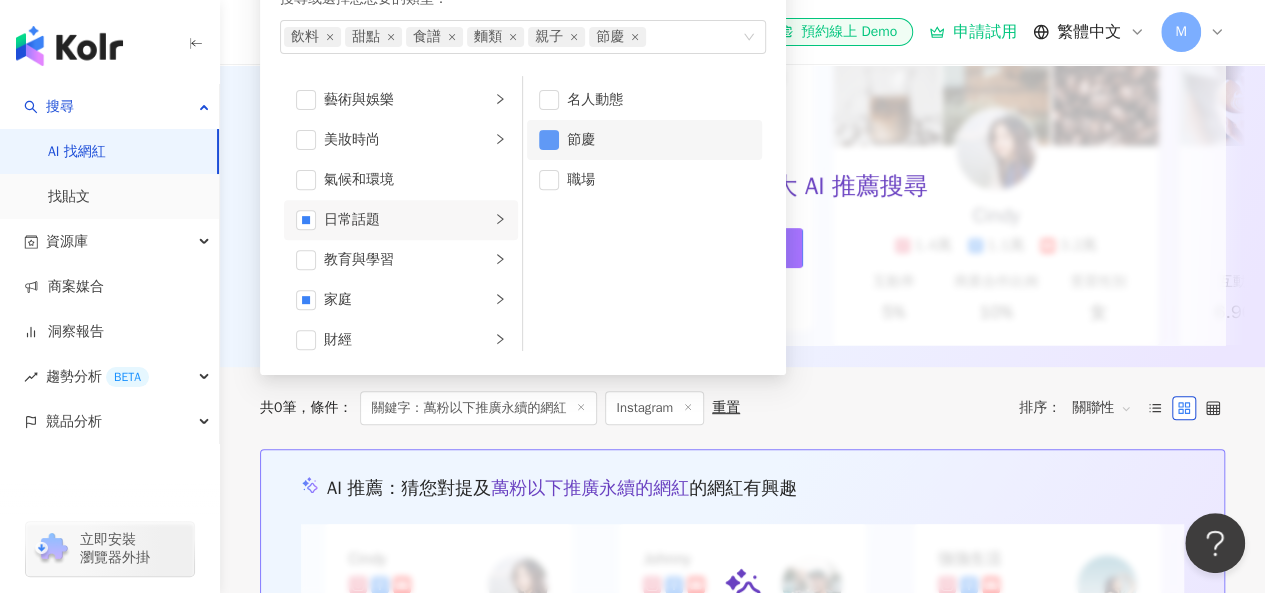 click at bounding box center (549, 140) 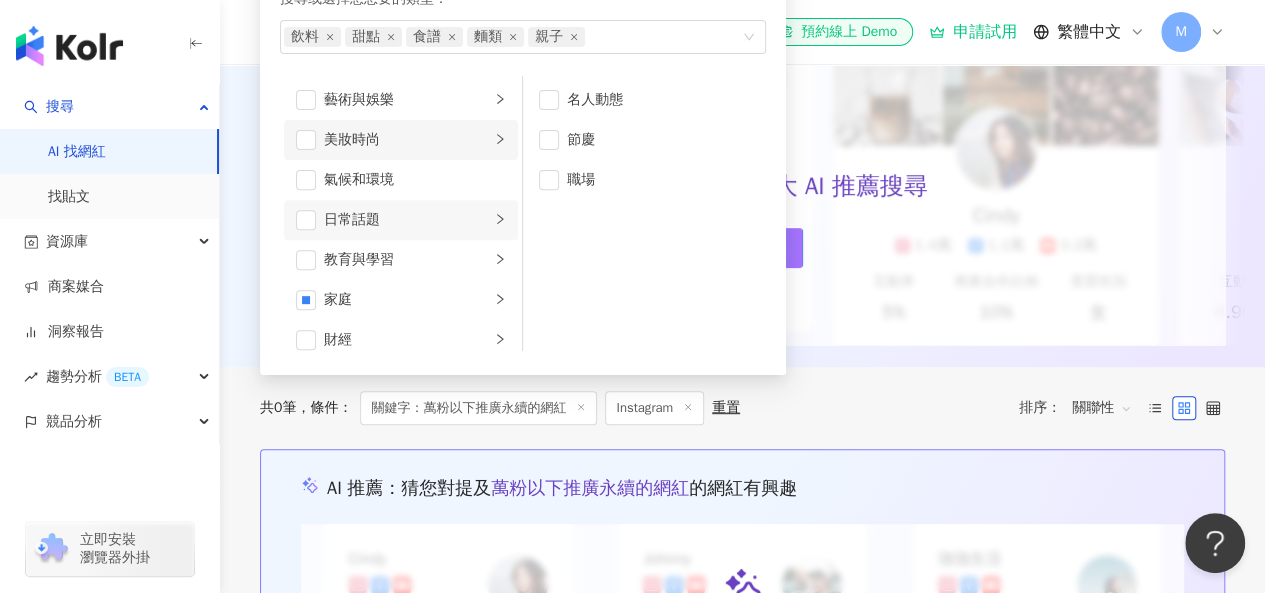 click on "美妝時尚" at bounding box center (401, 140) 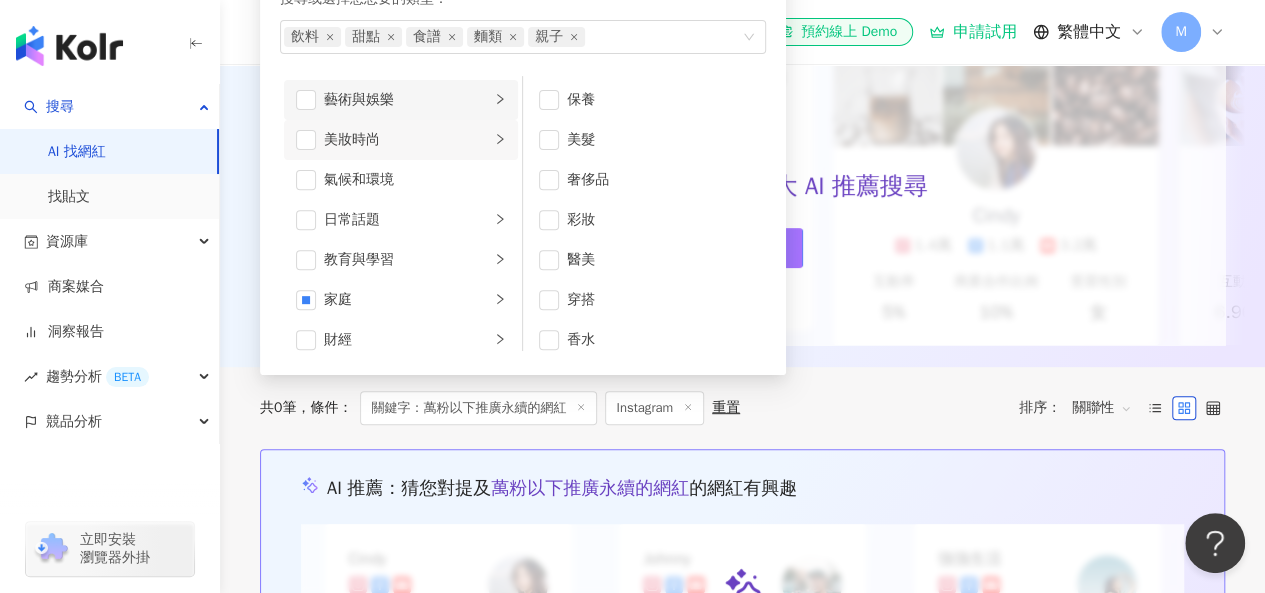 click at bounding box center [500, 99] 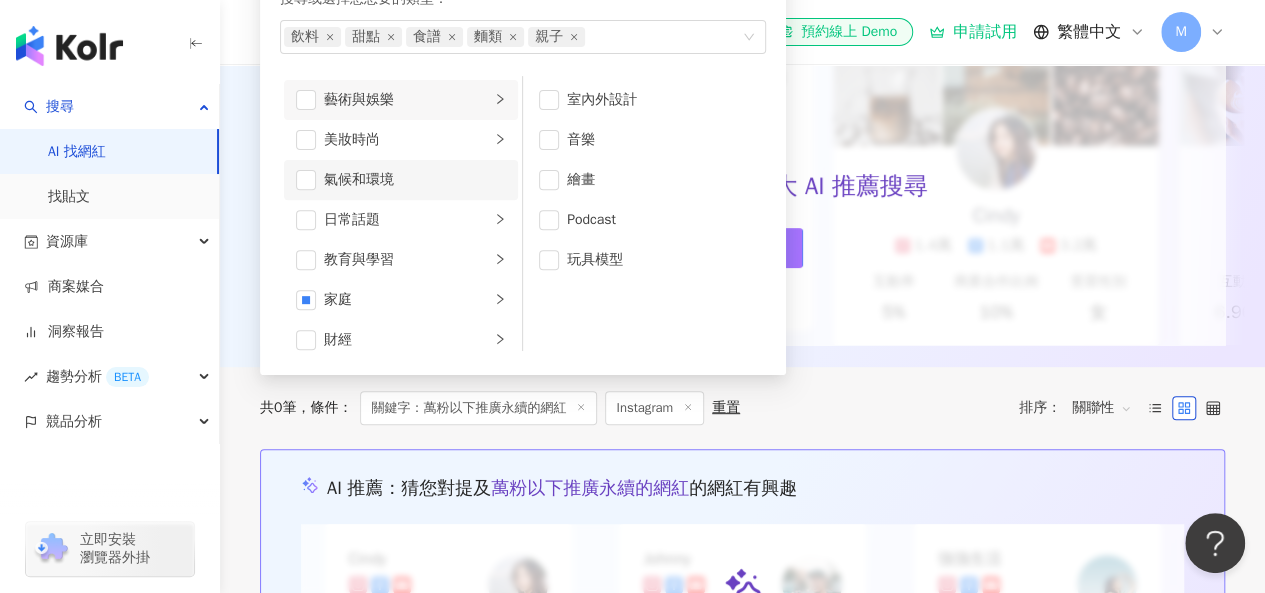 click on "氣候和環境" at bounding box center [401, 180] 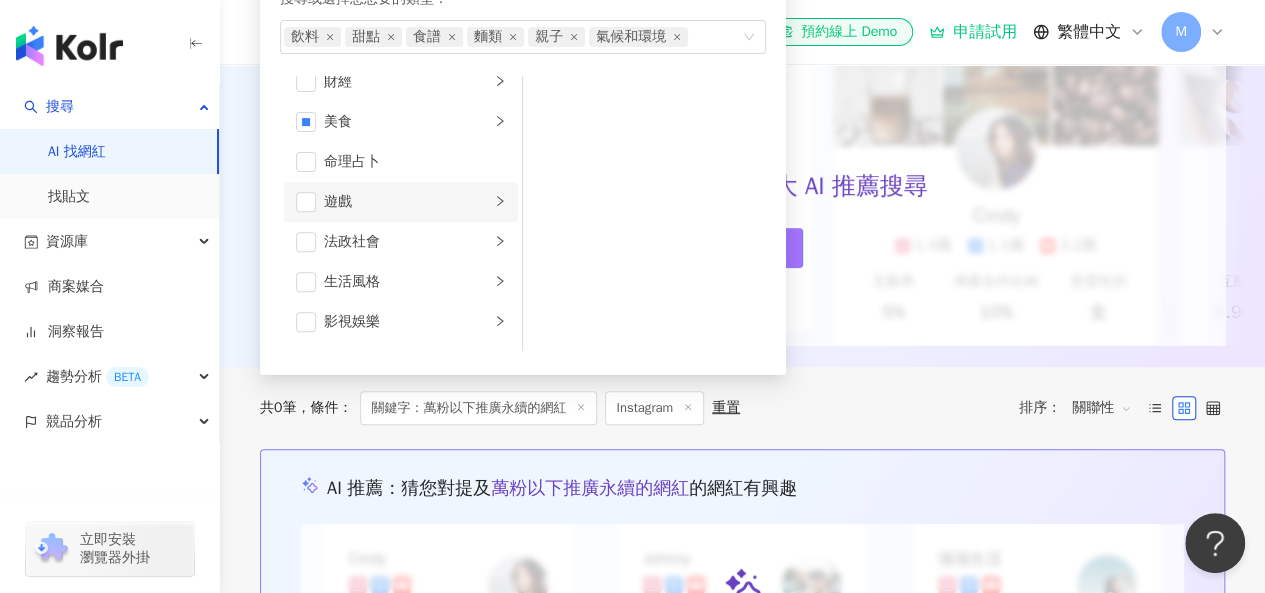 scroll, scrollTop: 300, scrollLeft: 0, axis: vertical 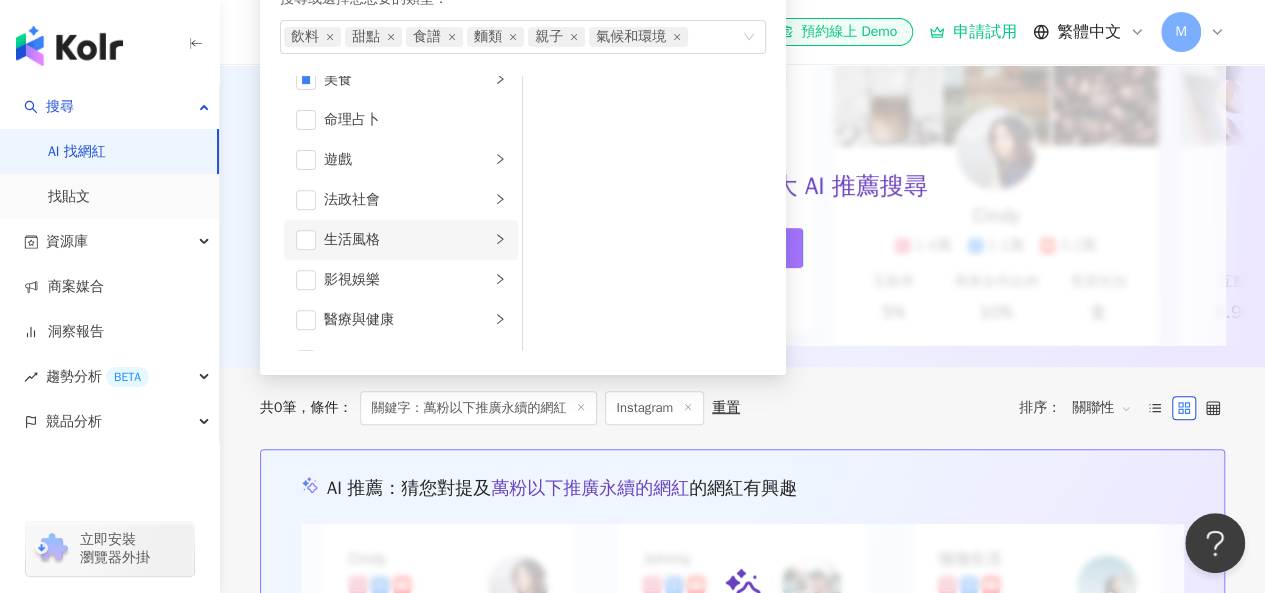 click on "生活風格" at bounding box center (401, 240) 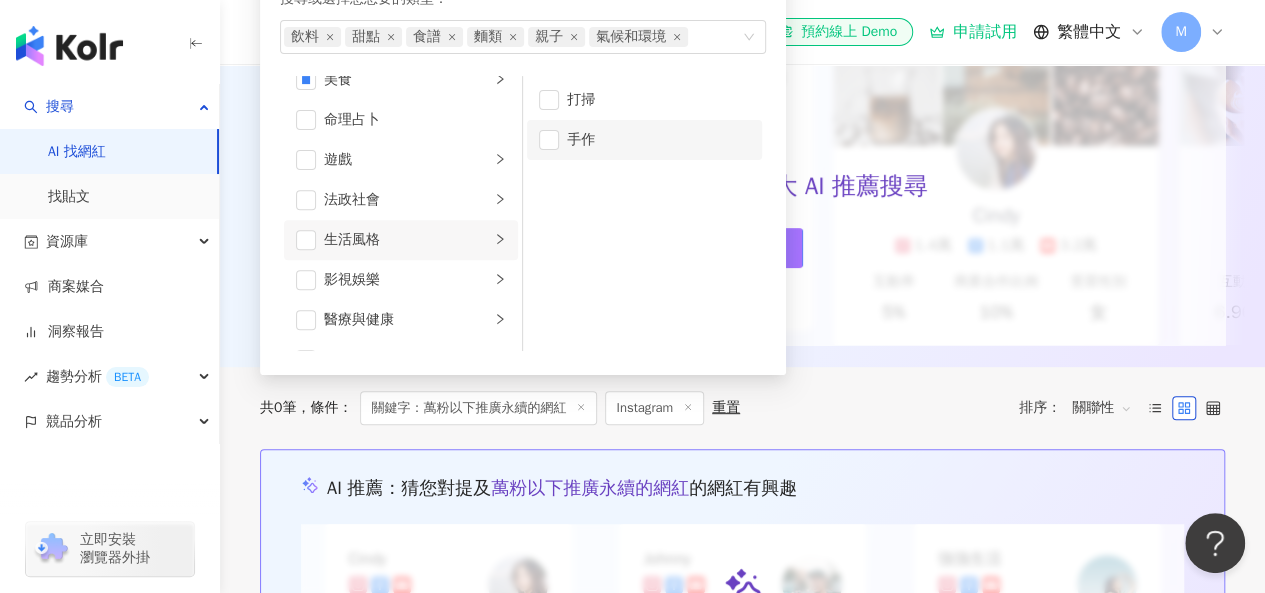 click at bounding box center (549, 140) 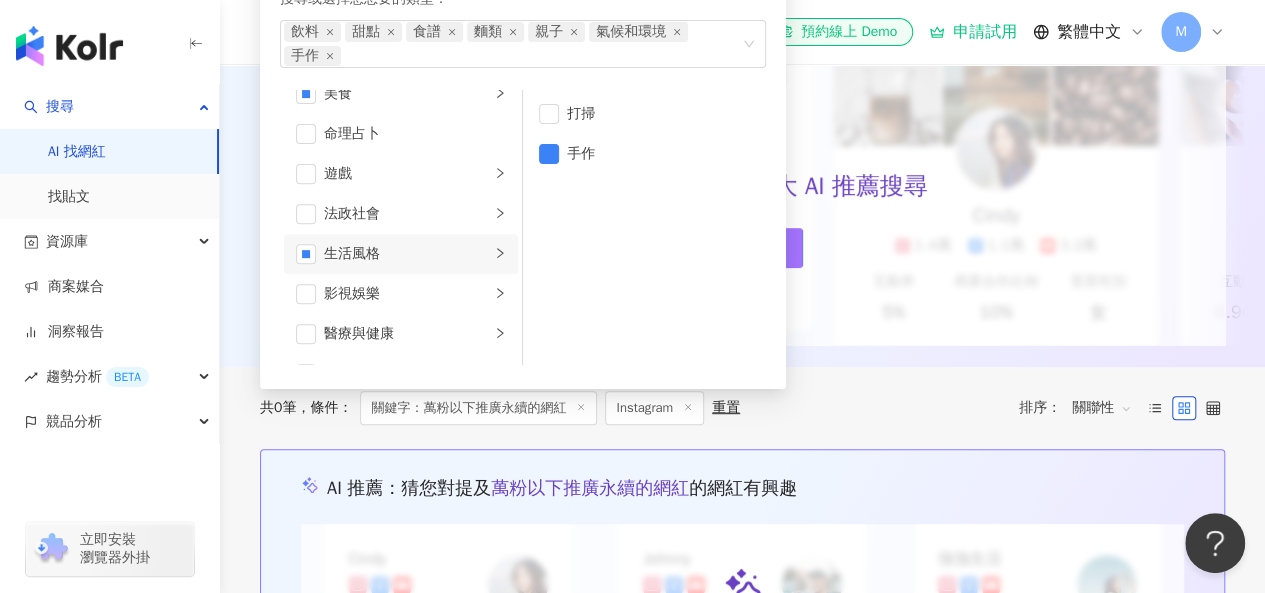 scroll, scrollTop: 400, scrollLeft: 0, axis: vertical 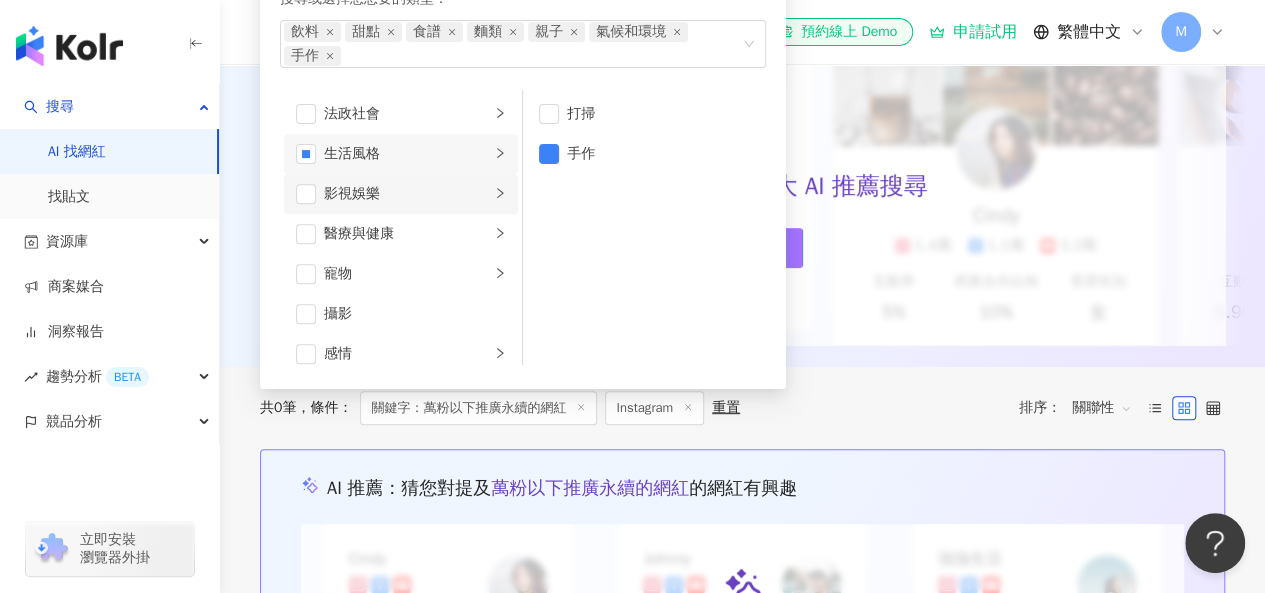 click on "影視娛樂" at bounding box center (401, 194) 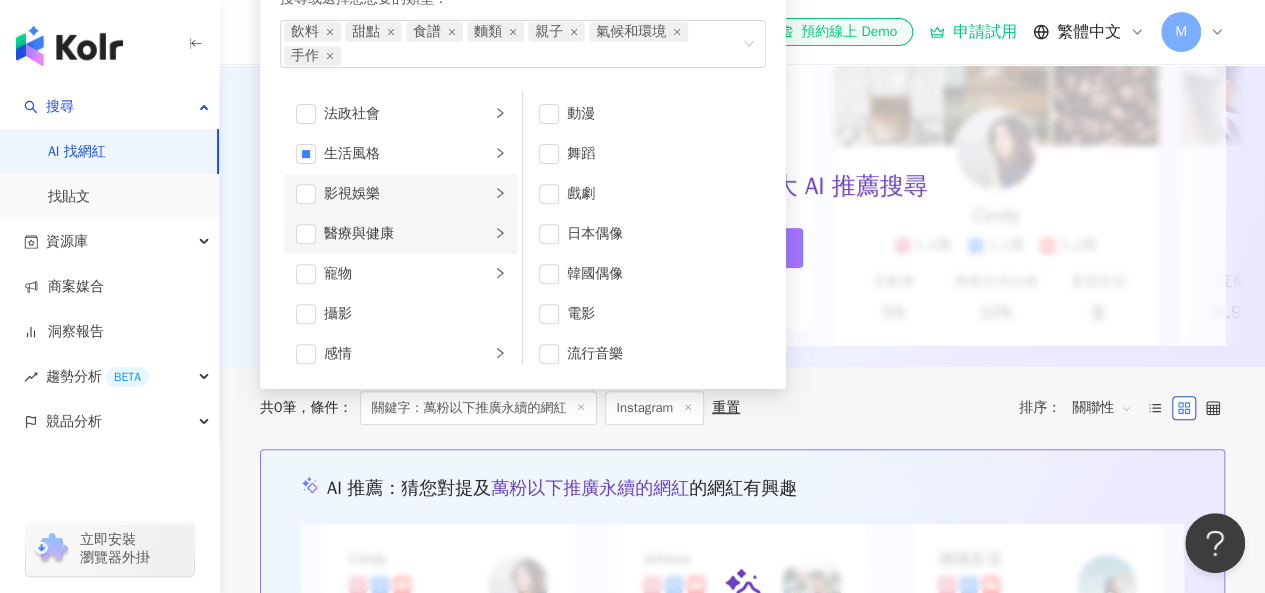 click on "醫療與健康" at bounding box center [401, 234] 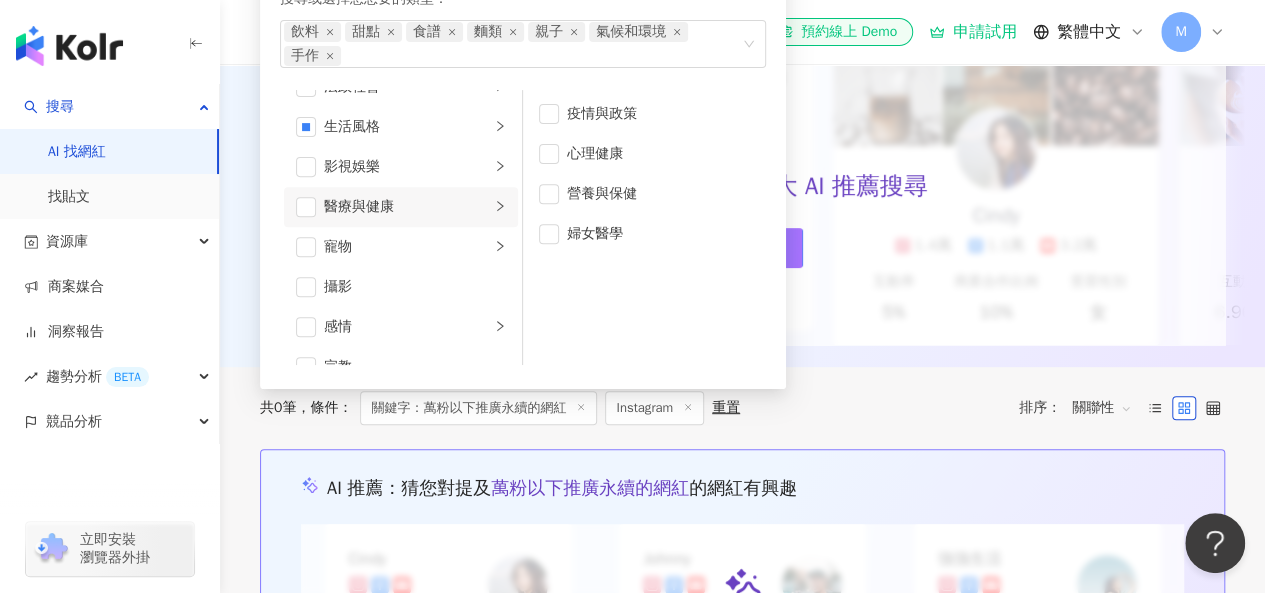 scroll, scrollTop: 500, scrollLeft: 0, axis: vertical 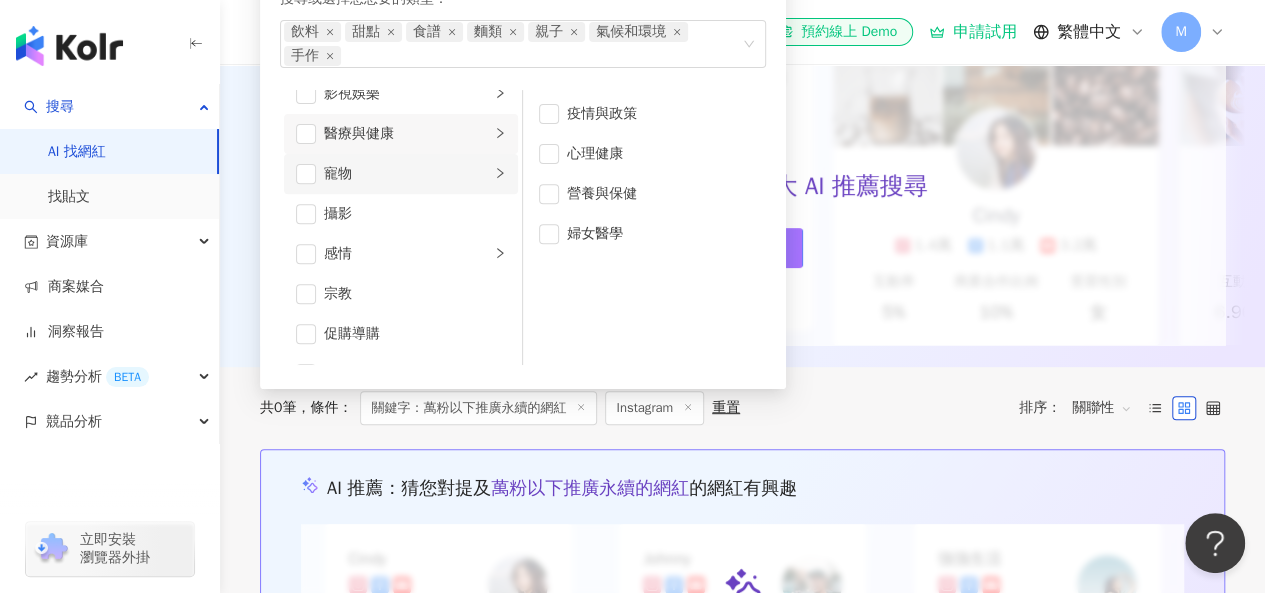 click on "寵物" at bounding box center (407, 174) 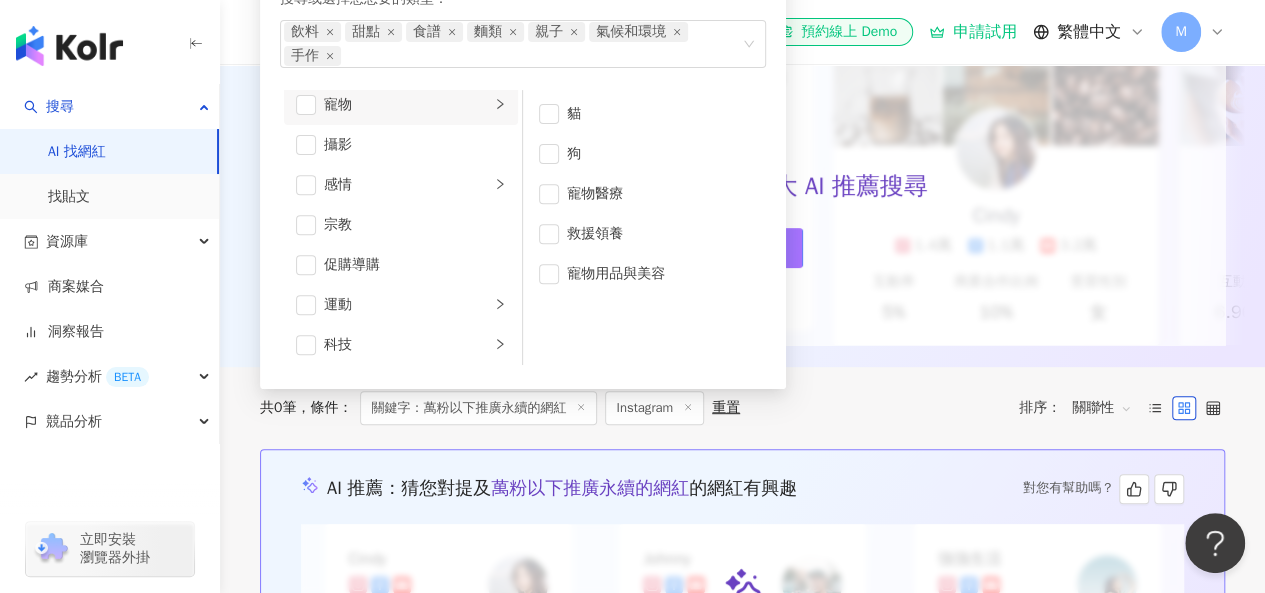 scroll, scrollTop: 600, scrollLeft: 0, axis: vertical 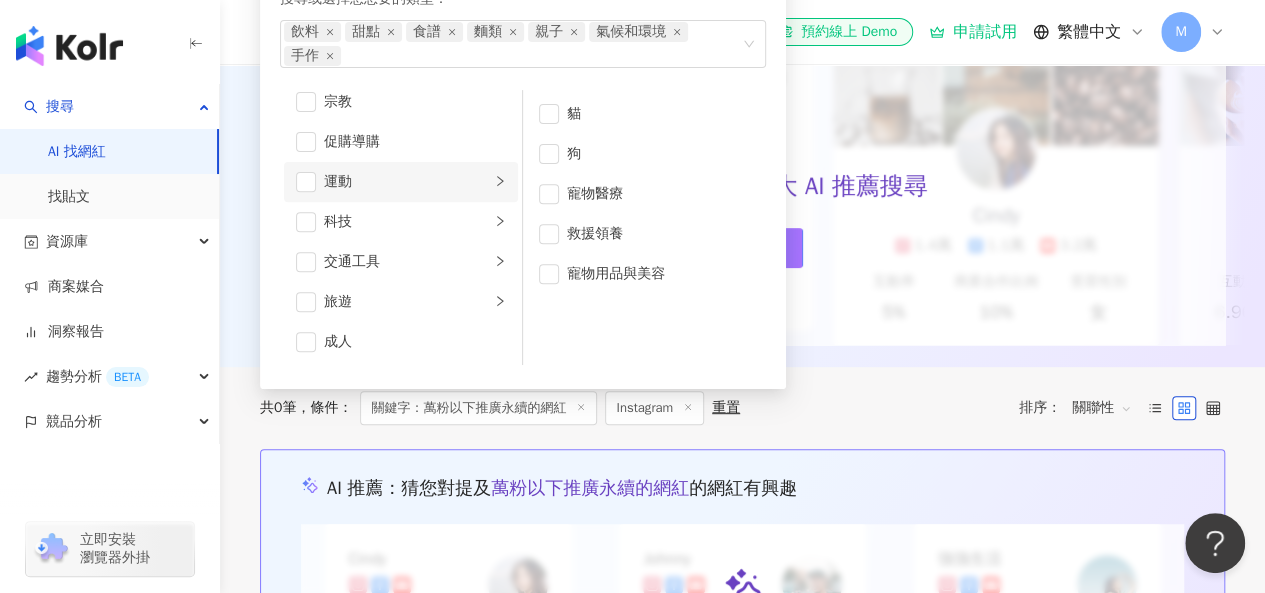 click 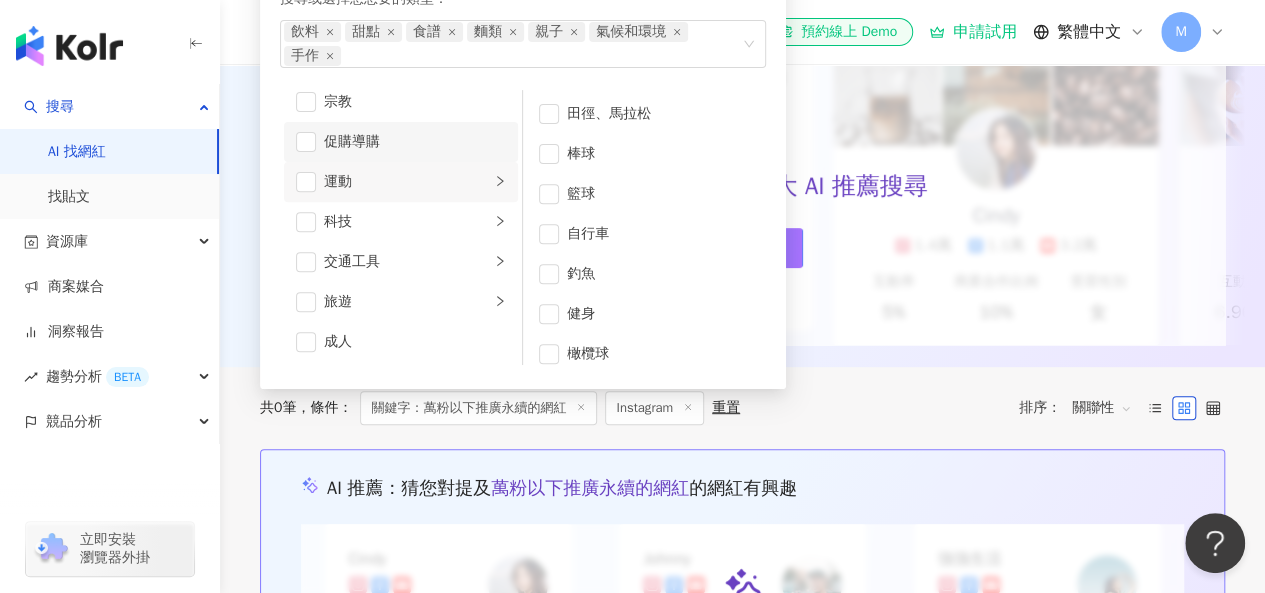 click on "促購導購" at bounding box center [415, 142] 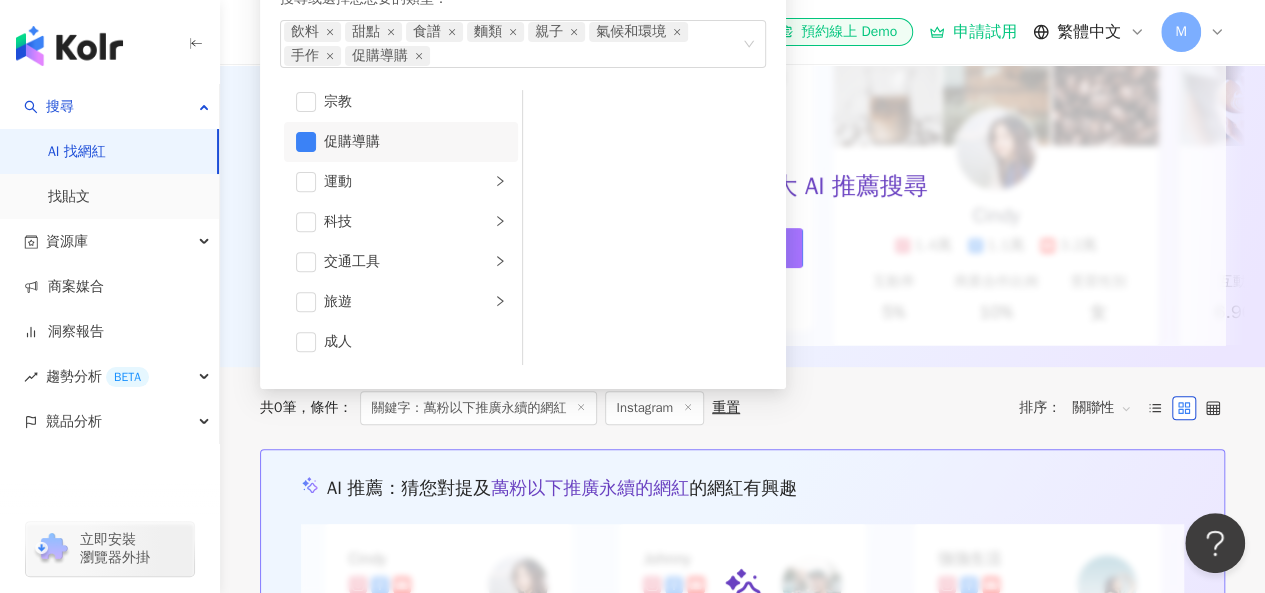 scroll, scrollTop: 100, scrollLeft: 0, axis: vertical 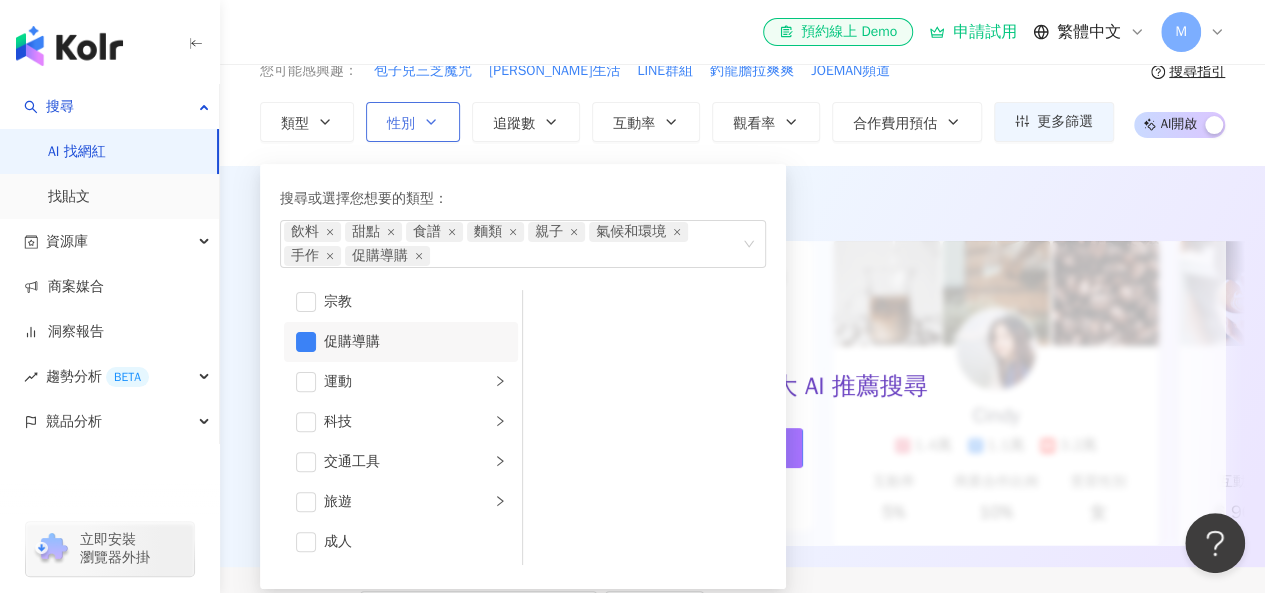 click on "性別" at bounding box center (413, 122) 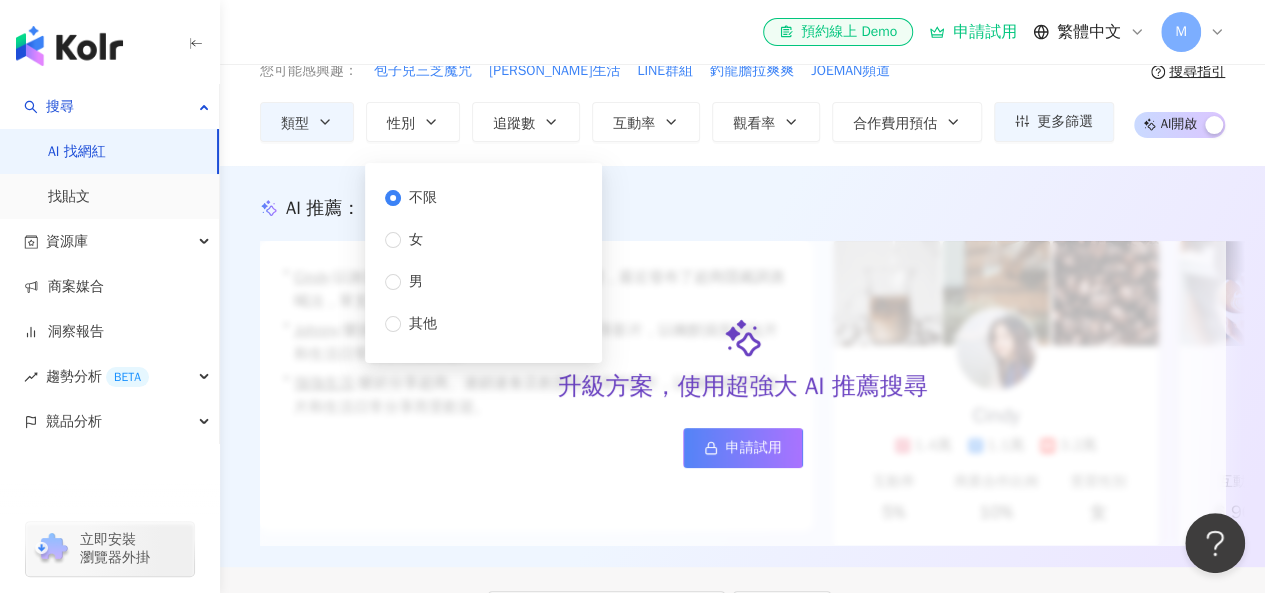 scroll, scrollTop: 0, scrollLeft: 0, axis: both 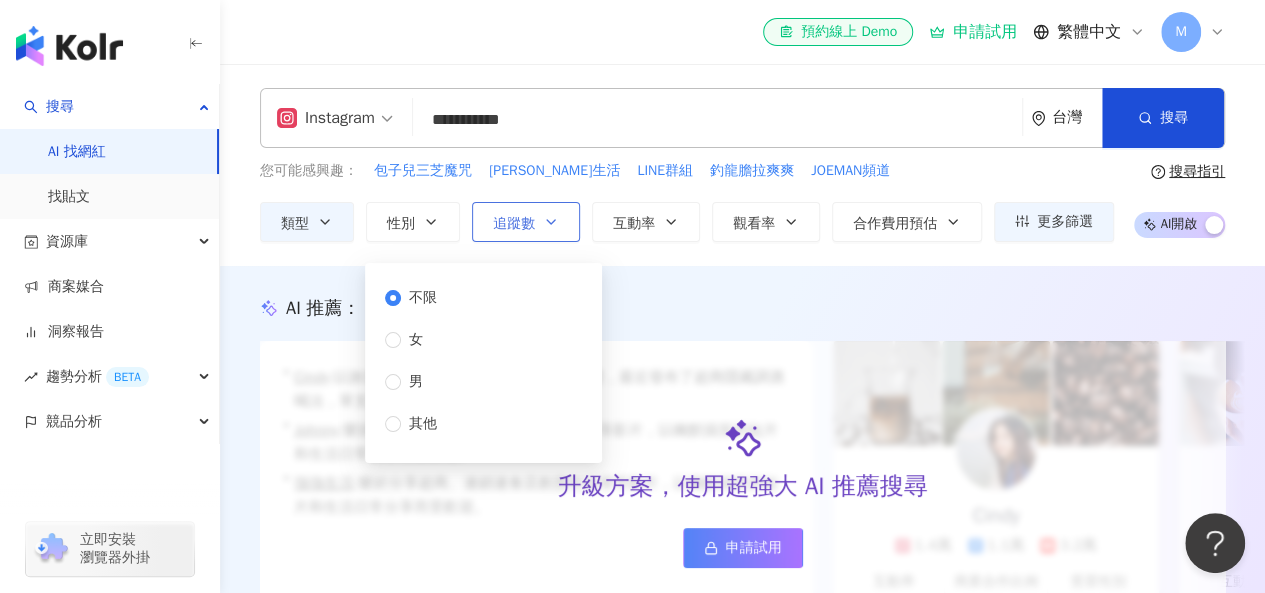 click on "追蹤數" at bounding box center (526, 222) 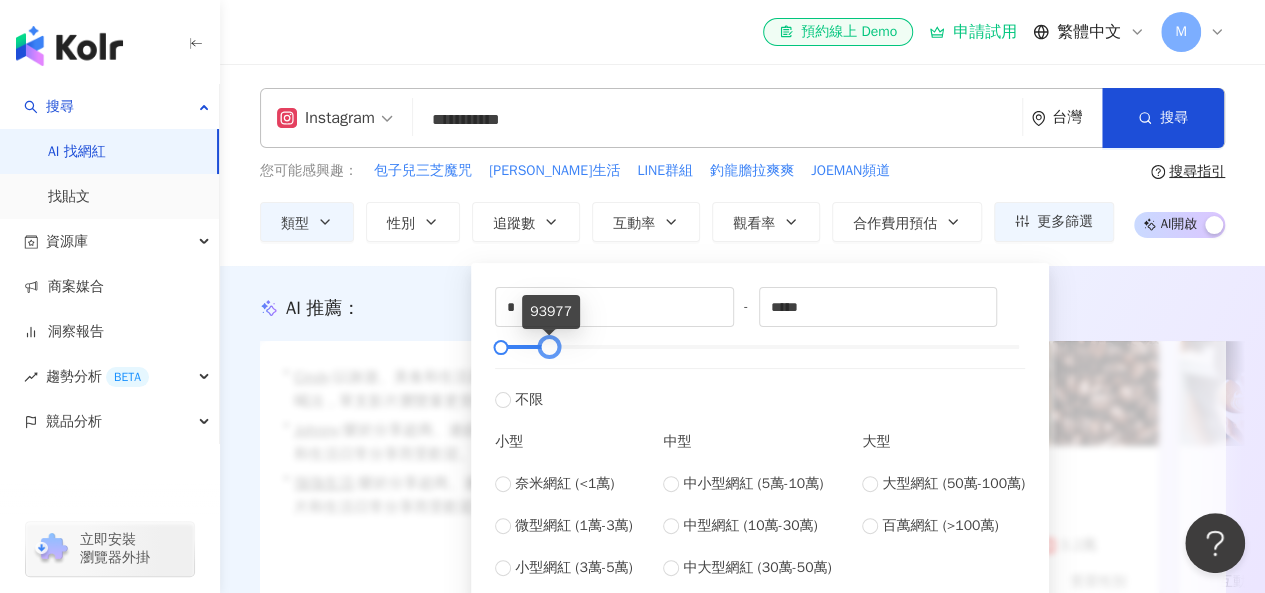 type on "*****" 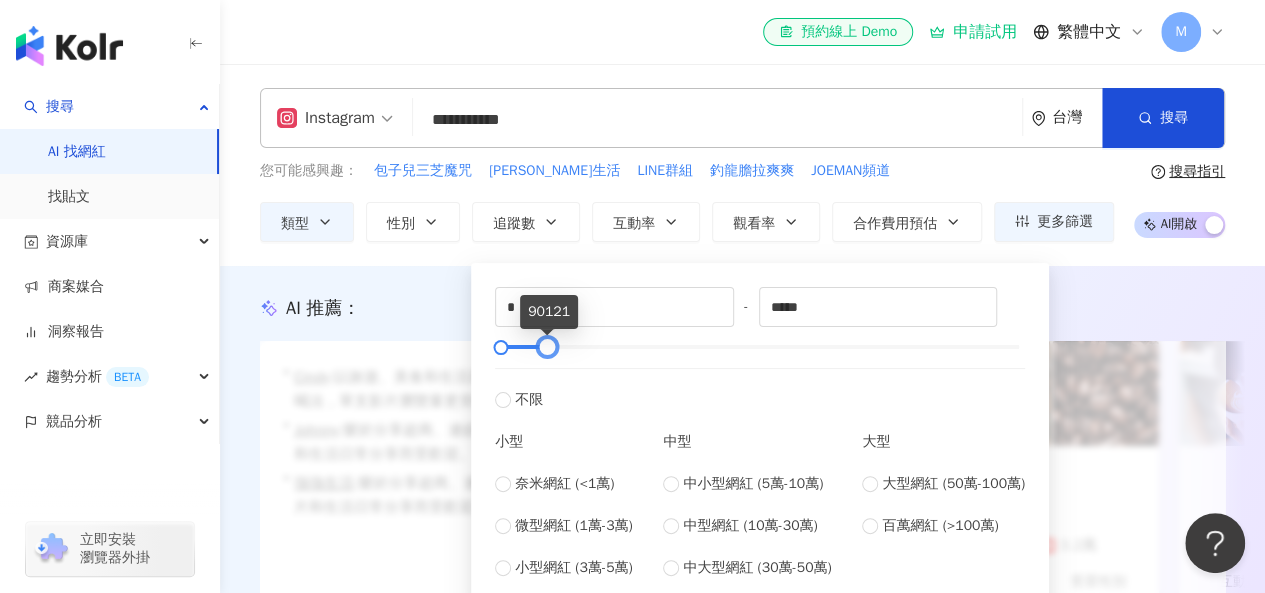 drag, startPoint x: 1024, startPoint y: 343, endPoint x: 553, endPoint y: 365, distance: 471.51352 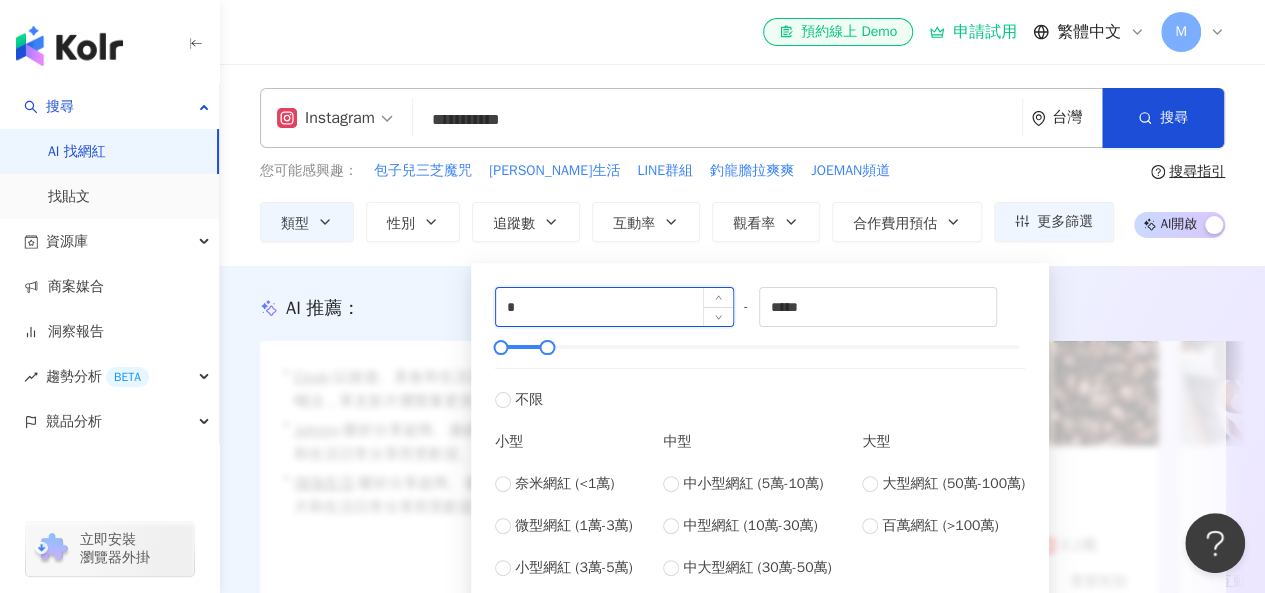 click on "*" at bounding box center [614, 307] 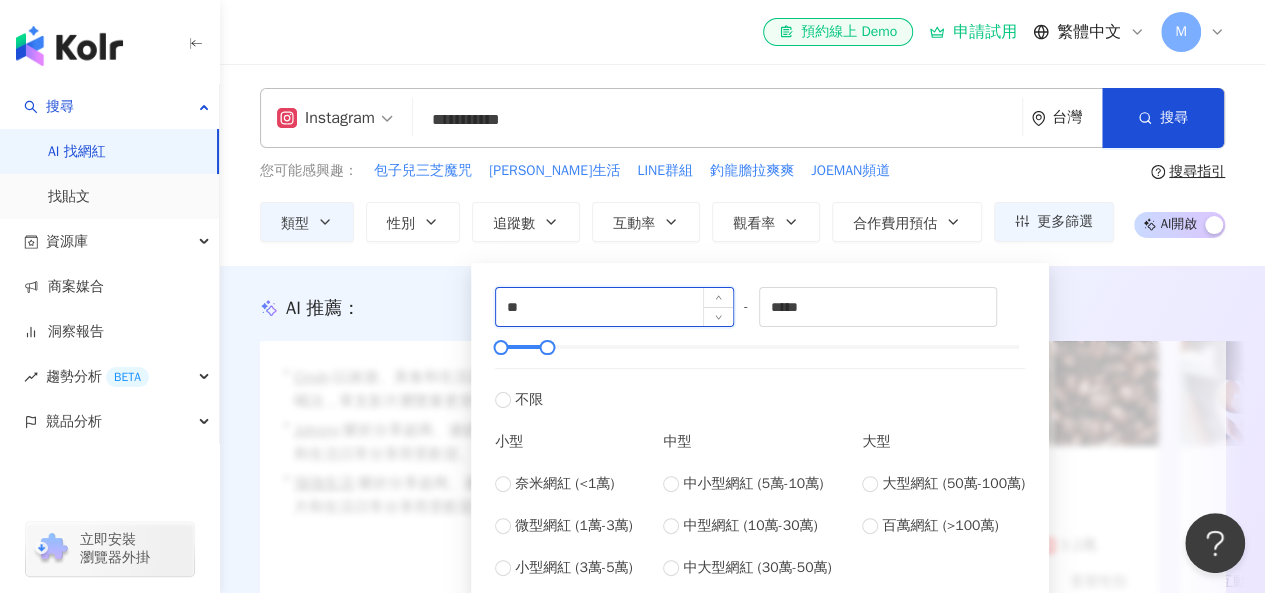 type on "*" 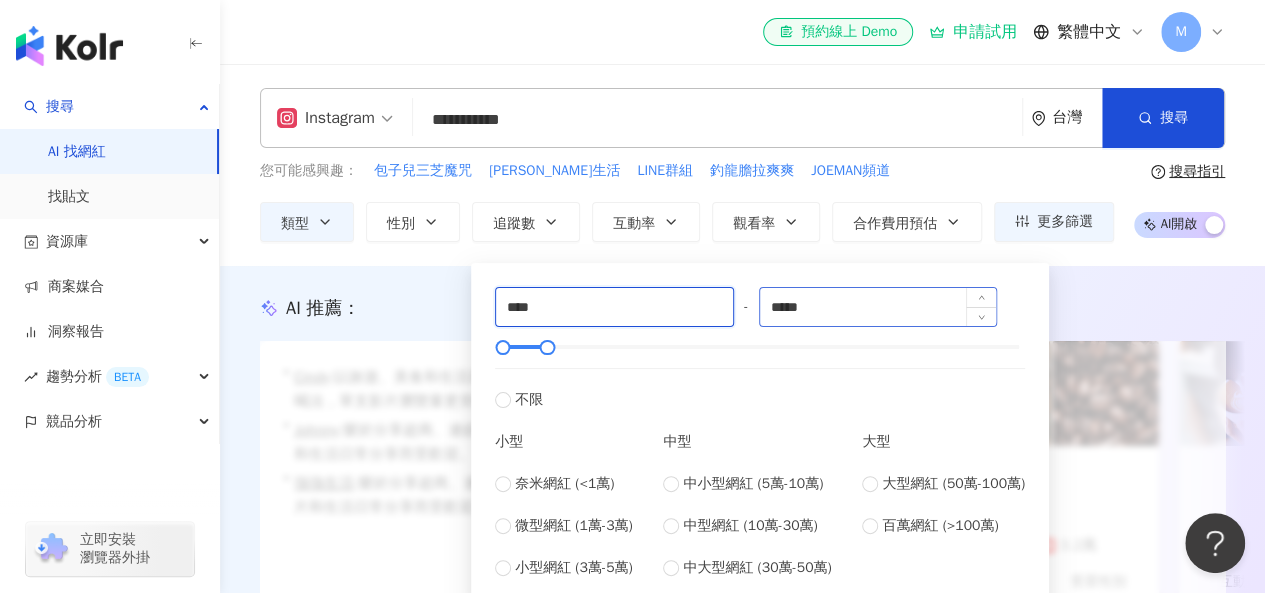 type on "****" 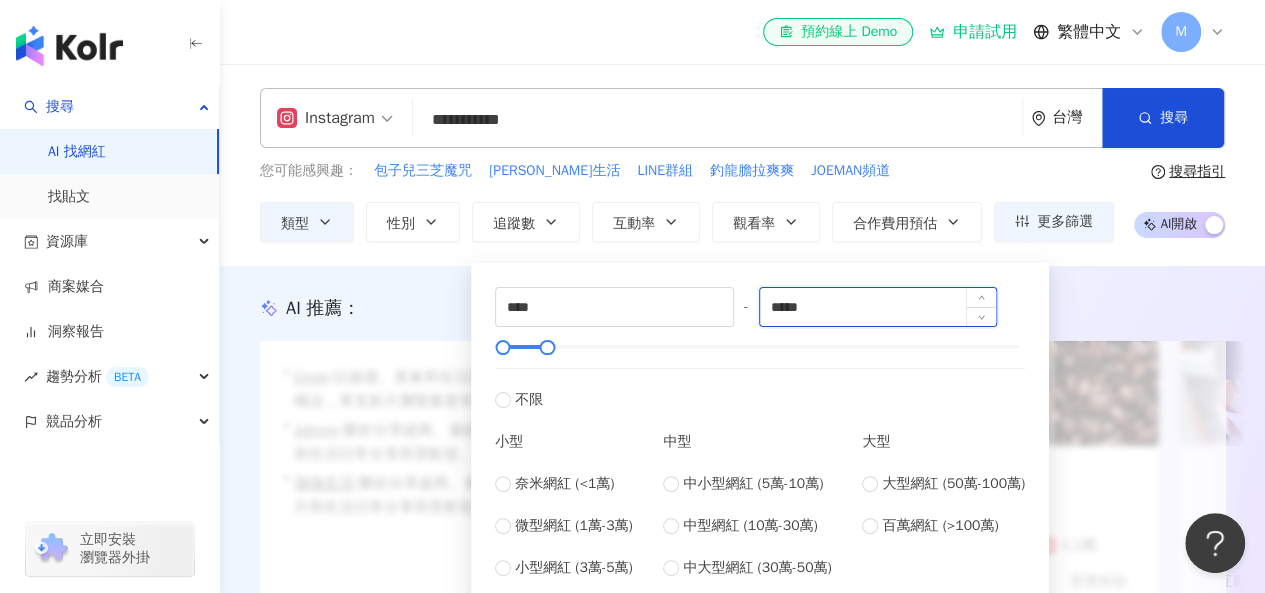 click on "*****" at bounding box center (878, 307) 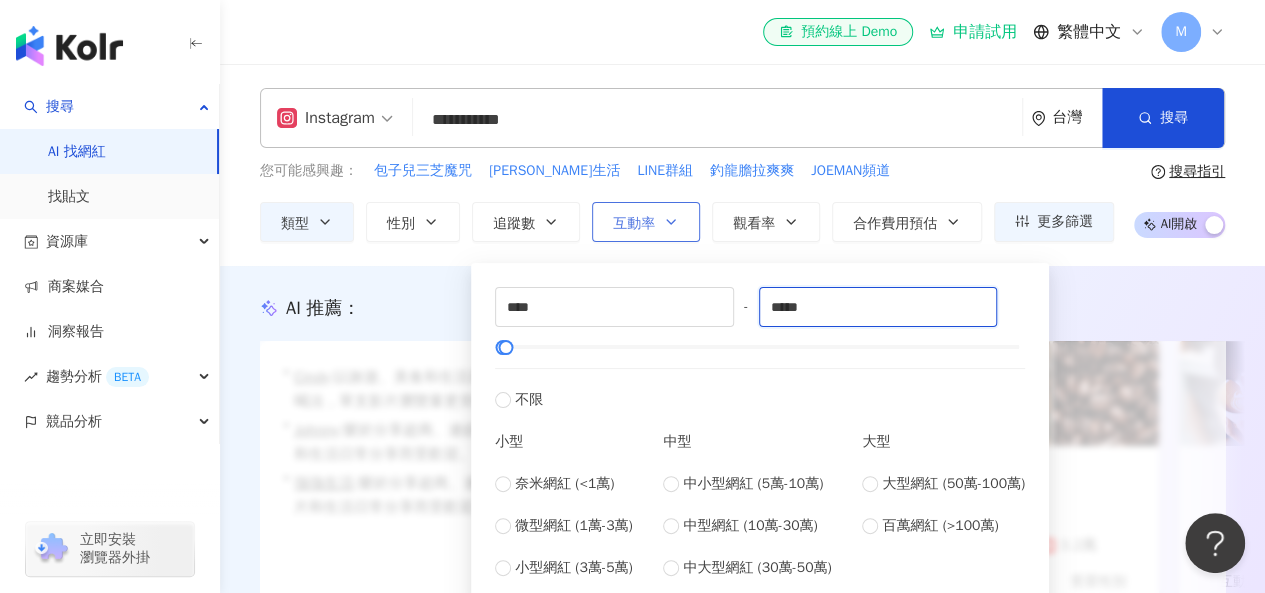 type on "*****" 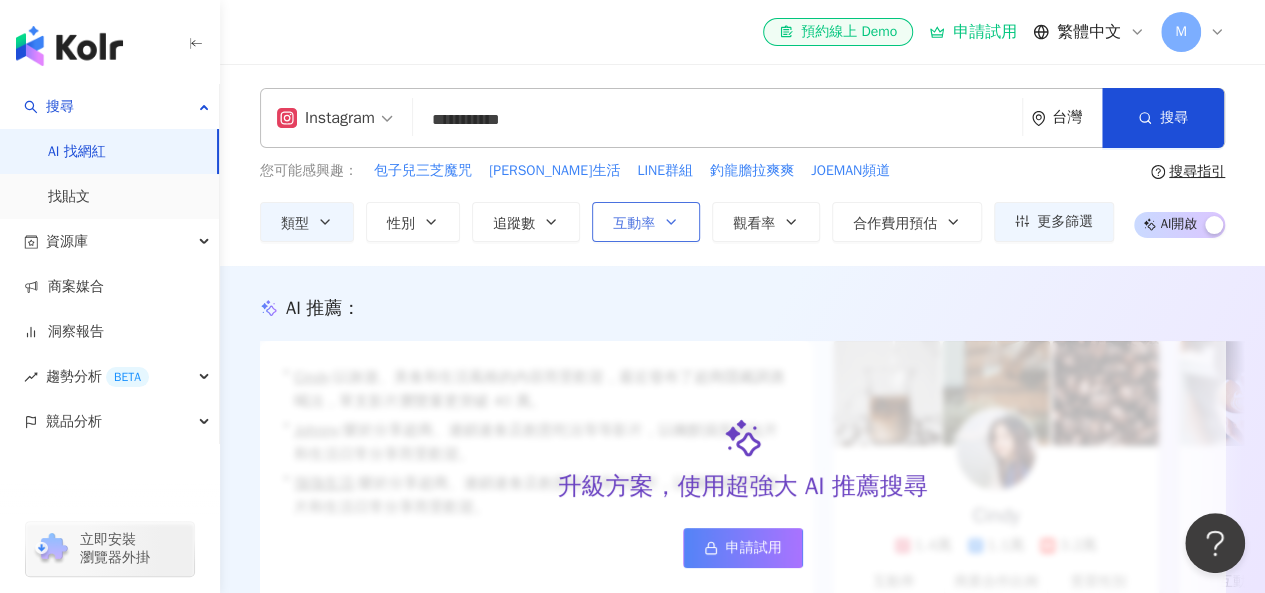 click on "互動率" at bounding box center [646, 222] 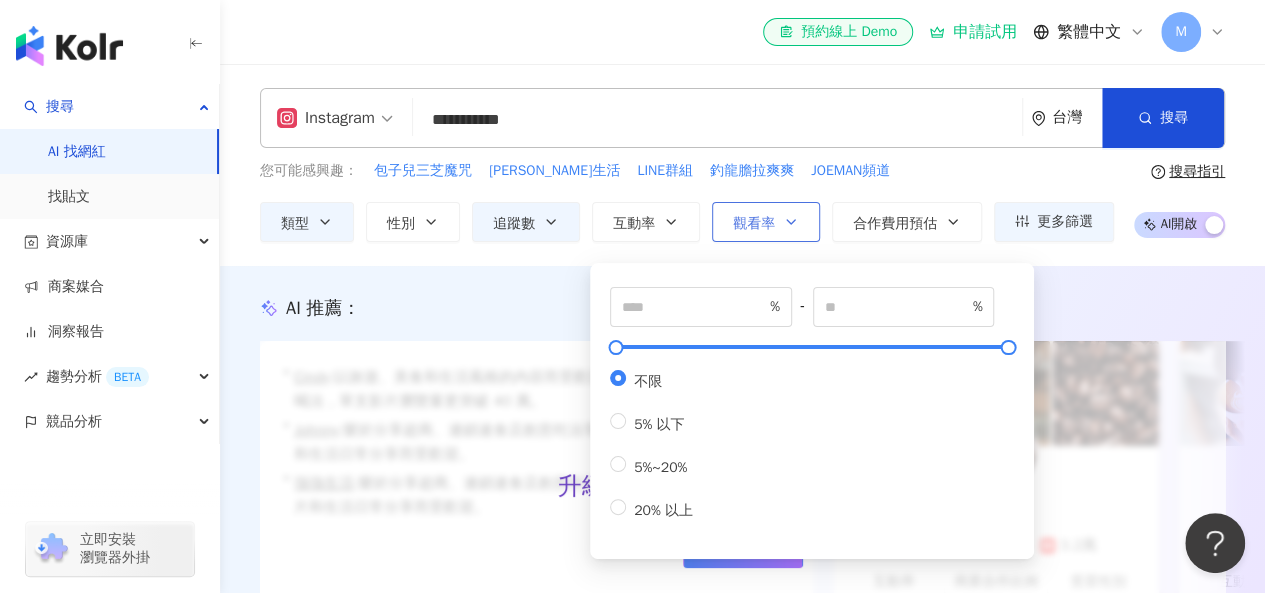 click on "觀看率" at bounding box center [754, 224] 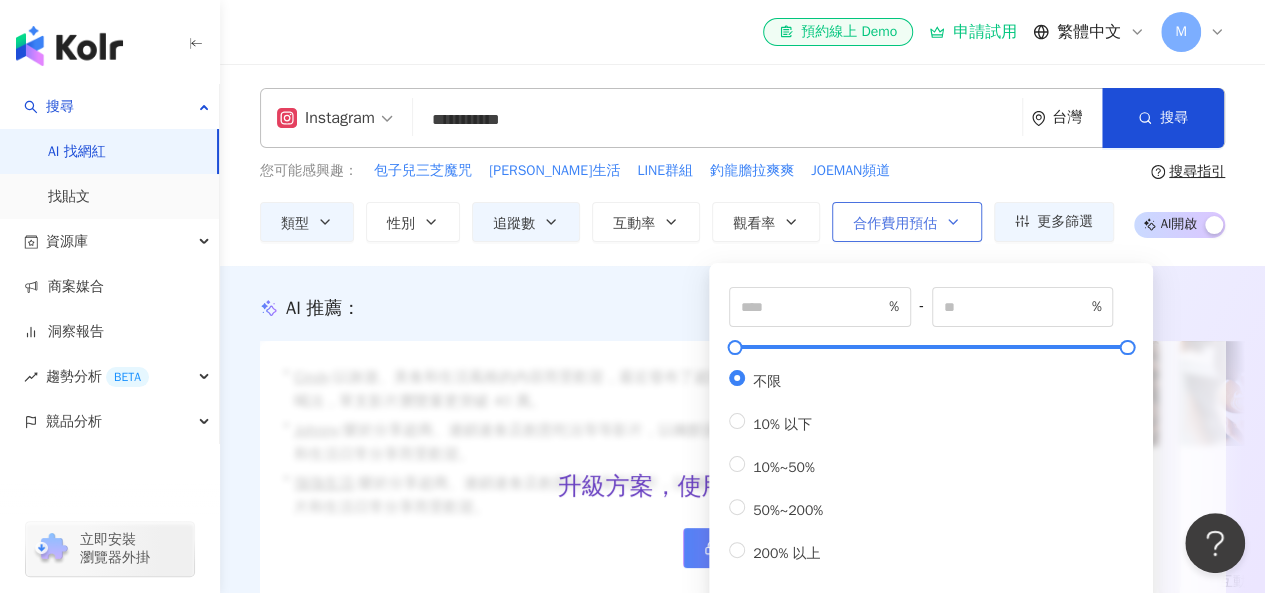 click on "合作費用預估" at bounding box center (895, 224) 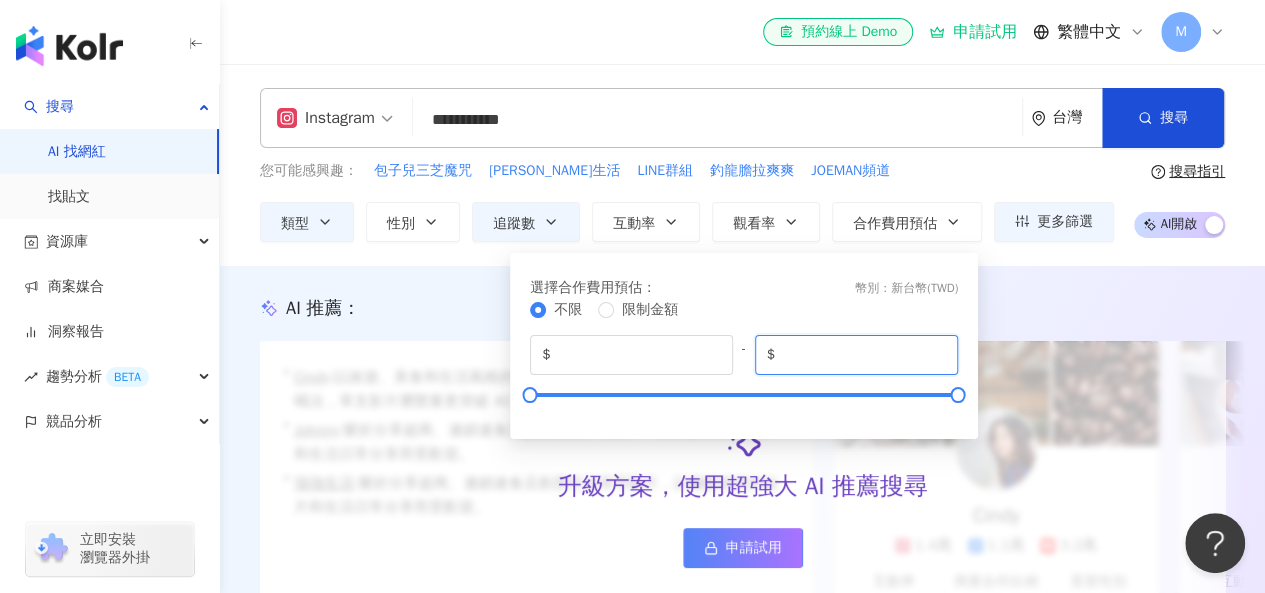 click on "*******" at bounding box center (862, 355) 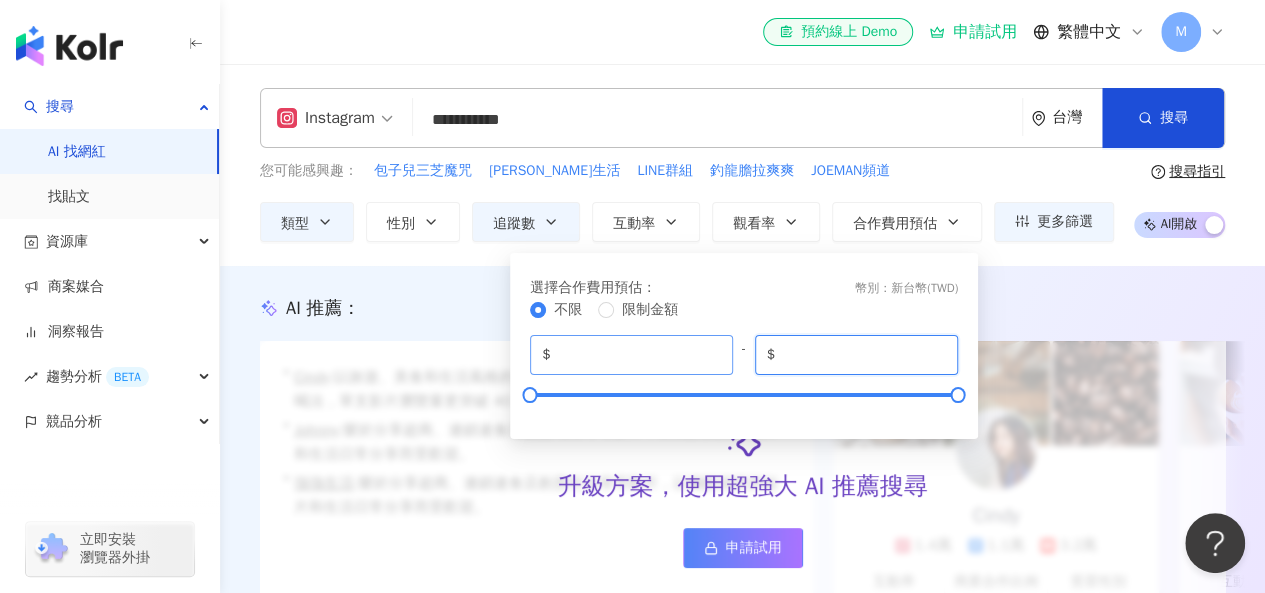 drag, startPoint x: 854, startPoint y: 359, endPoint x: 699, endPoint y: 357, distance: 155.01291 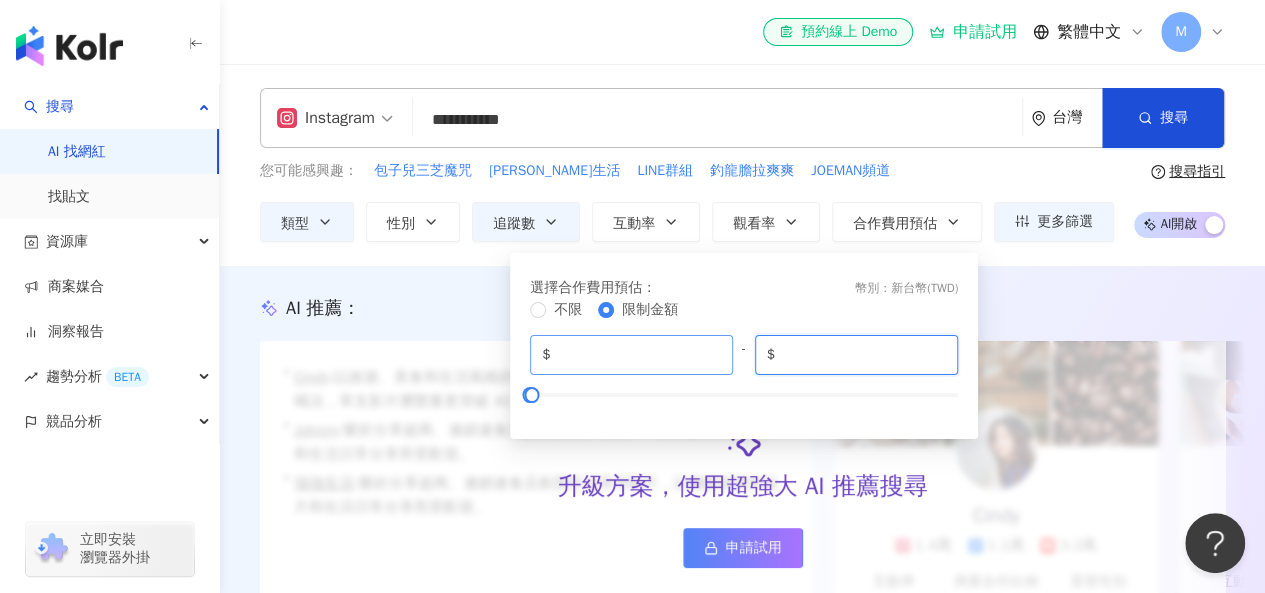 type on "****" 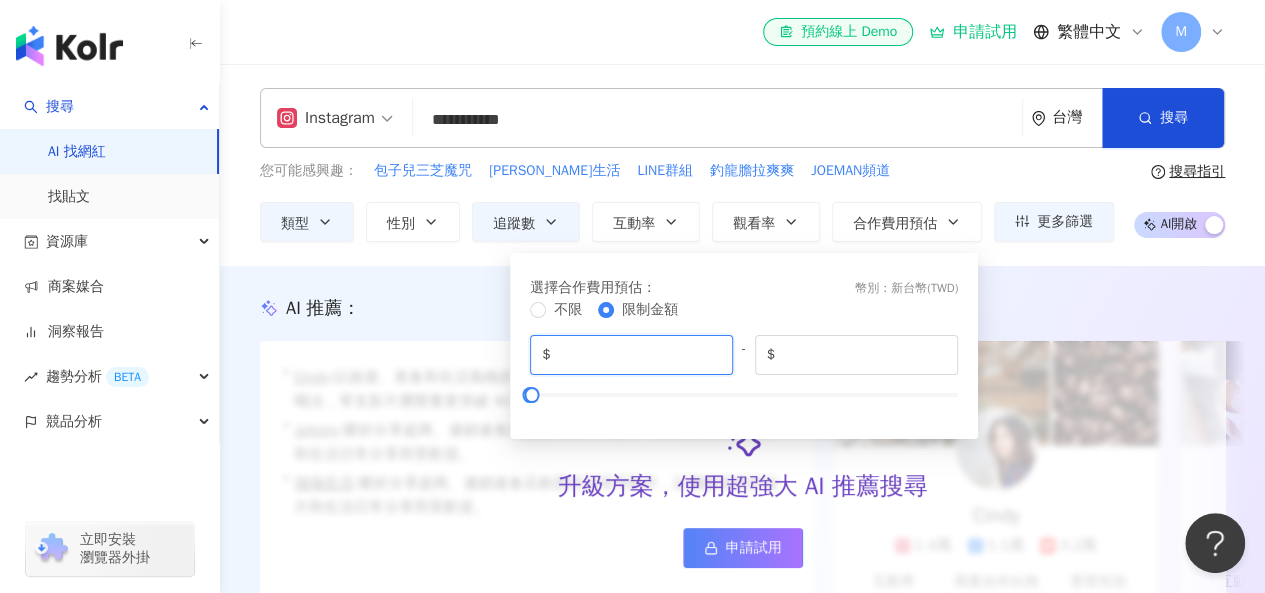 drag, startPoint x: 651, startPoint y: 345, endPoint x: 437, endPoint y: 345, distance: 214 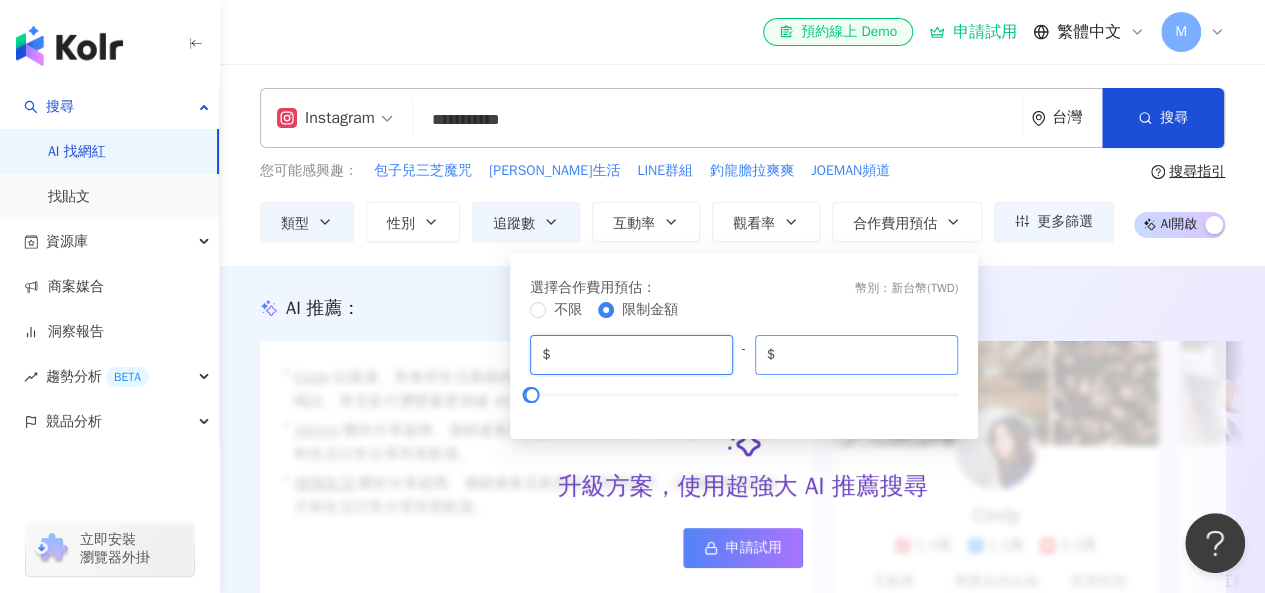 type on "****" 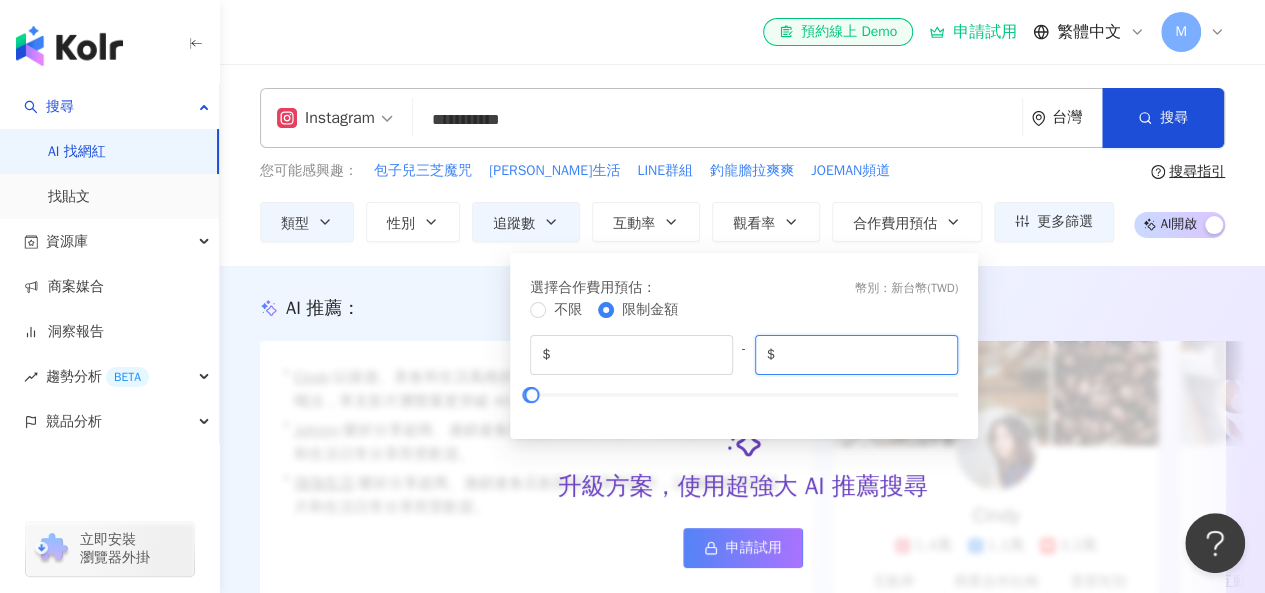 click on "****" at bounding box center (862, 355) 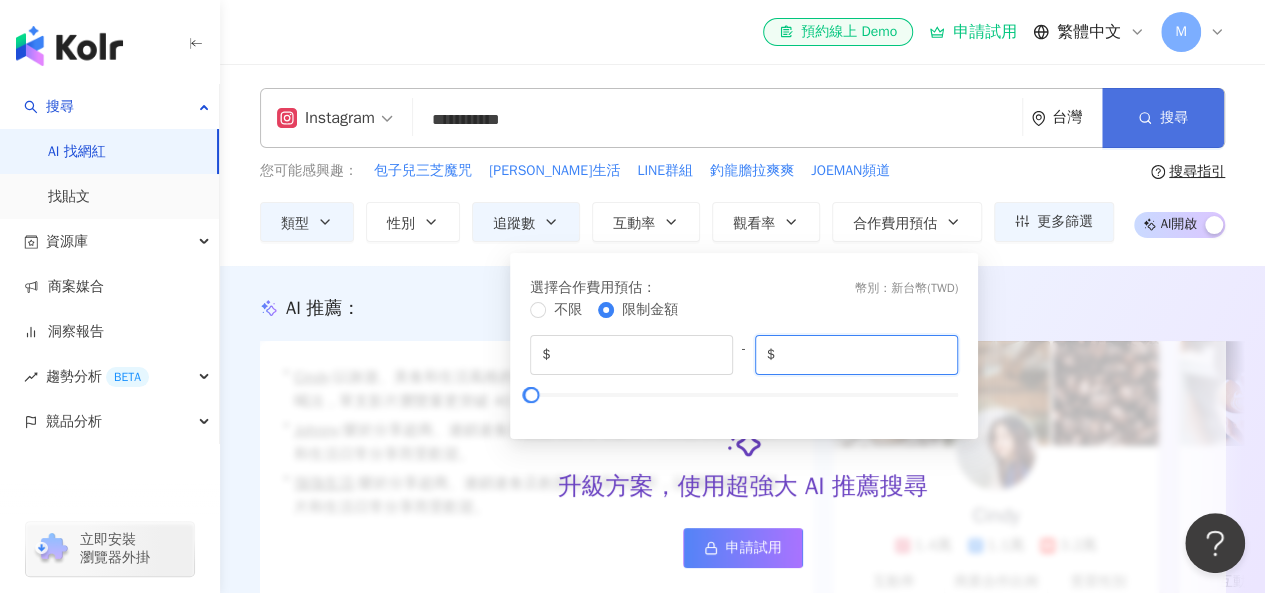 type on "****" 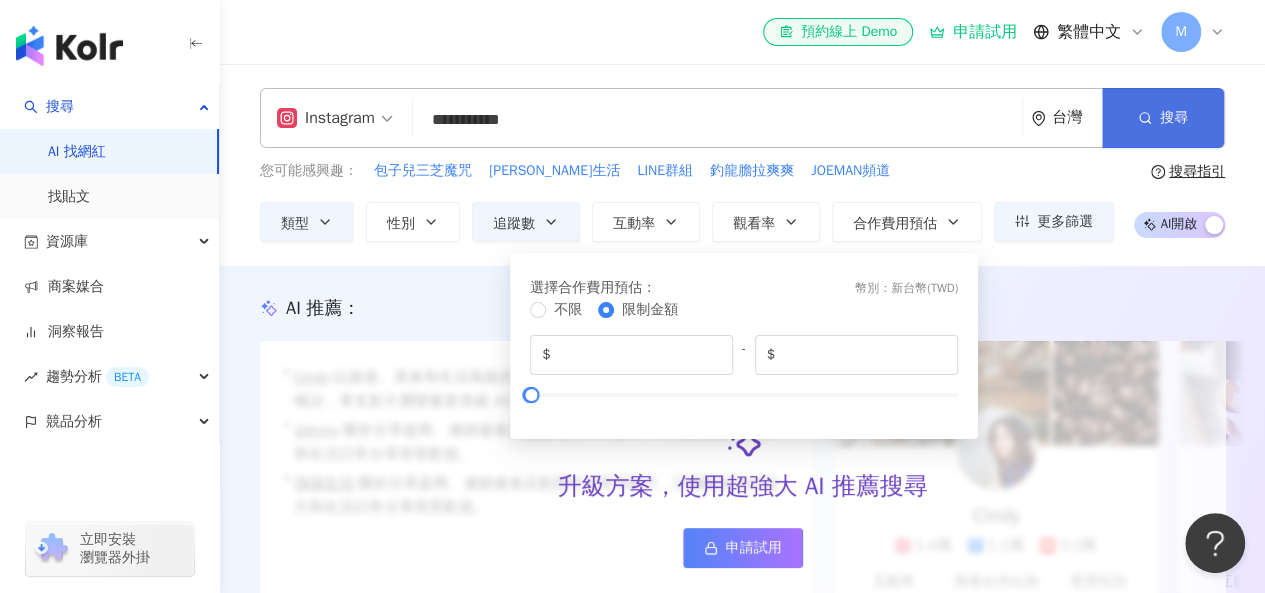 click 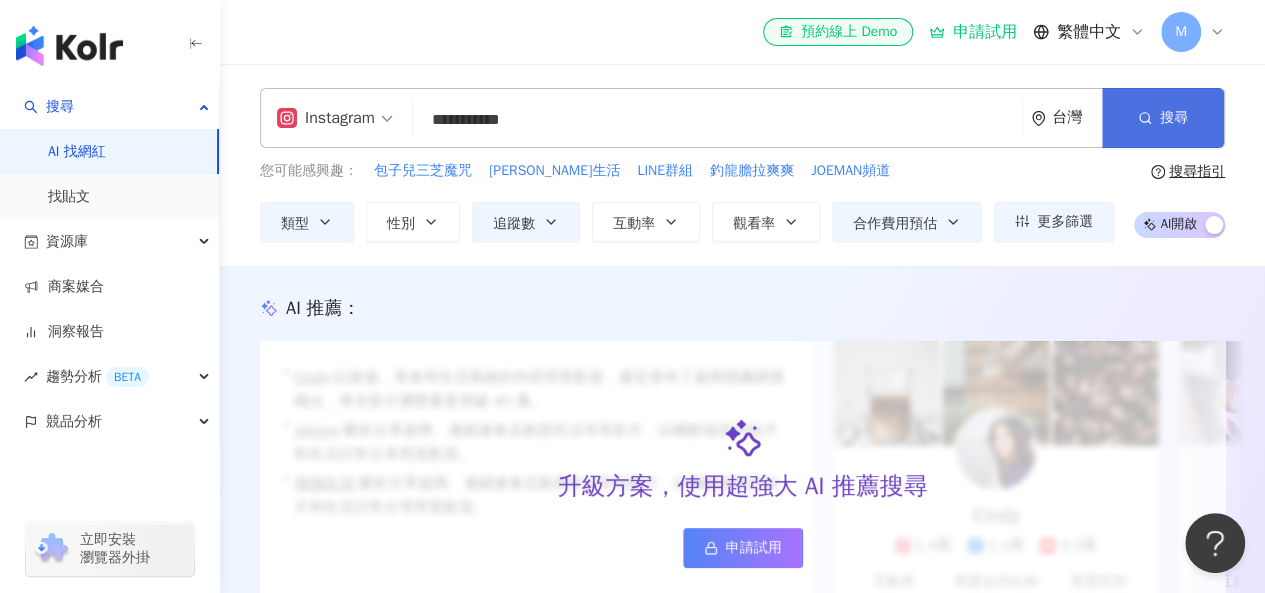 click 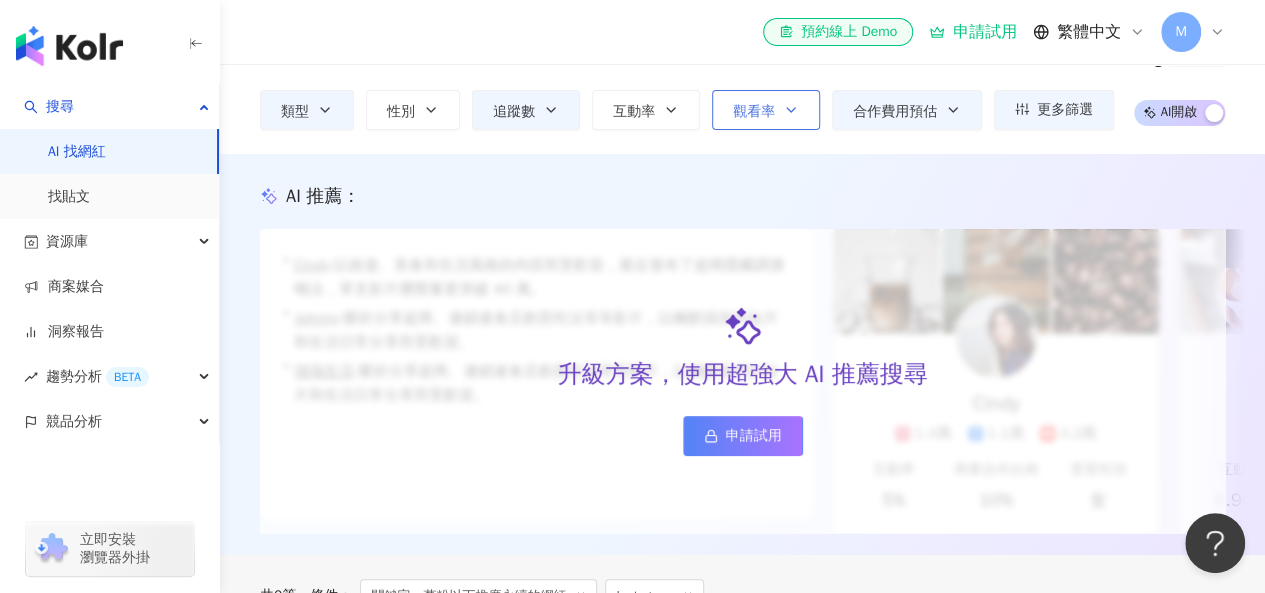 scroll, scrollTop: 0, scrollLeft: 0, axis: both 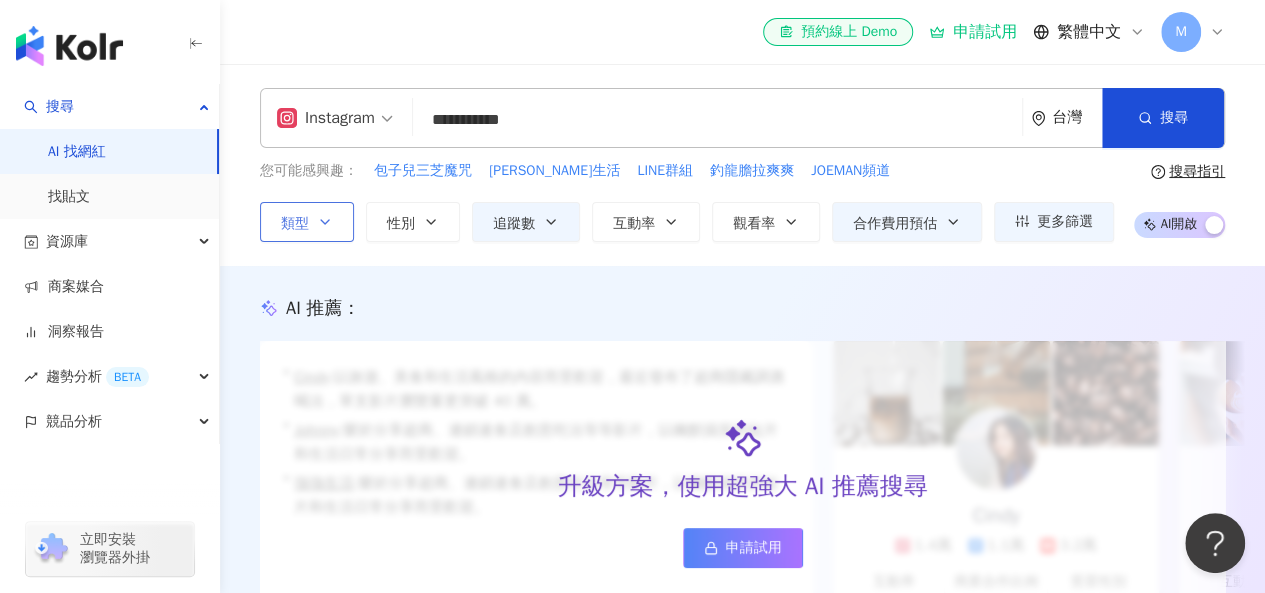 click on "類型" at bounding box center (295, 224) 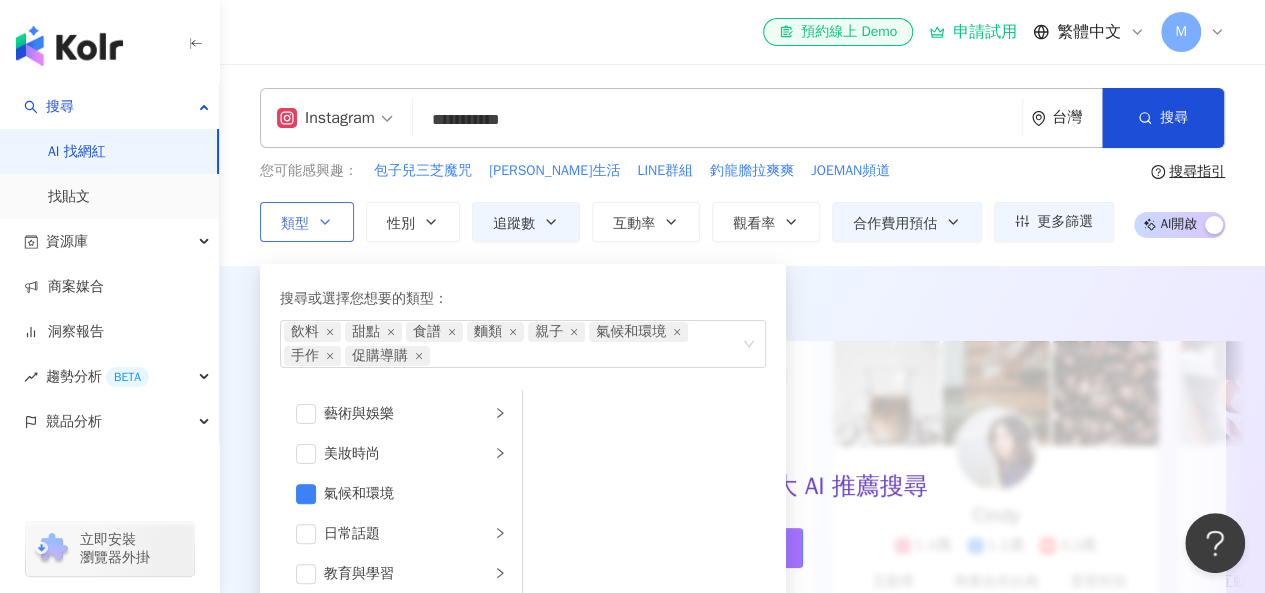 click 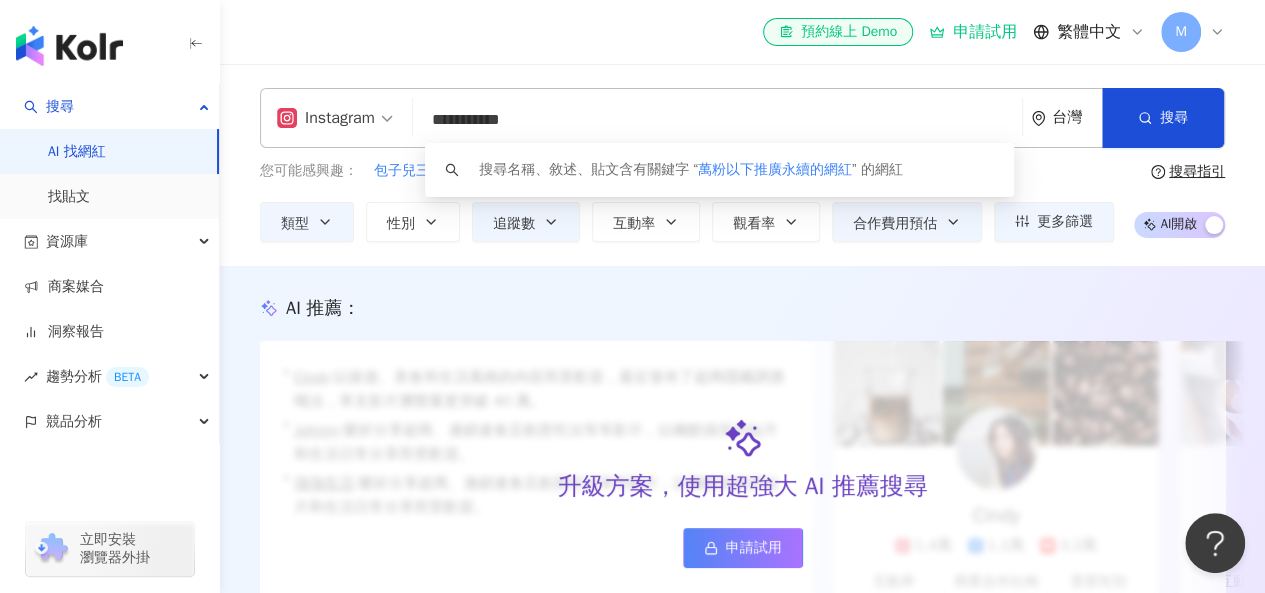 drag, startPoint x: 613, startPoint y: 117, endPoint x: 328, endPoint y: 95, distance: 285.84787 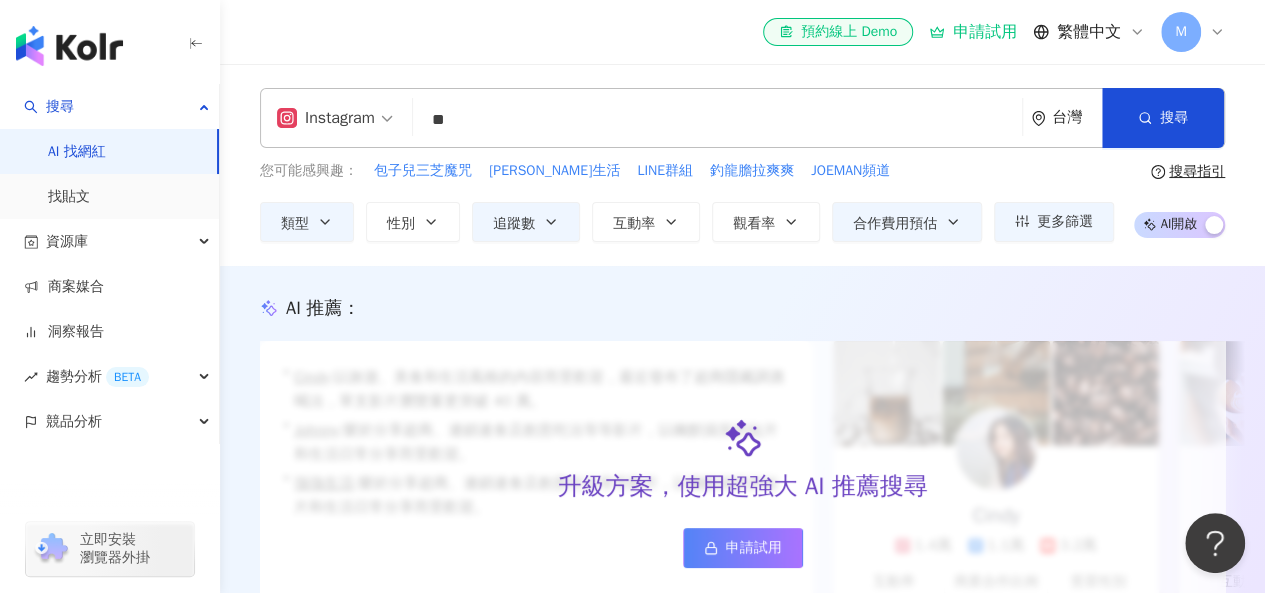 type on "*" 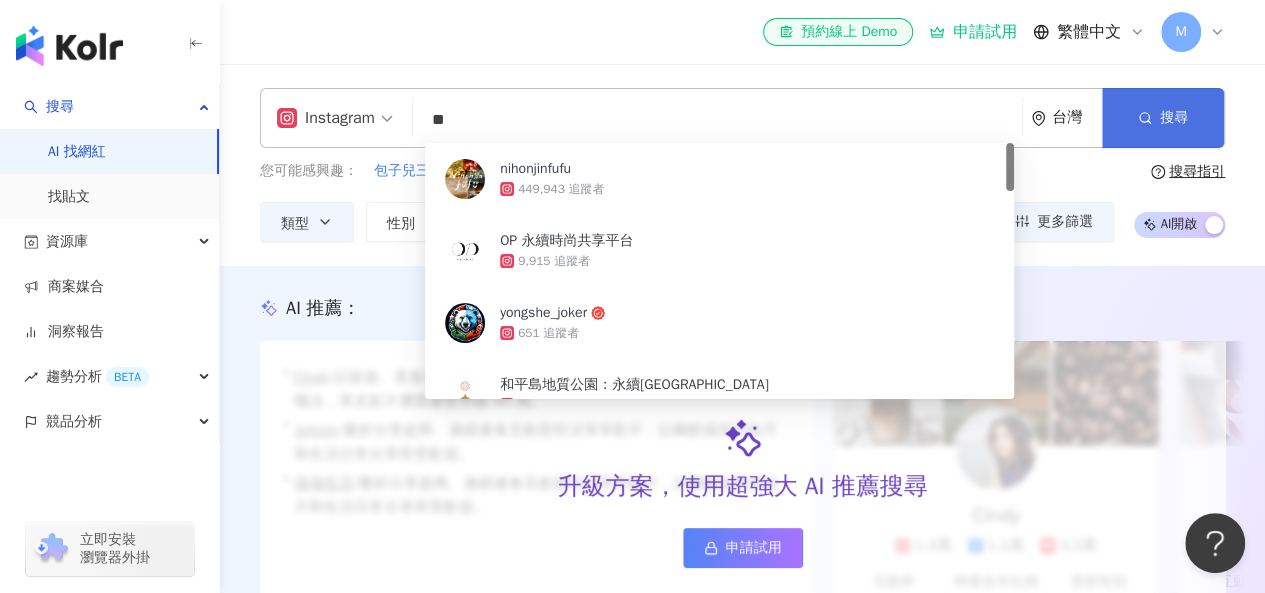 type on "**" 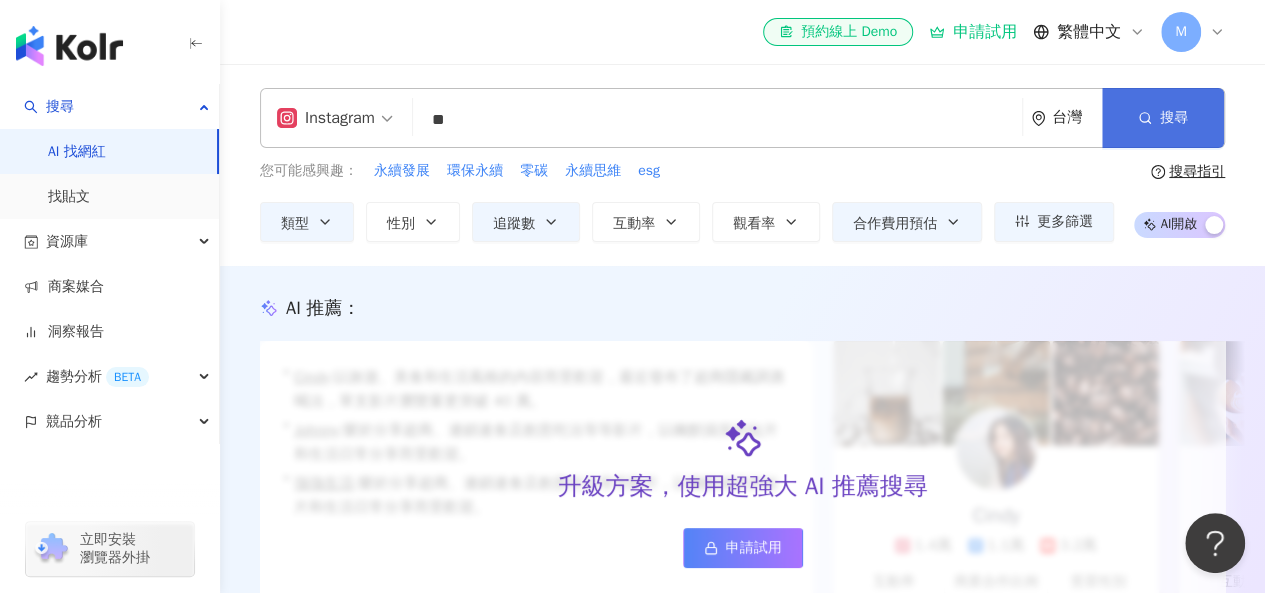 click 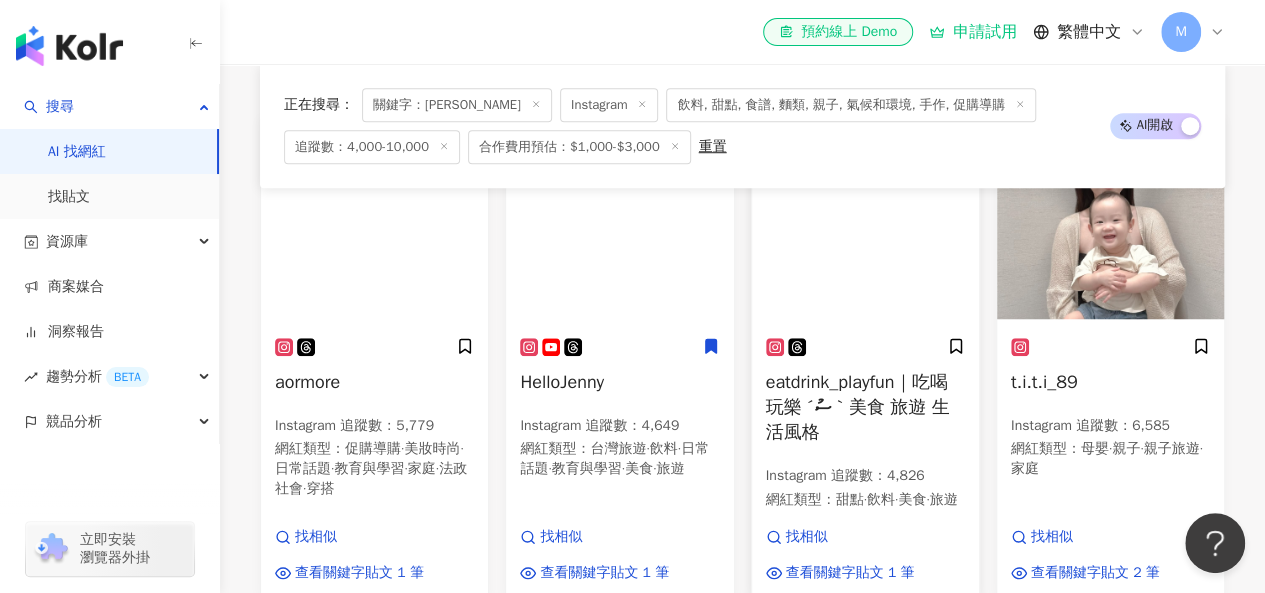 scroll, scrollTop: 675, scrollLeft: 0, axis: vertical 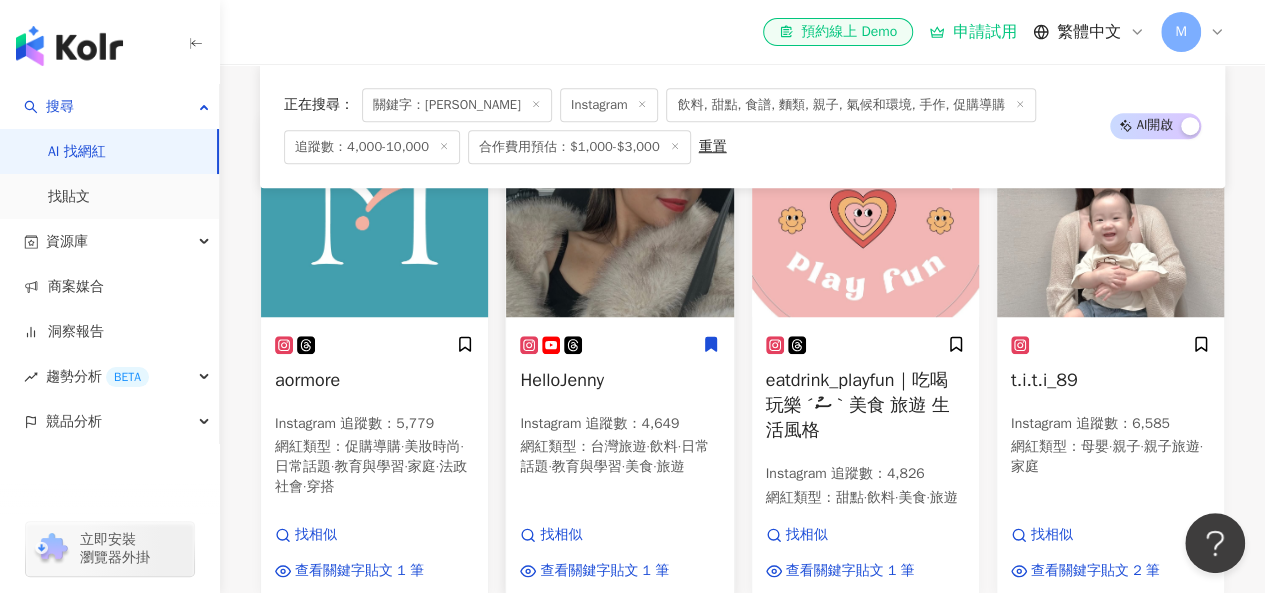 click on "HelloJenny" at bounding box center (562, 380) 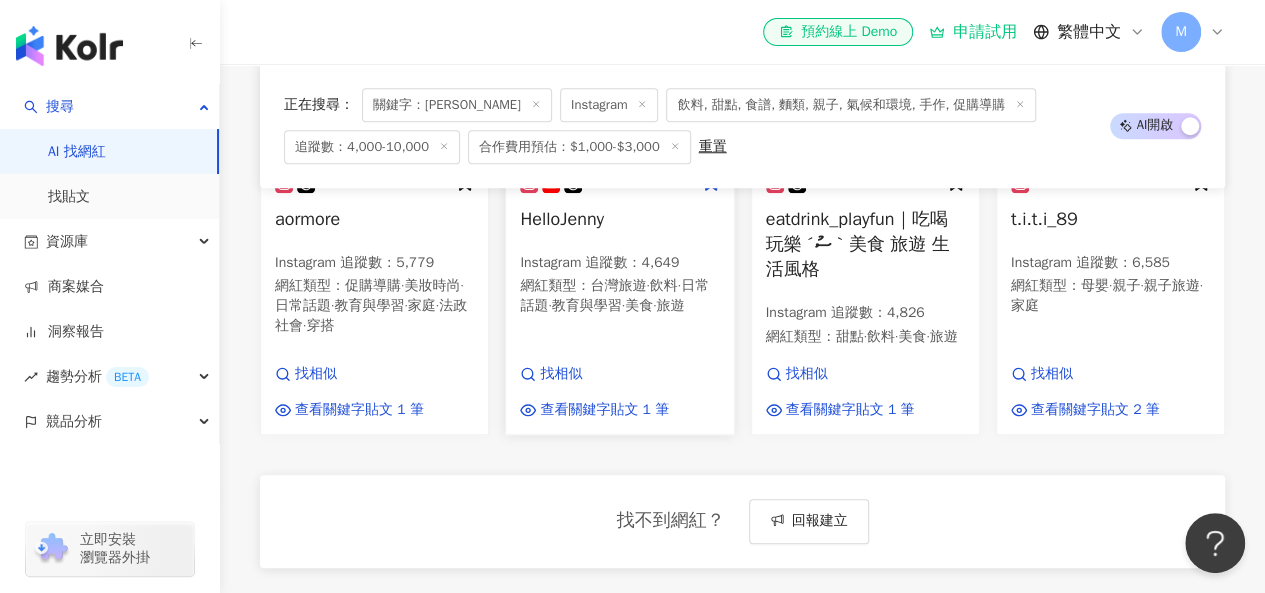 scroll, scrollTop: 823, scrollLeft: 0, axis: vertical 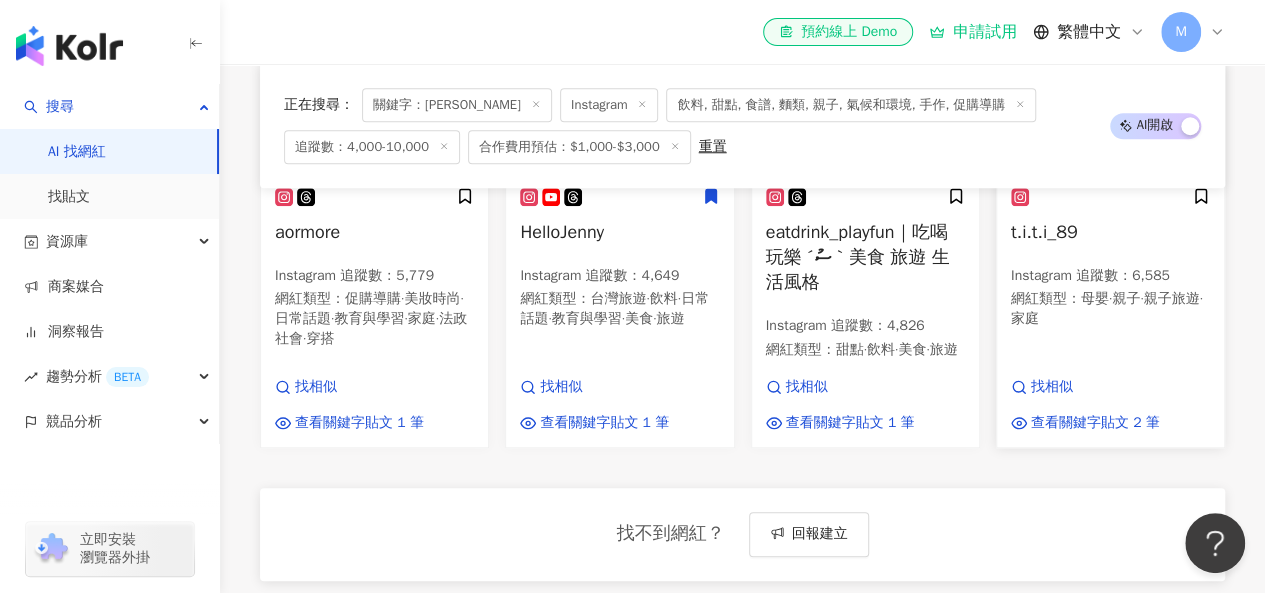 click on "t.i.t.i_89" at bounding box center (1044, 232) 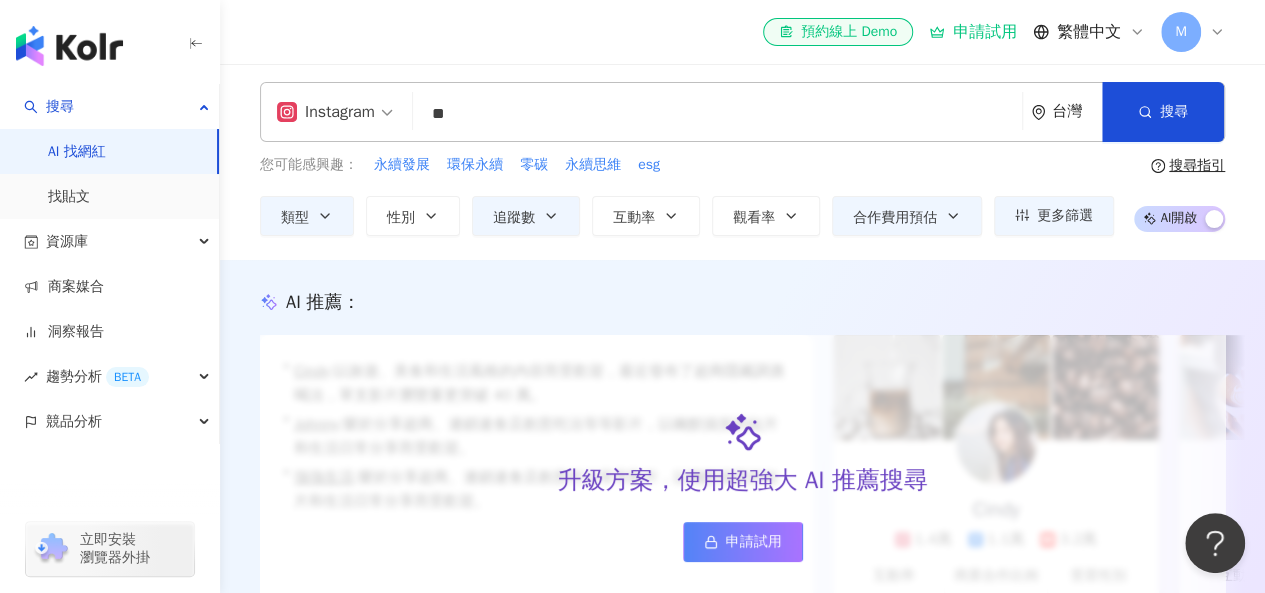scroll, scrollTop: 24, scrollLeft: 0, axis: vertical 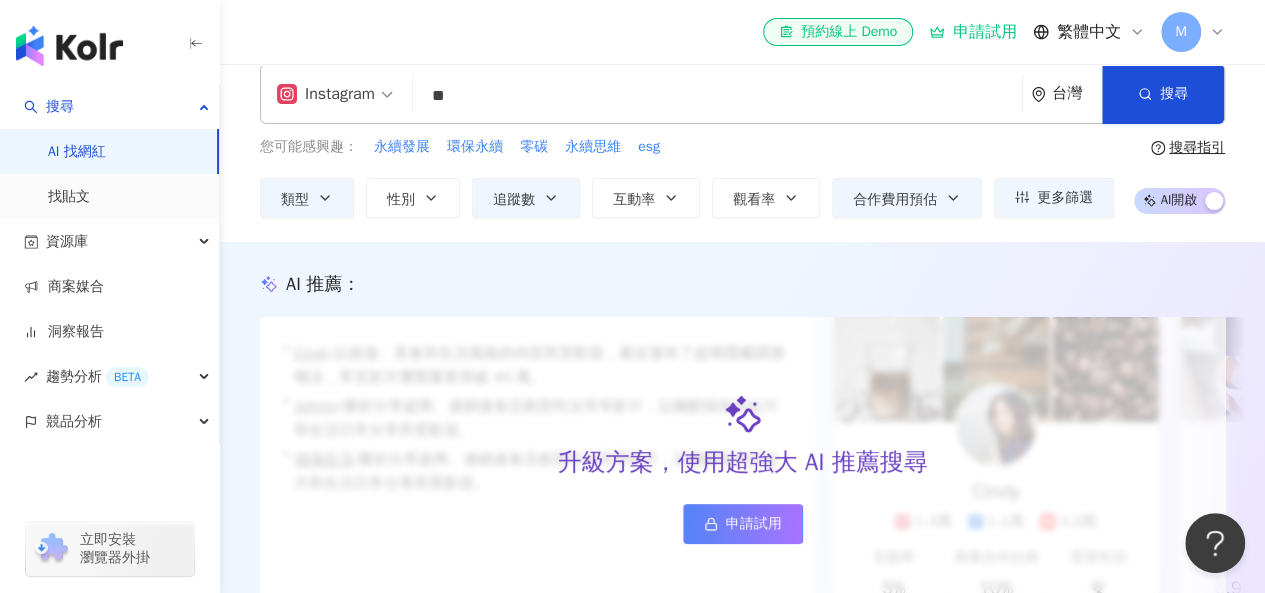 click on "AI  開啟 AI  關閉" at bounding box center [1179, 201] 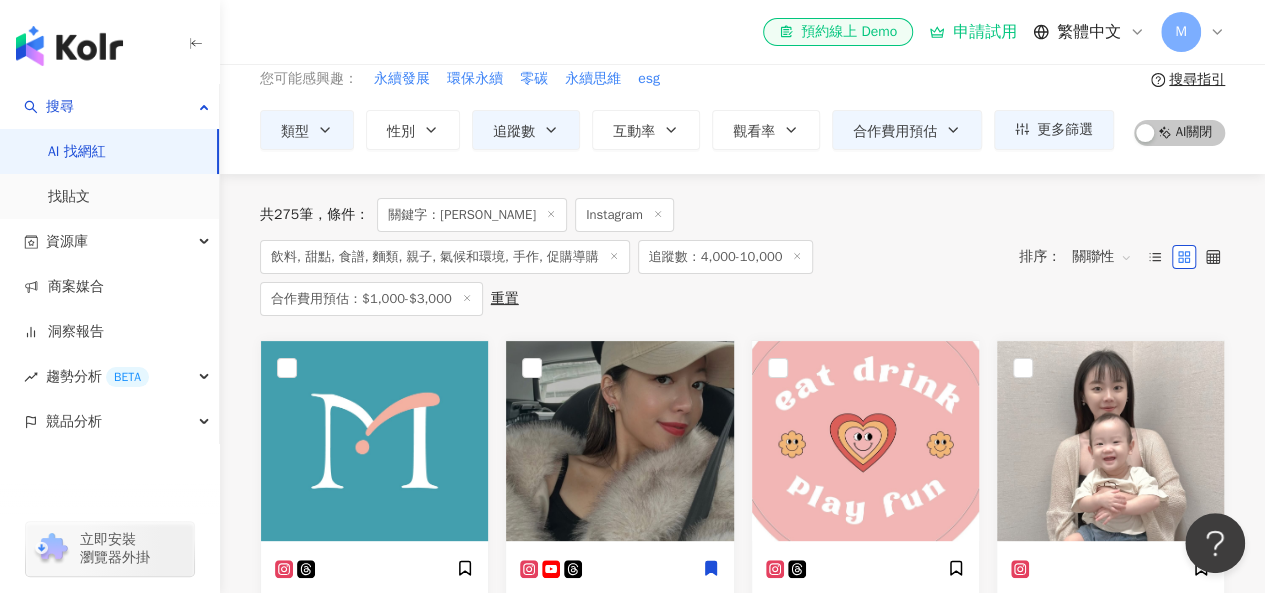 scroll, scrollTop: 0, scrollLeft: 0, axis: both 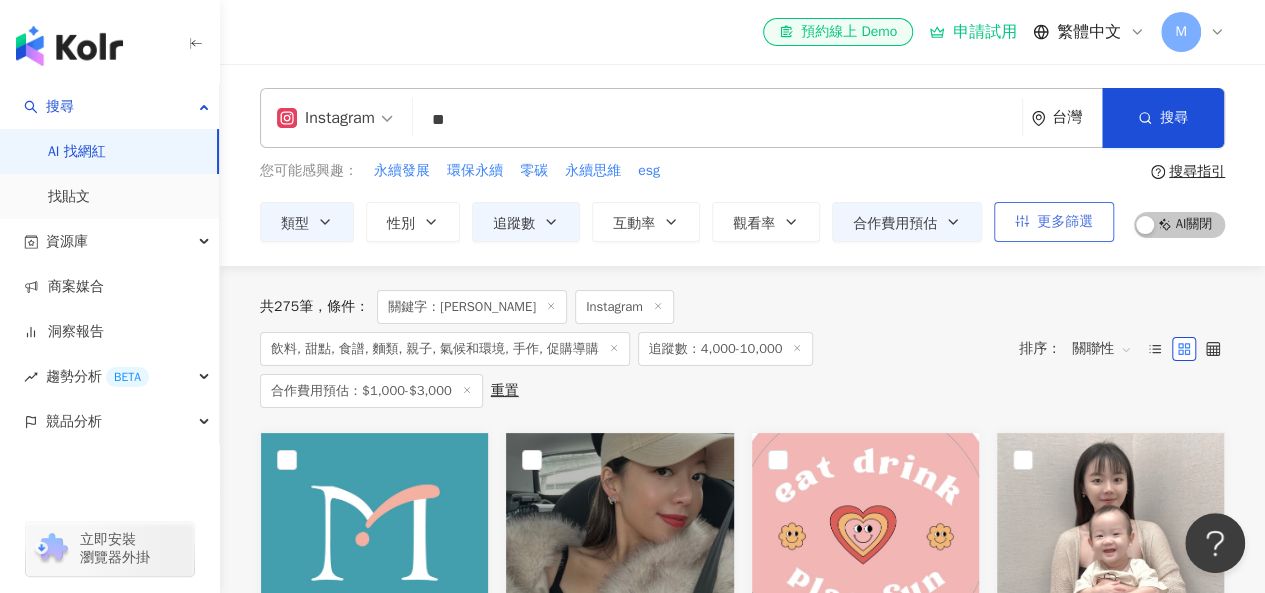 click 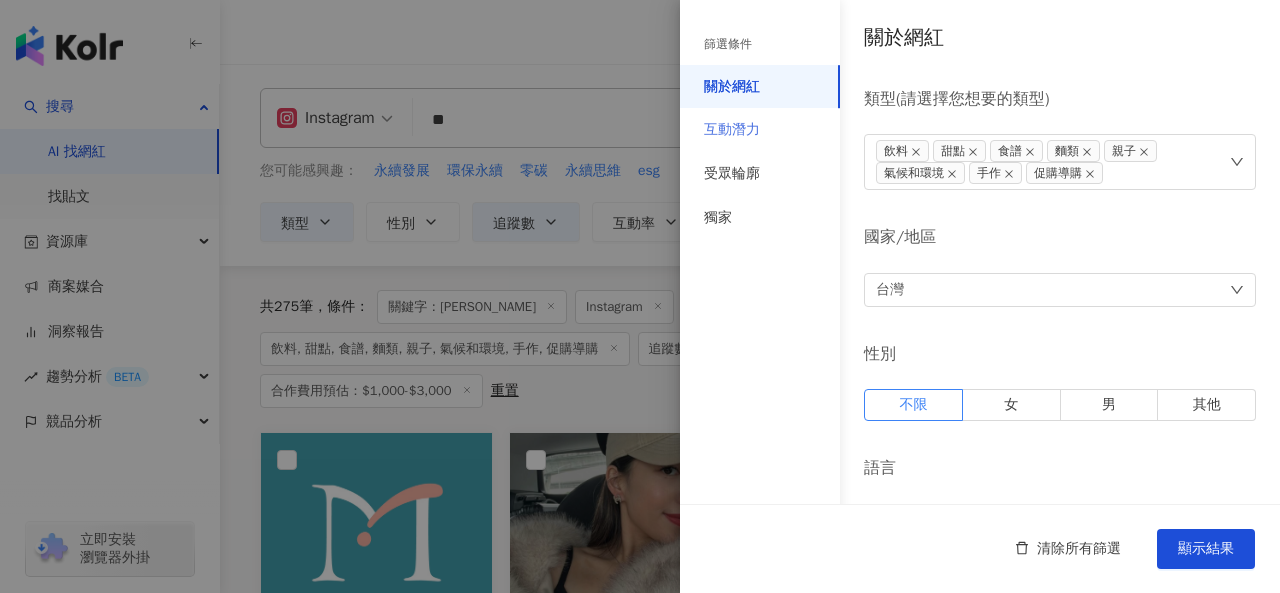 click on "互動潛力" at bounding box center (760, 130) 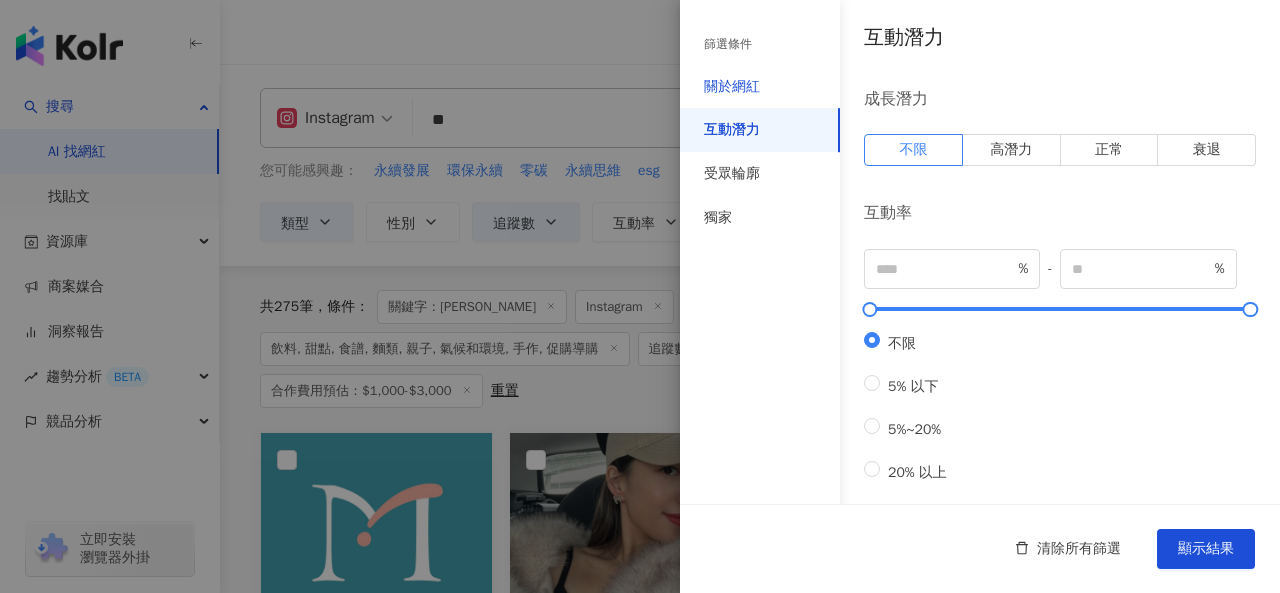 click on "關於網紅" at bounding box center (732, 87) 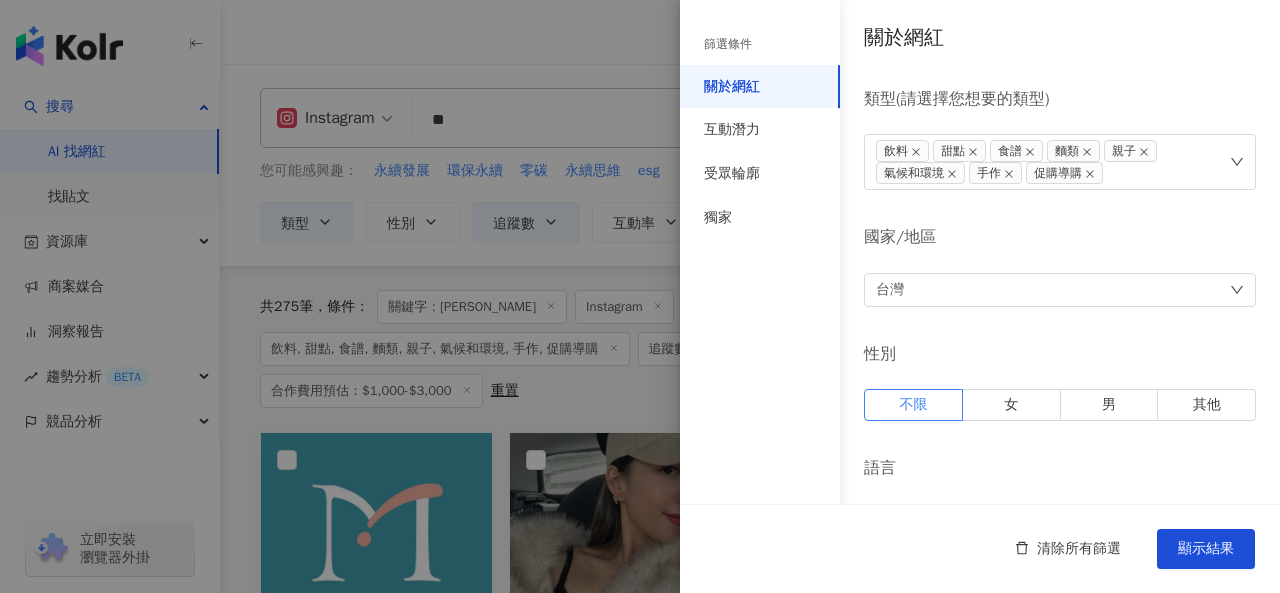 click on "飲料" at bounding box center (902, 151) 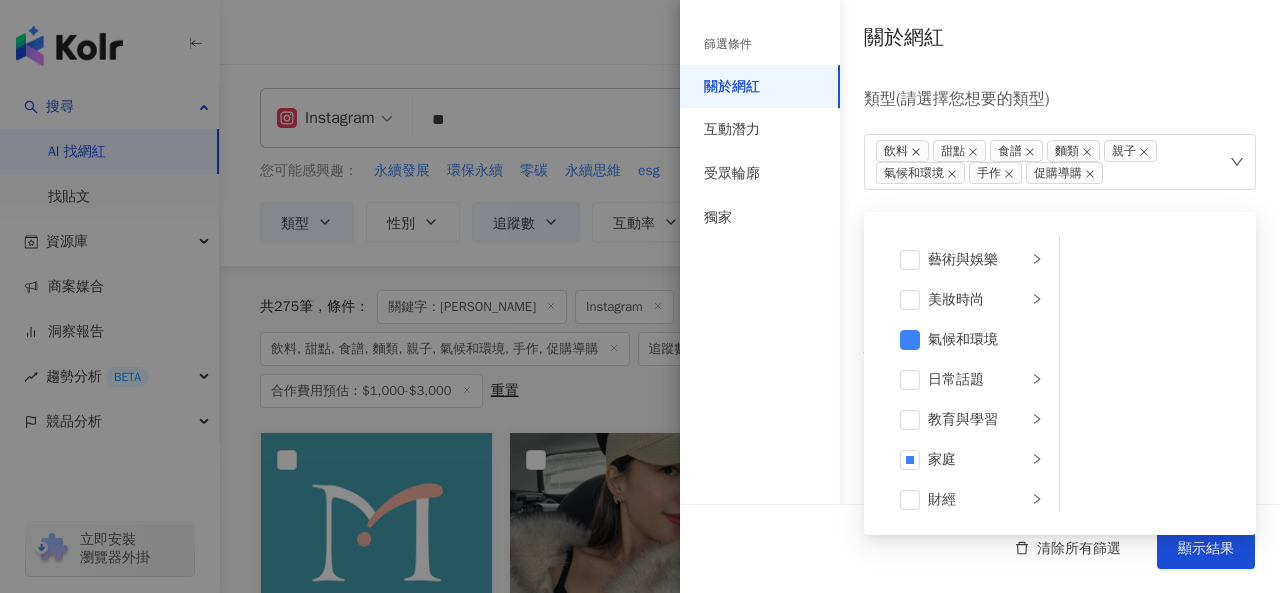 click 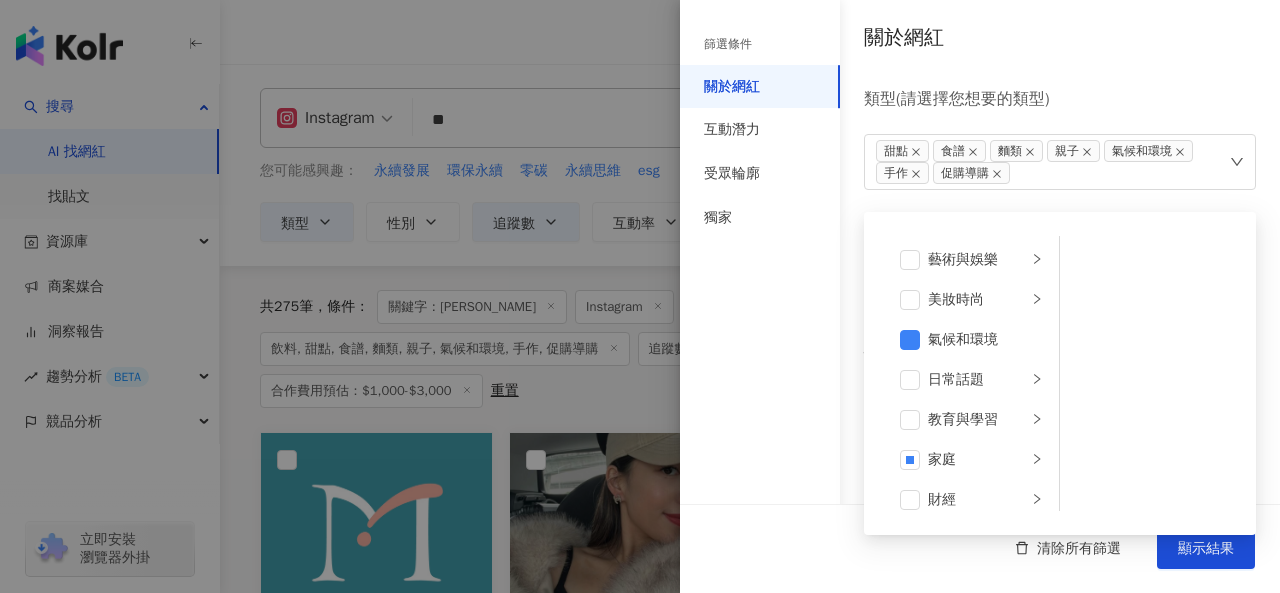 click 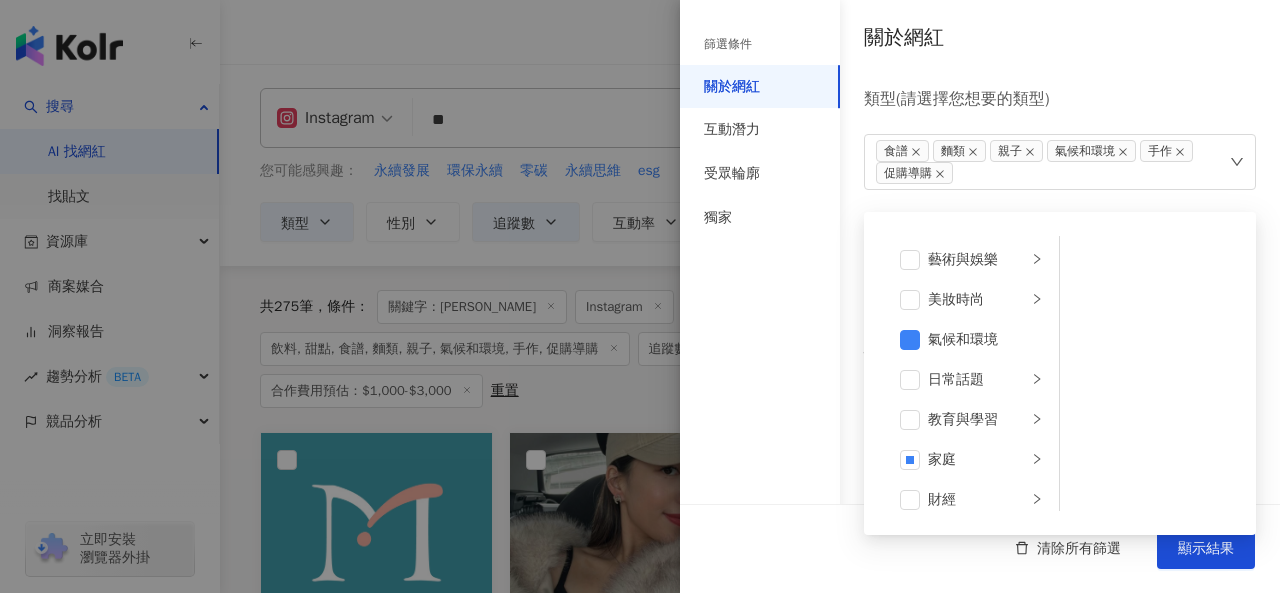 click 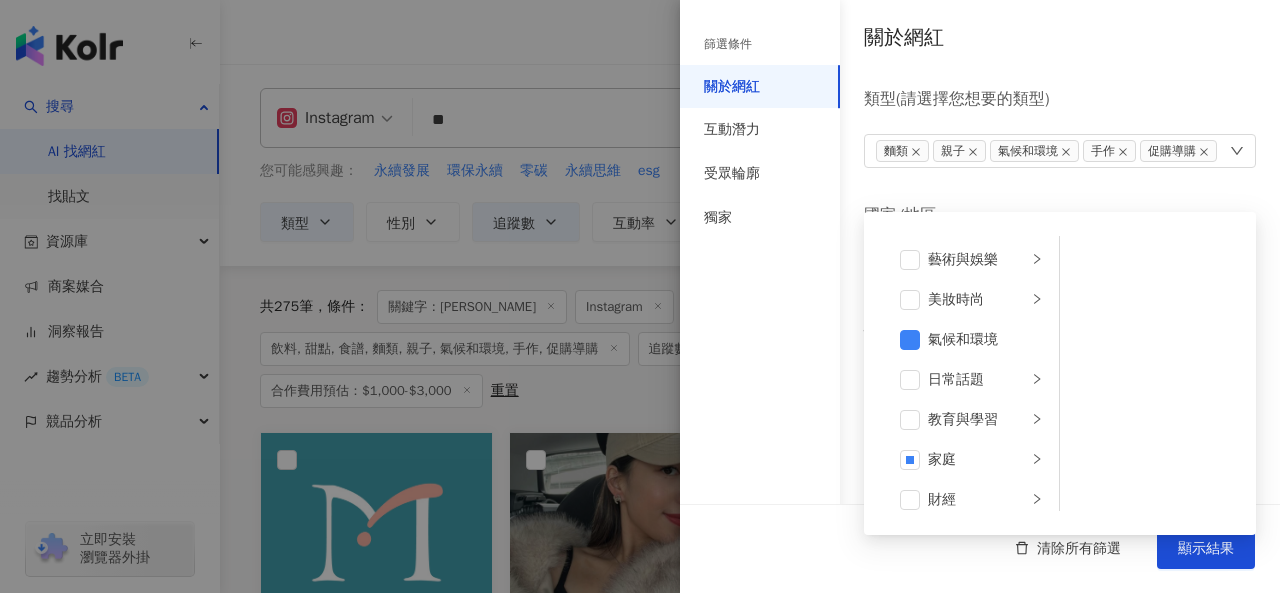 click 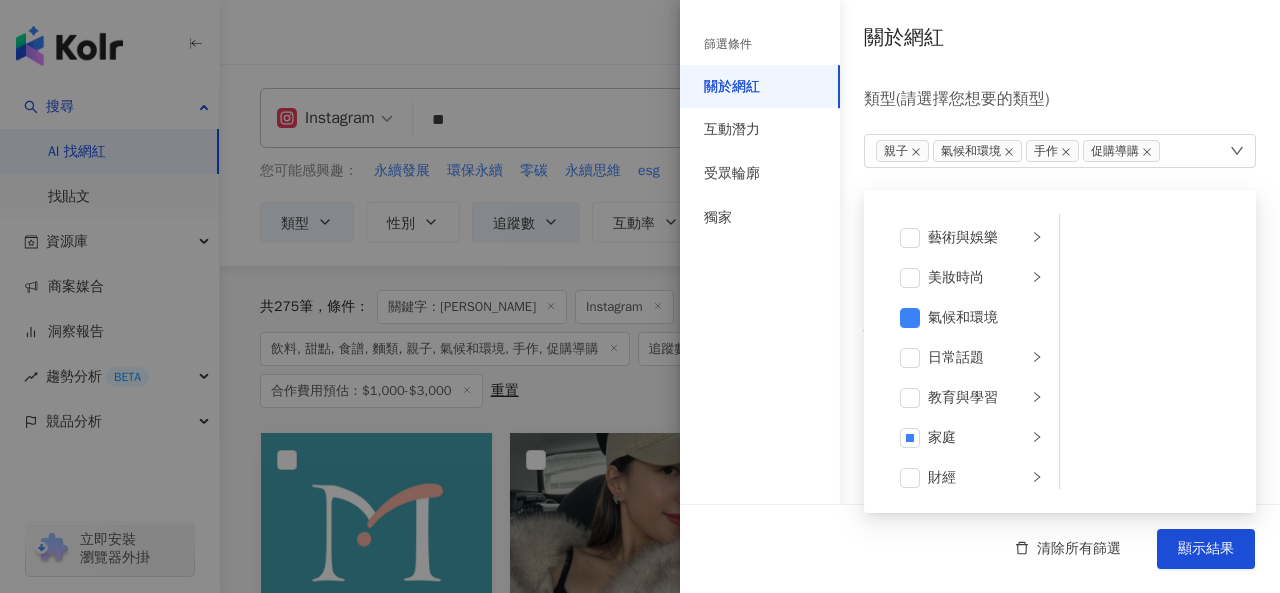 click 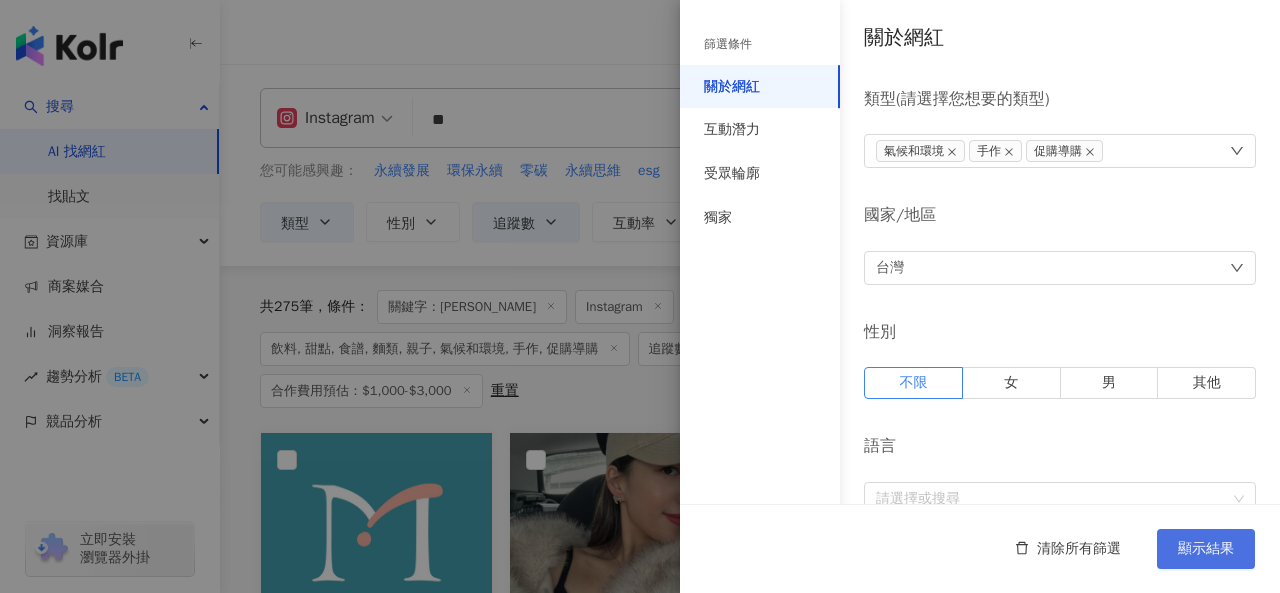 click on "顯示結果" at bounding box center (1206, 549) 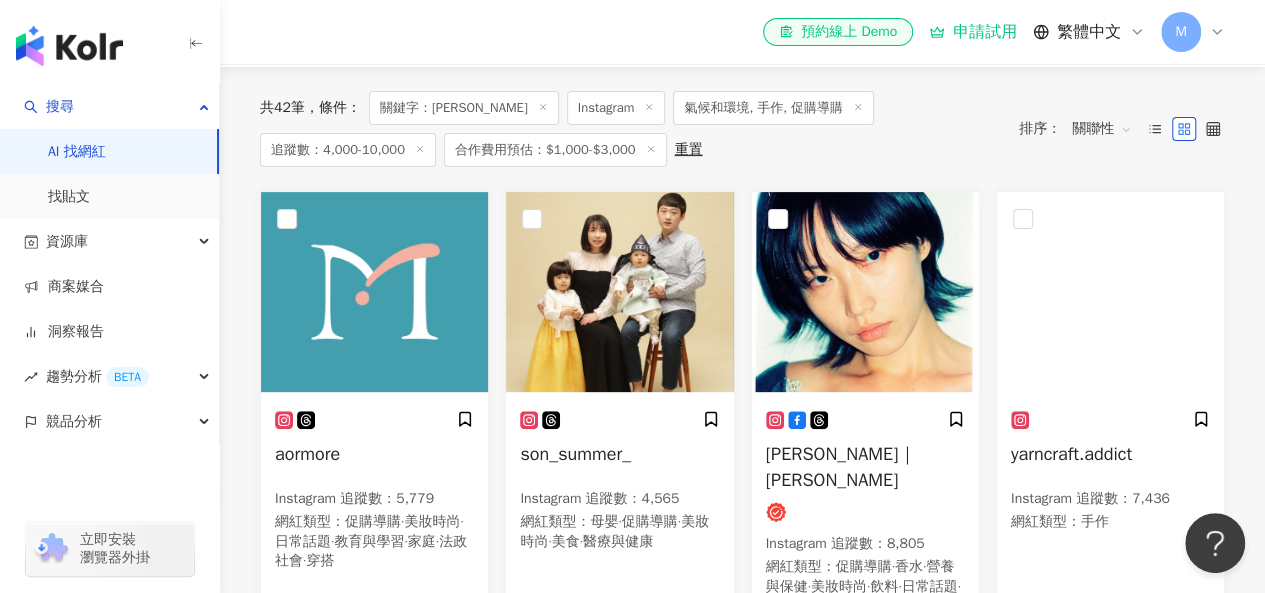 scroll, scrollTop: 200, scrollLeft: 0, axis: vertical 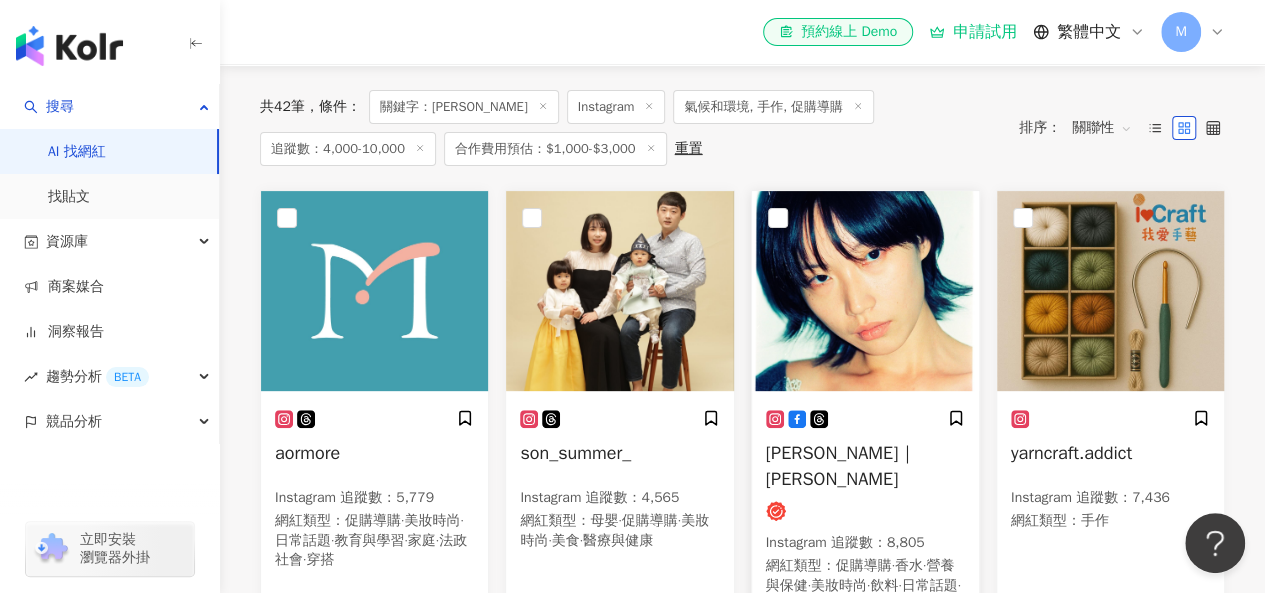 click on "楊子萱｜Andrea Yang" at bounding box center [841, 465] 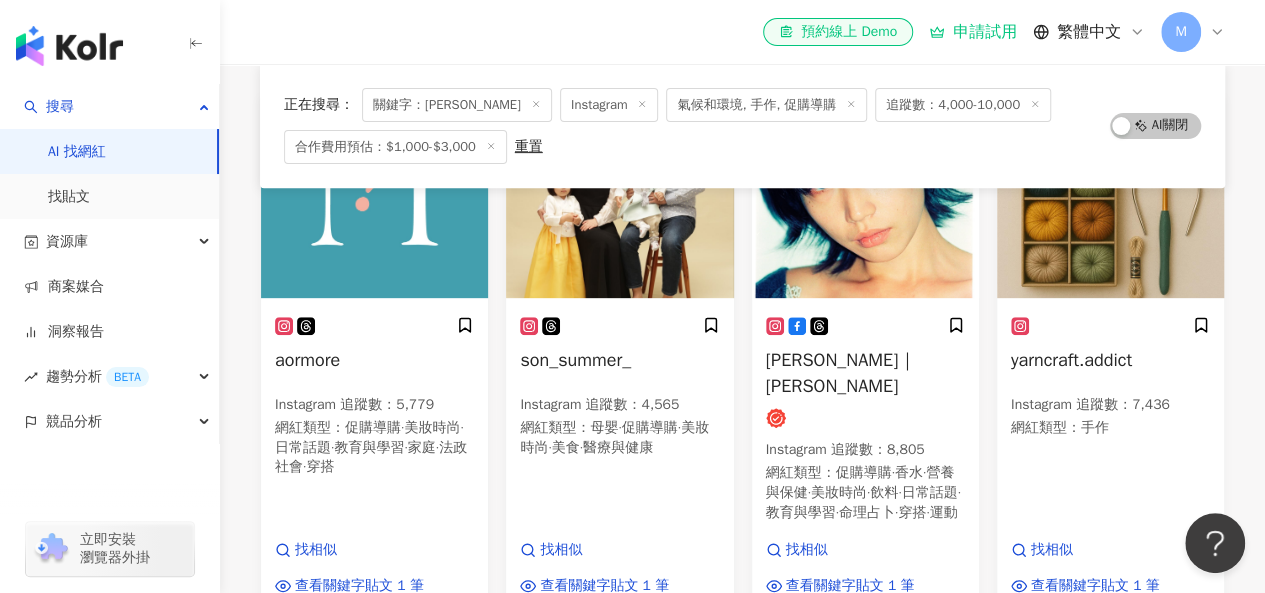 scroll, scrollTop: 289, scrollLeft: 0, axis: vertical 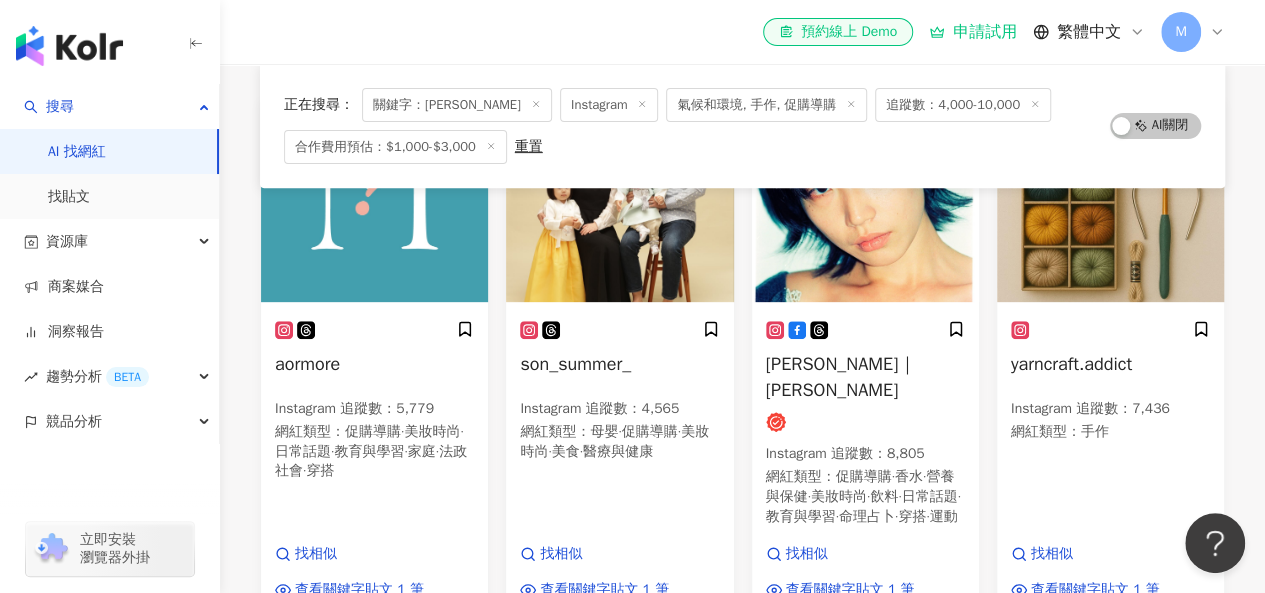 click on "氣候和環境, 手作, 促購導購" at bounding box center [766, 105] 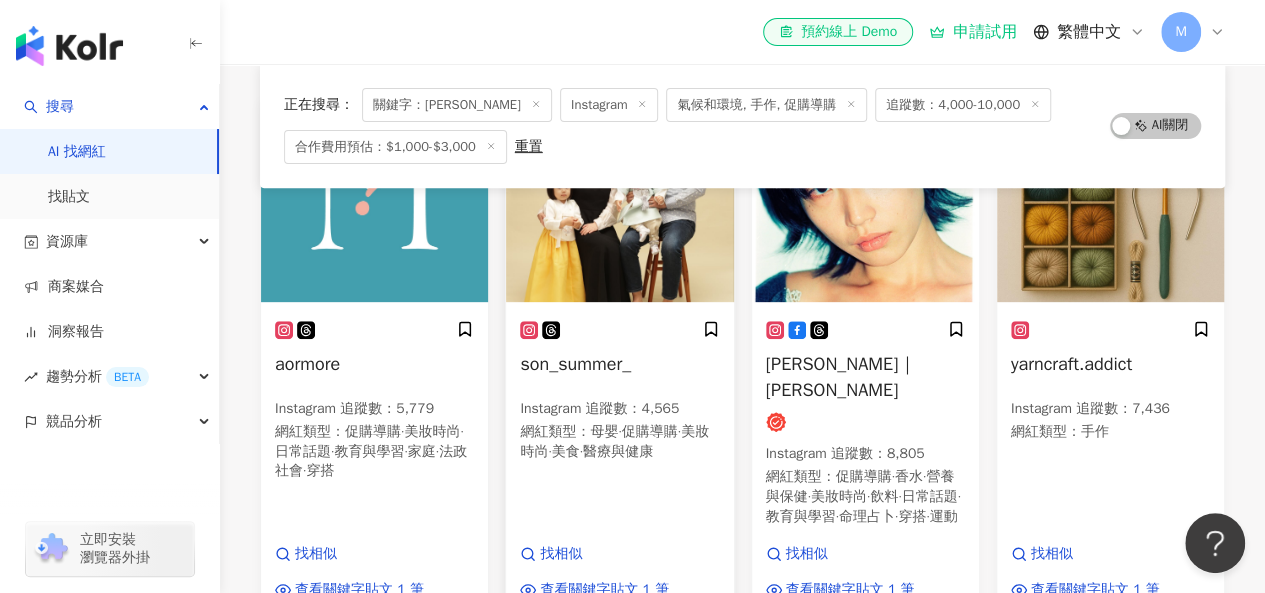click on "son_summer_" at bounding box center (575, 364) 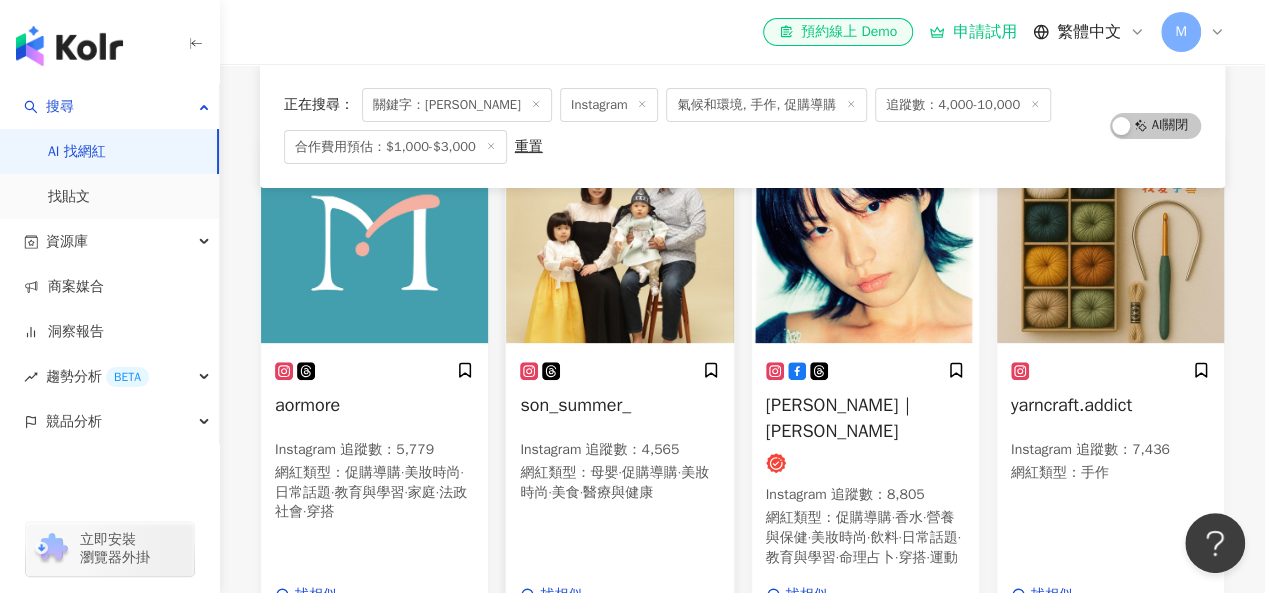 scroll, scrollTop: 240, scrollLeft: 0, axis: vertical 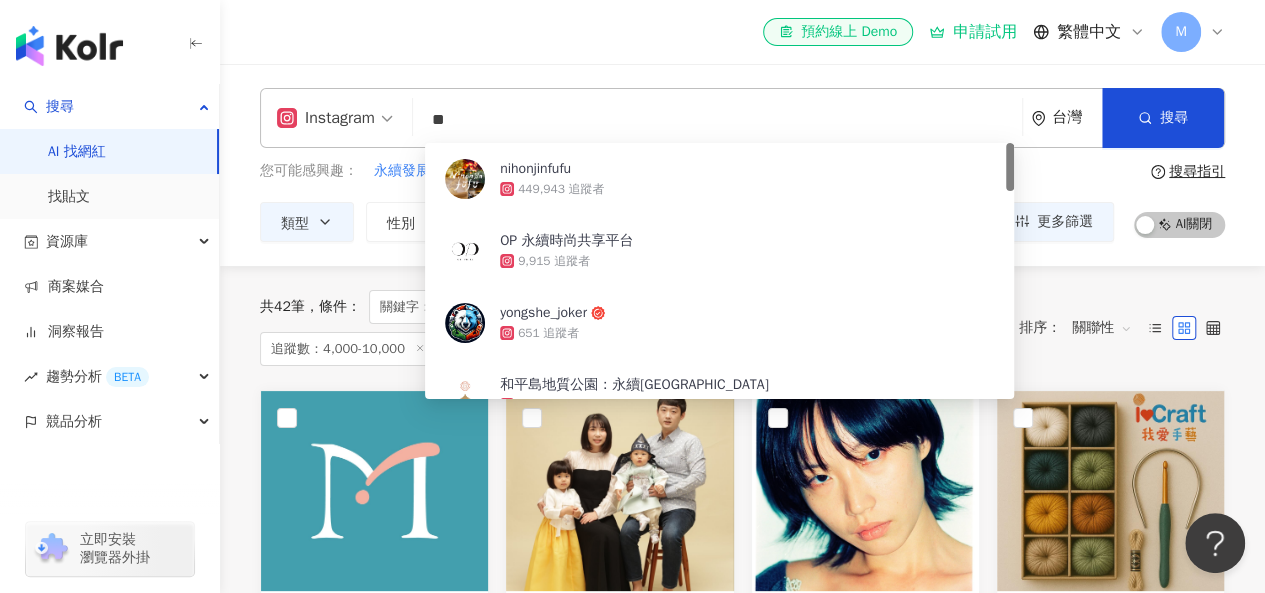 drag, startPoint x: 470, startPoint y: 110, endPoint x: 372, endPoint y: 110, distance: 98 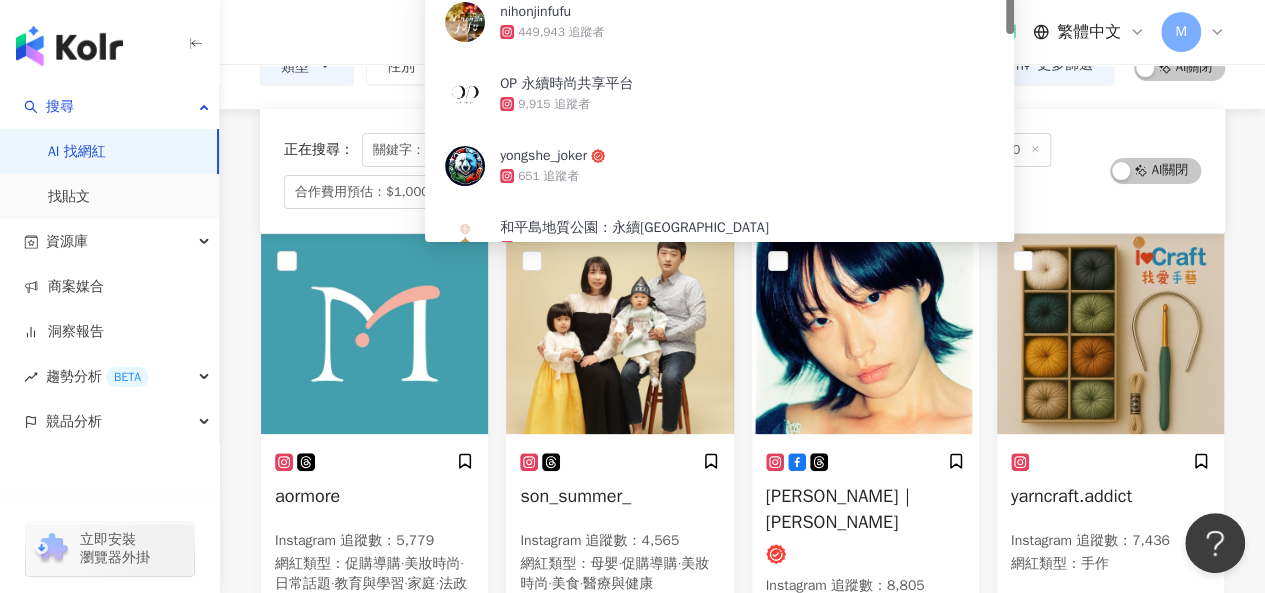scroll, scrollTop: 300, scrollLeft: 0, axis: vertical 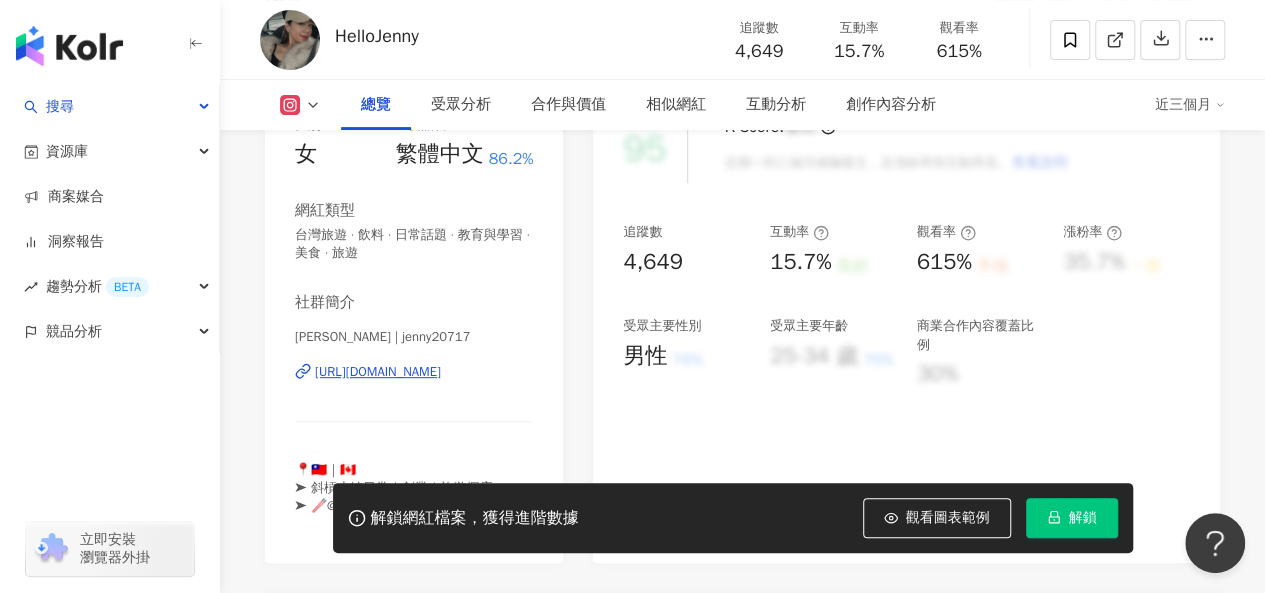 click on "[URL][DOMAIN_NAME]" at bounding box center (378, 372) 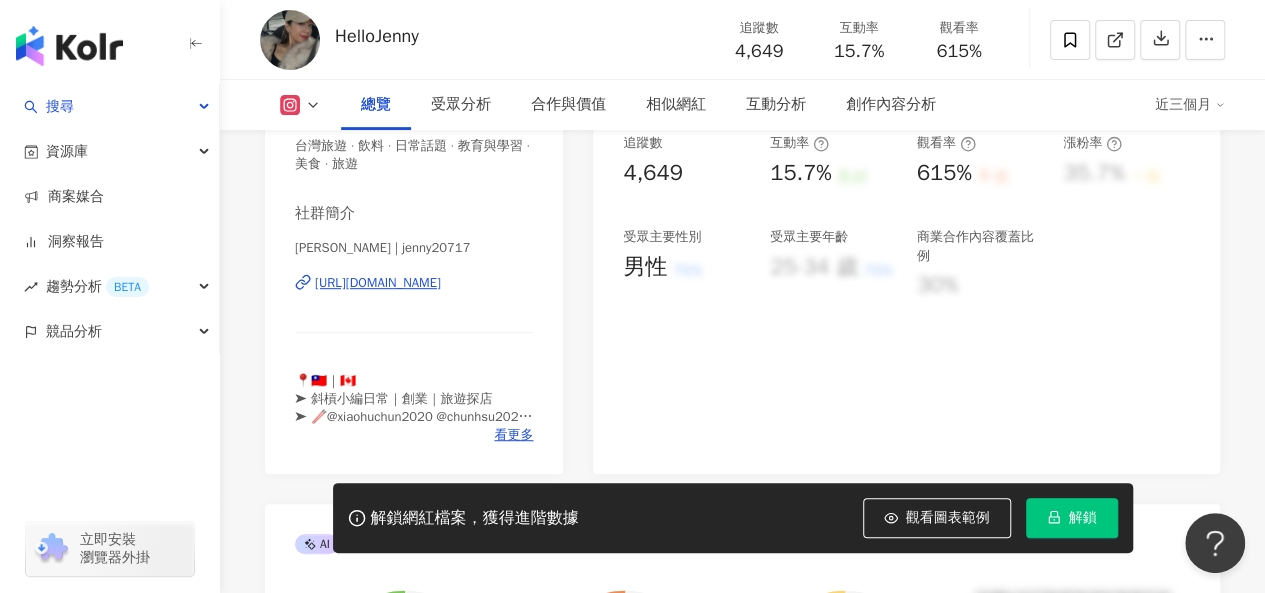 scroll, scrollTop: 373, scrollLeft: 0, axis: vertical 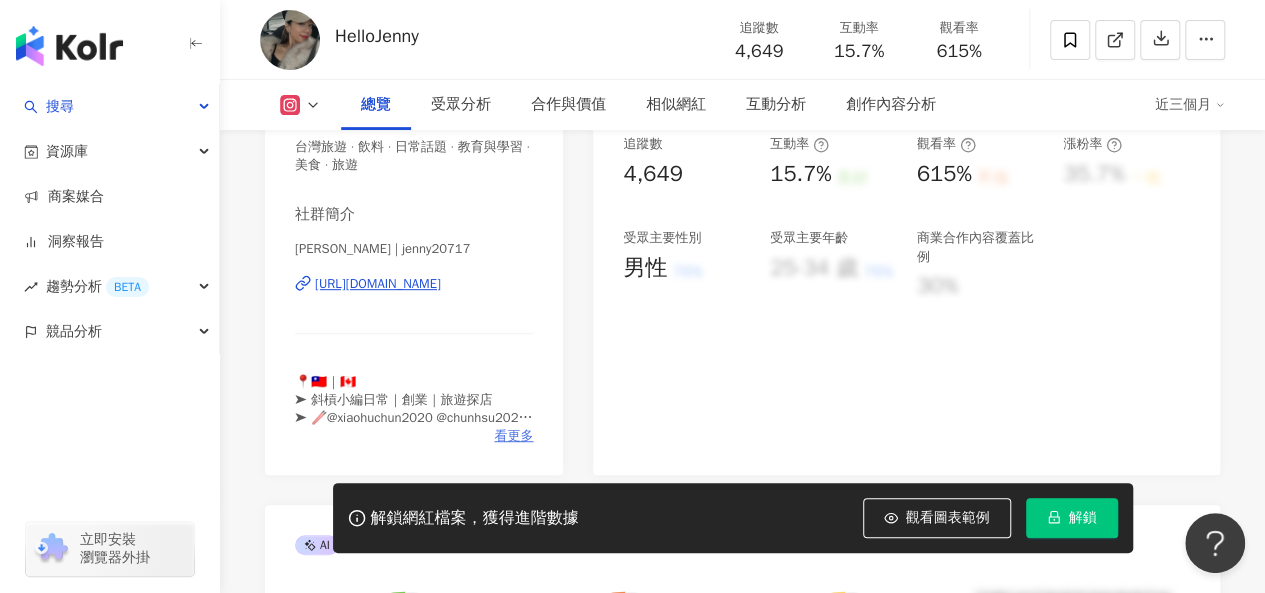 click on "看更多" at bounding box center (513, 436) 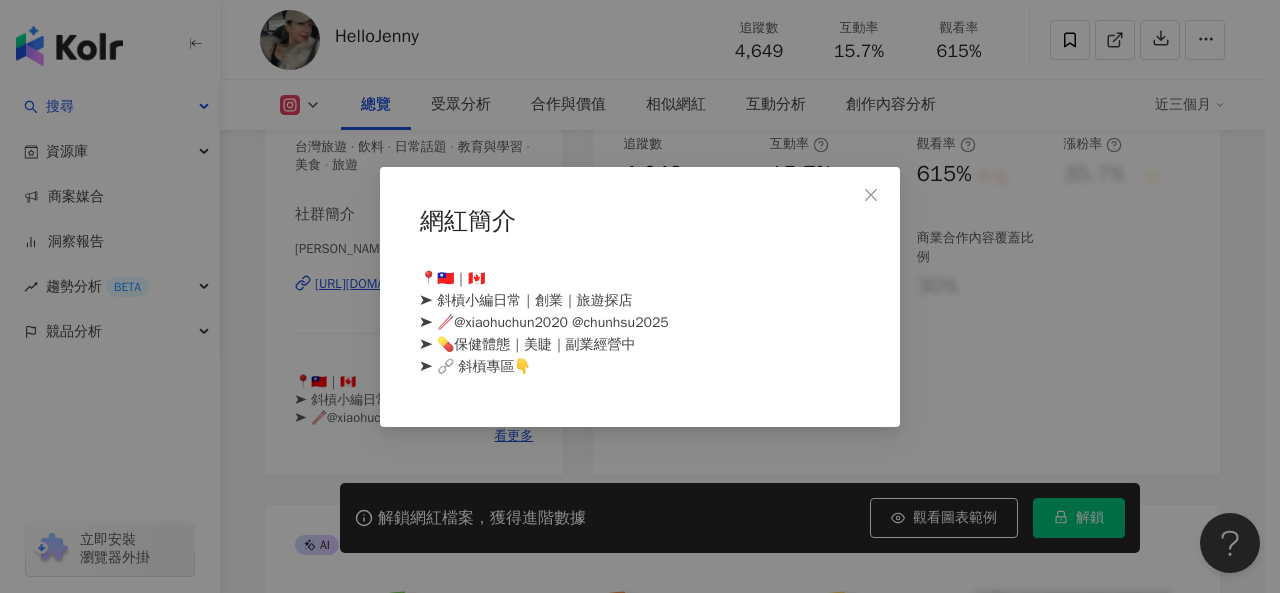 click on "網紅簡介 📍🇹🇼｜🇨🇦
➤ 斜槓小編日常｜創業｜旅遊探店
➤ 🥢@xiaohuchun2020 @chunhsu2025
➤ 💊保健體態｜美睫｜副業經營中
➤ 🔗 斜槓專區👇" at bounding box center (640, 296) 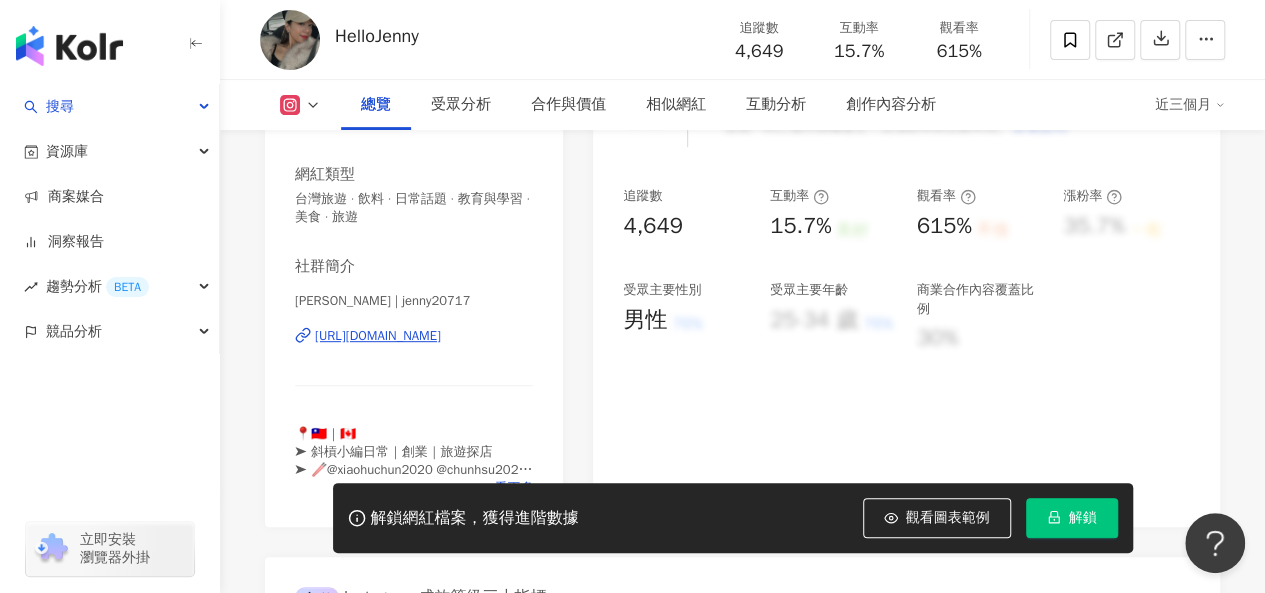 scroll, scrollTop: 0, scrollLeft: 0, axis: both 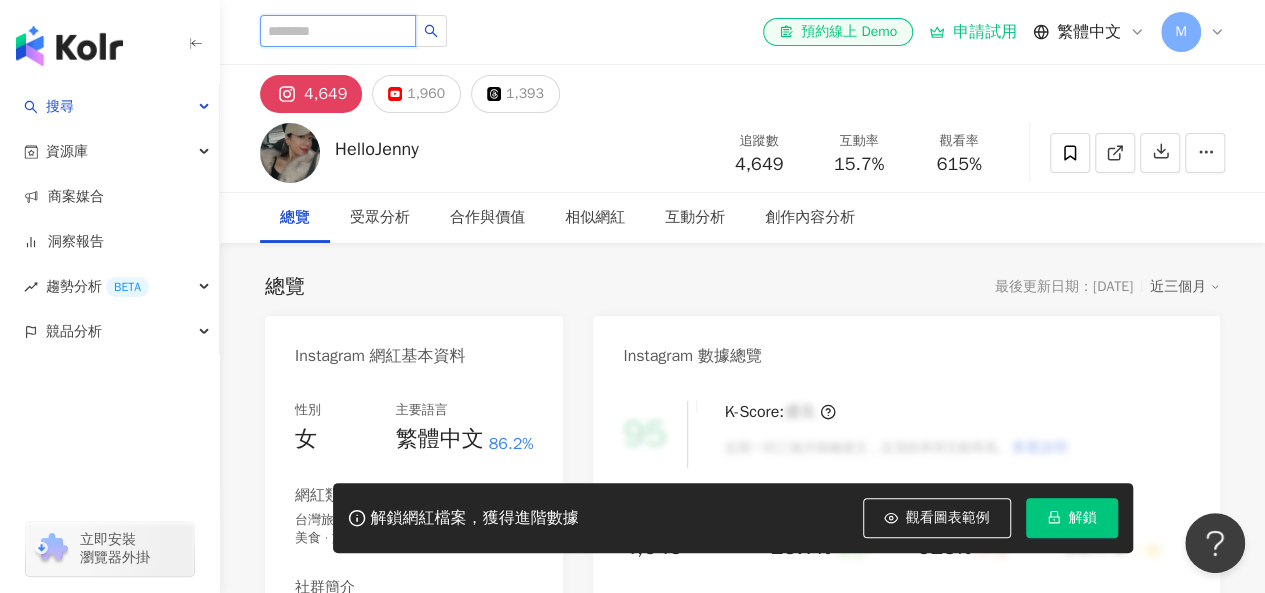 click at bounding box center [338, 31] 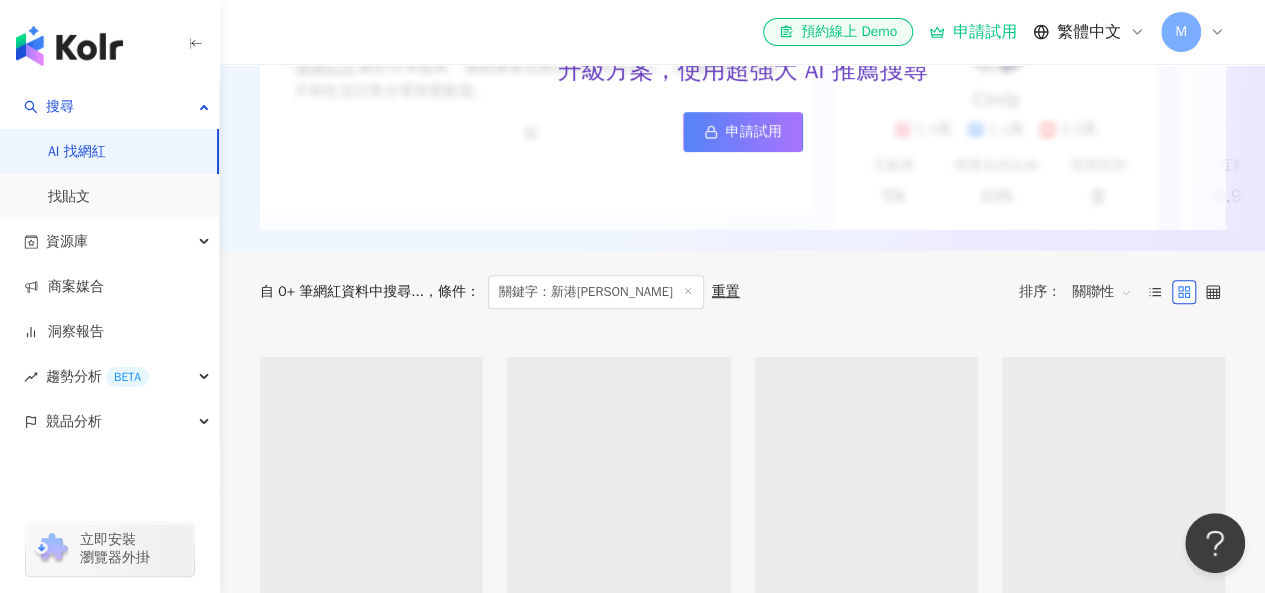 scroll, scrollTop: 600, scrollLeft: 0, axis: vertical 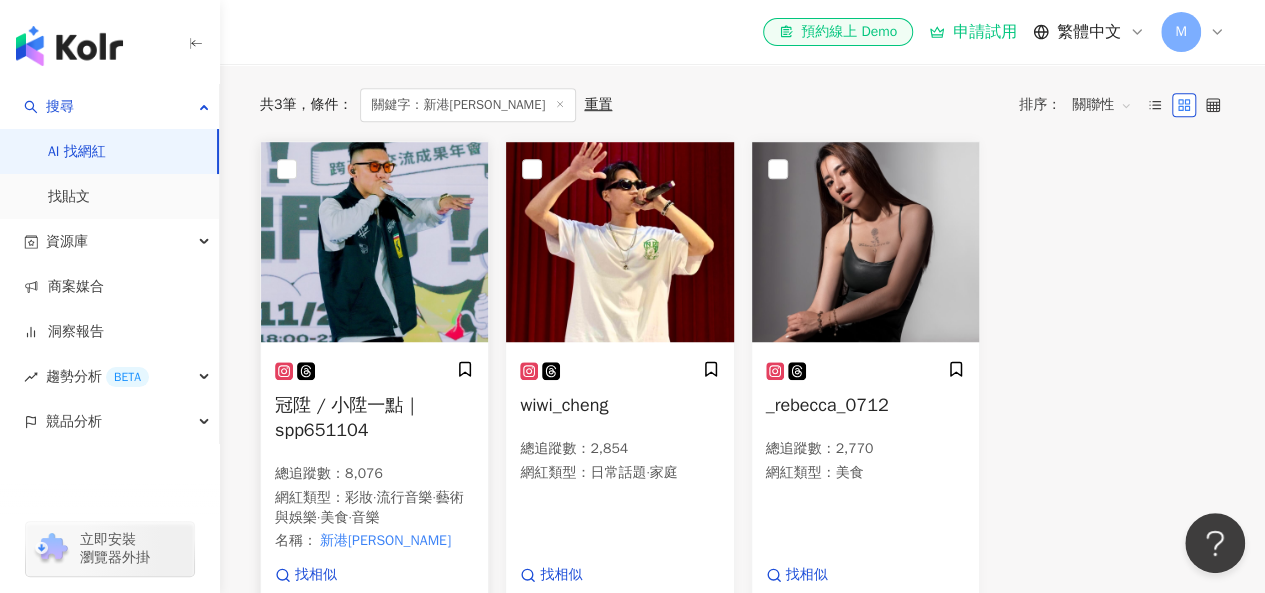 click on "冠陞 / 小陞一點｜spp651104" at bounding box center [348, 417] 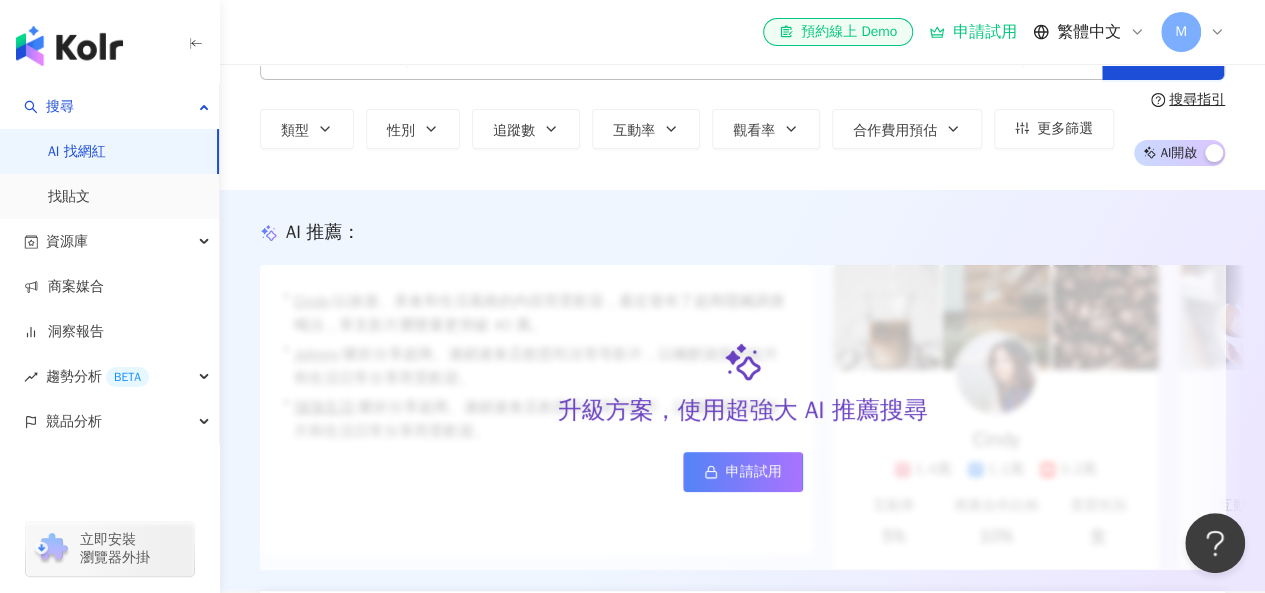 scroll, scrollTop: 0, scrollLeft: 0, axis: both 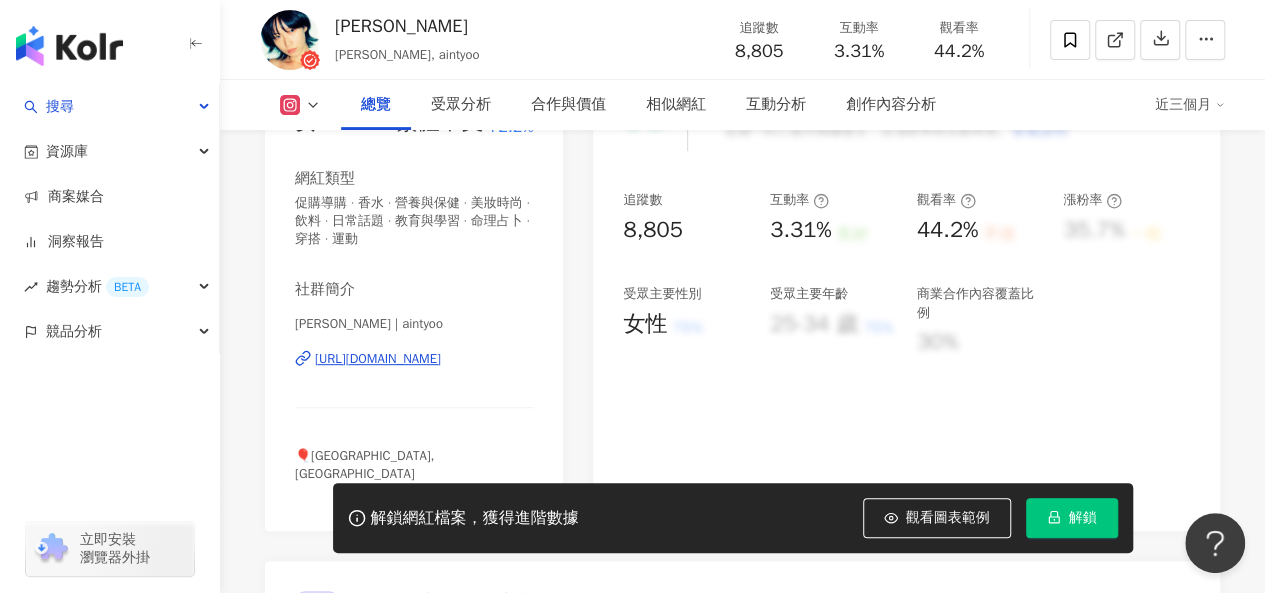 click on "[URL][DOMAIN_NAME]" at bounding box center [378, 359] 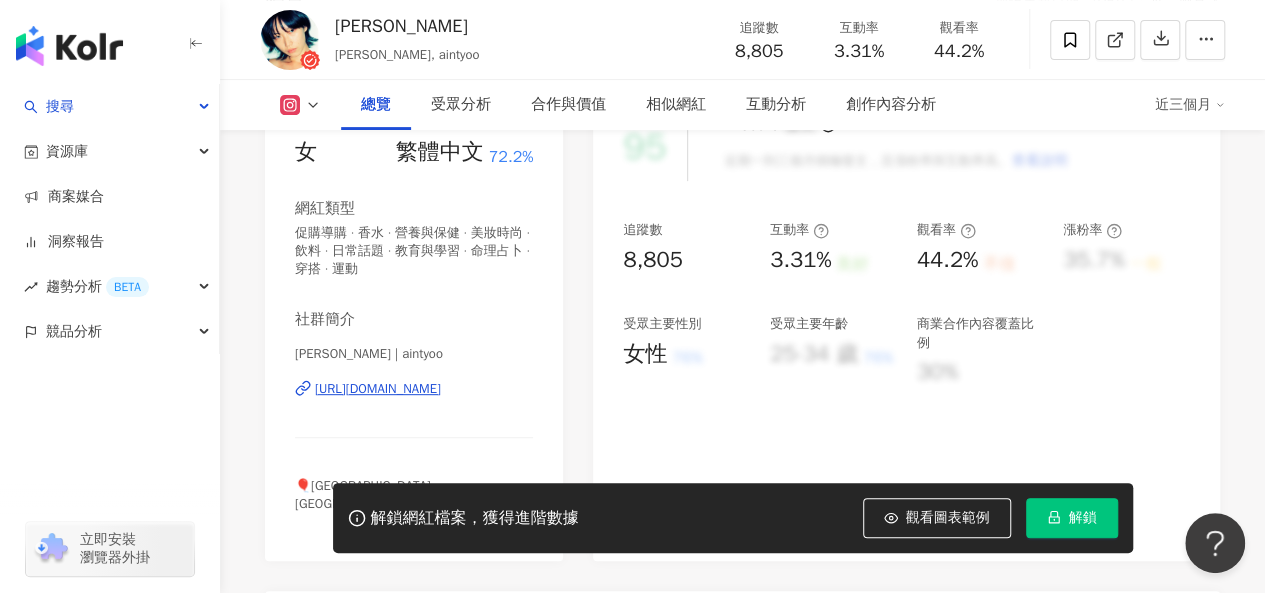 scroll, scrollTop: 285, scrollLeft: 0, axis: vertical 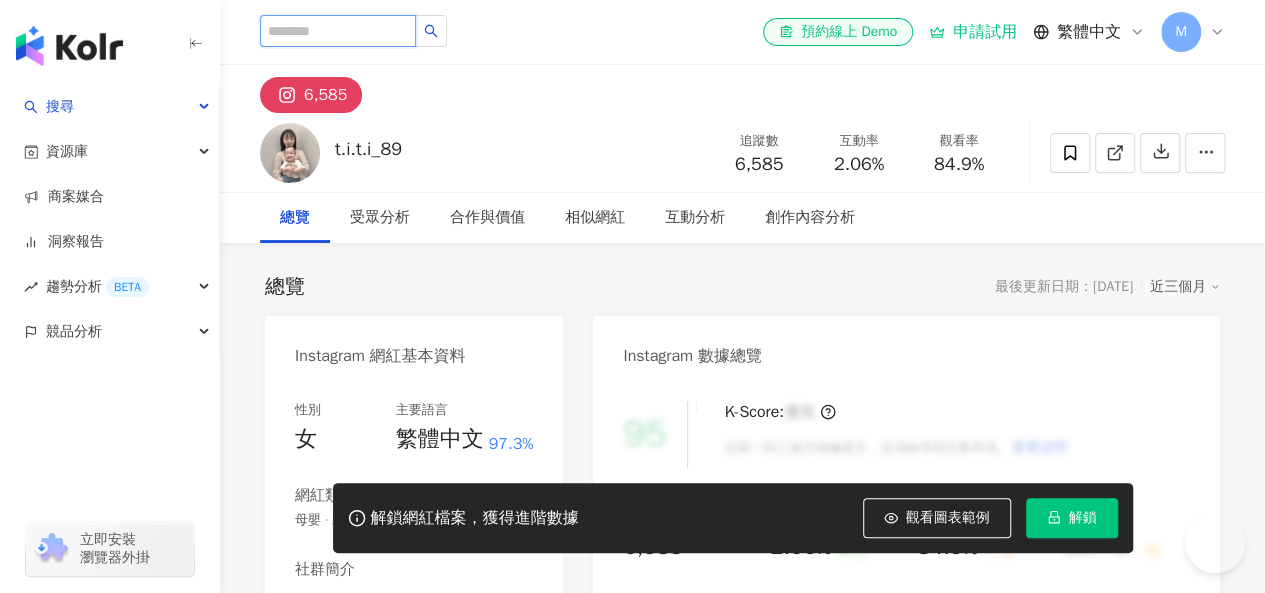 click at bounding box center [338, 31] 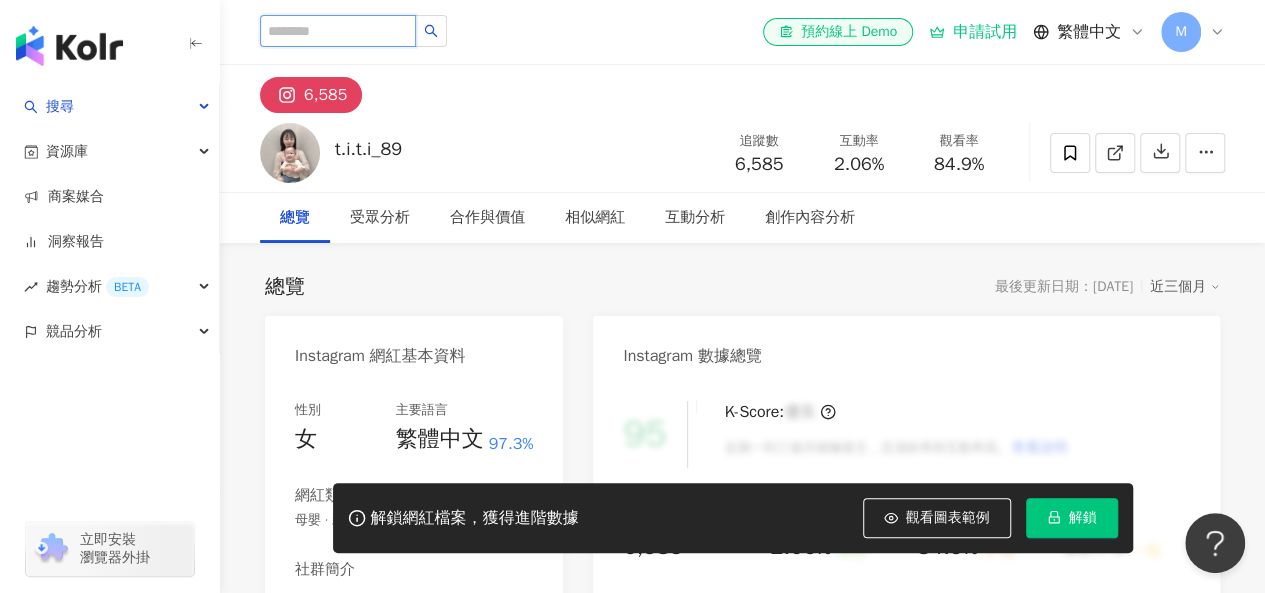 scroll, scrollTop: 0, scrollLeft: 0, axis: both 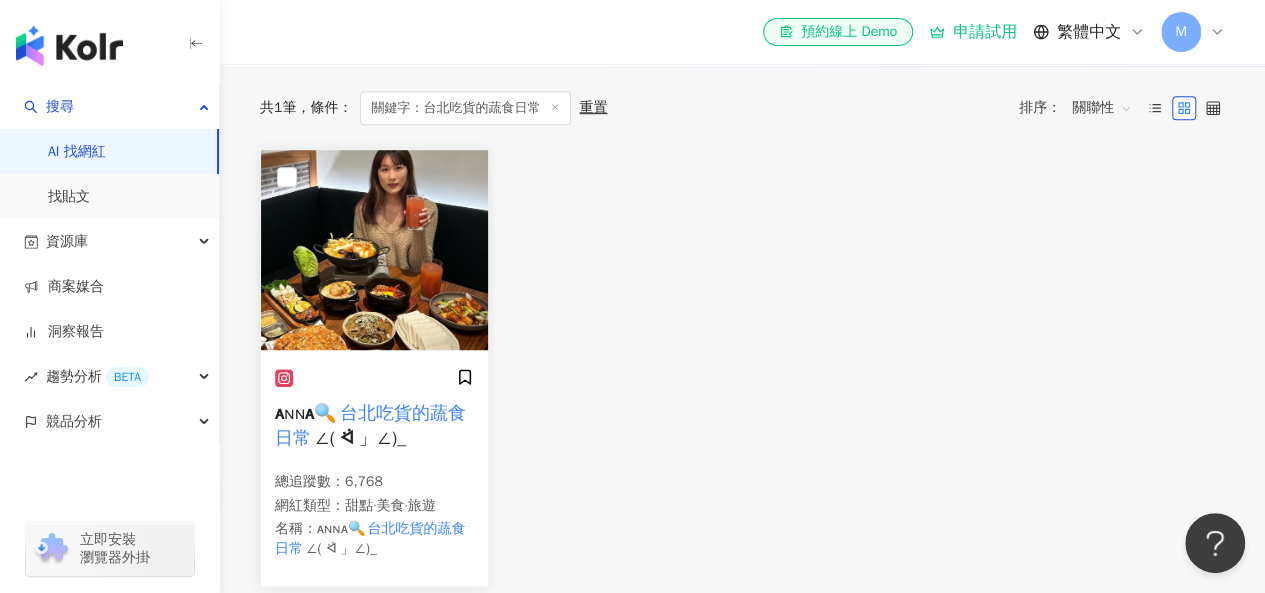 click on "∠( ᐛ 」∠)_" at bounding box center (361, 438) 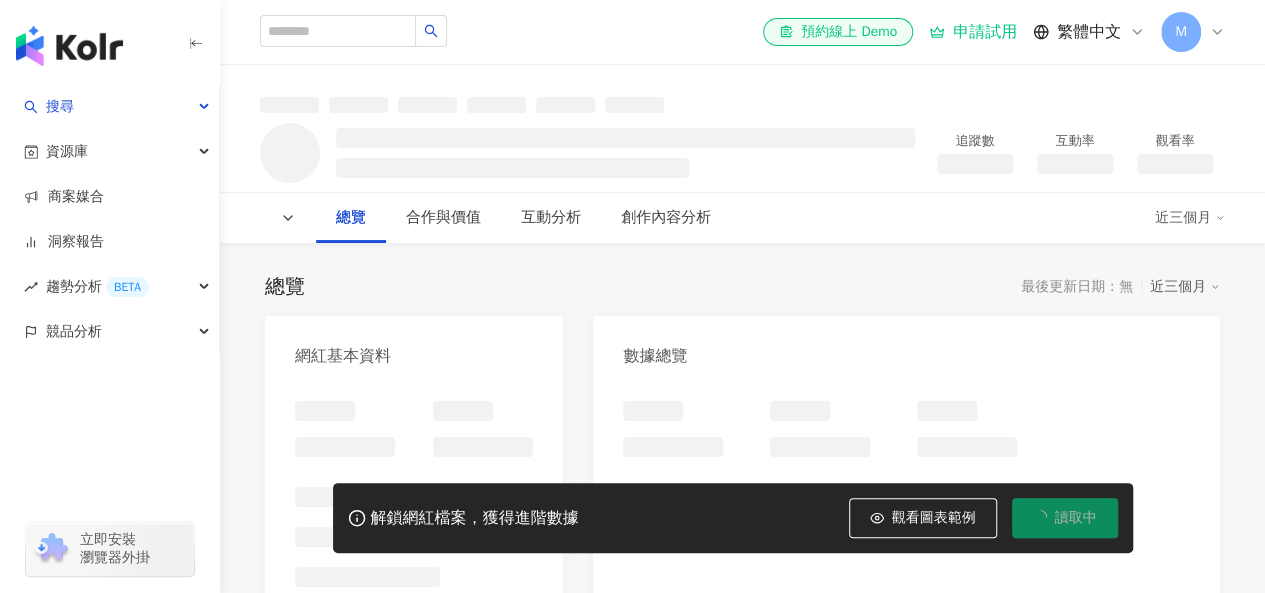 scroll, scrollTop: 400, scrollLeft: 0, axis: vertical 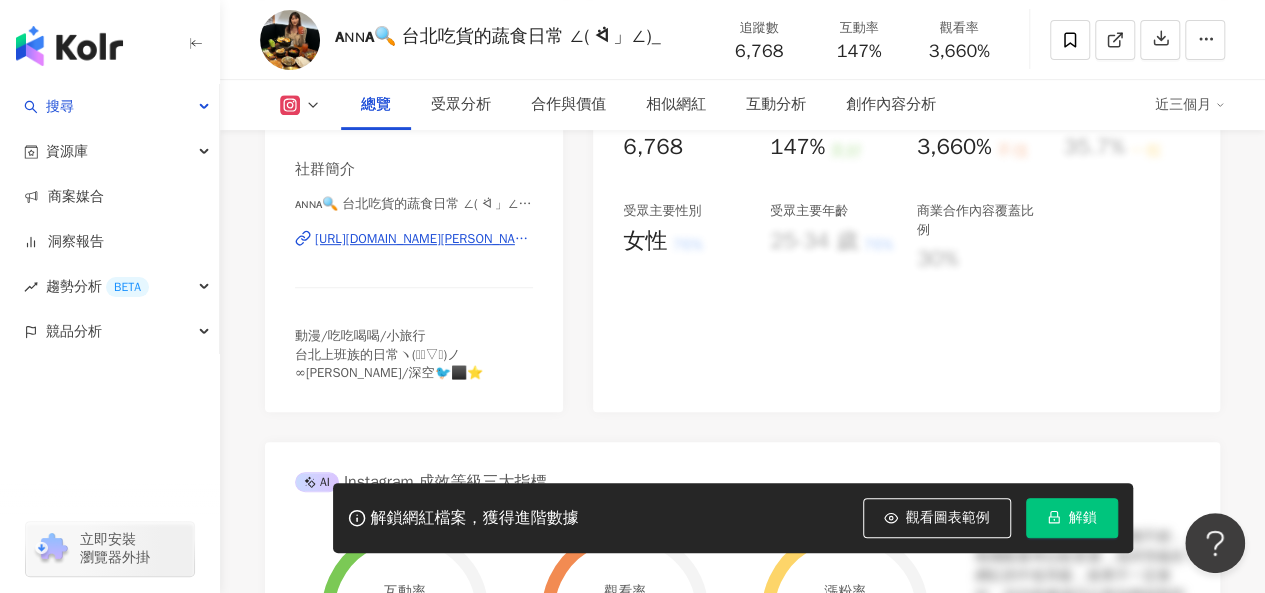 click on "[URL][DOMAIN_NAME][PERSON_NAME]" at bounding box center [424, 239] 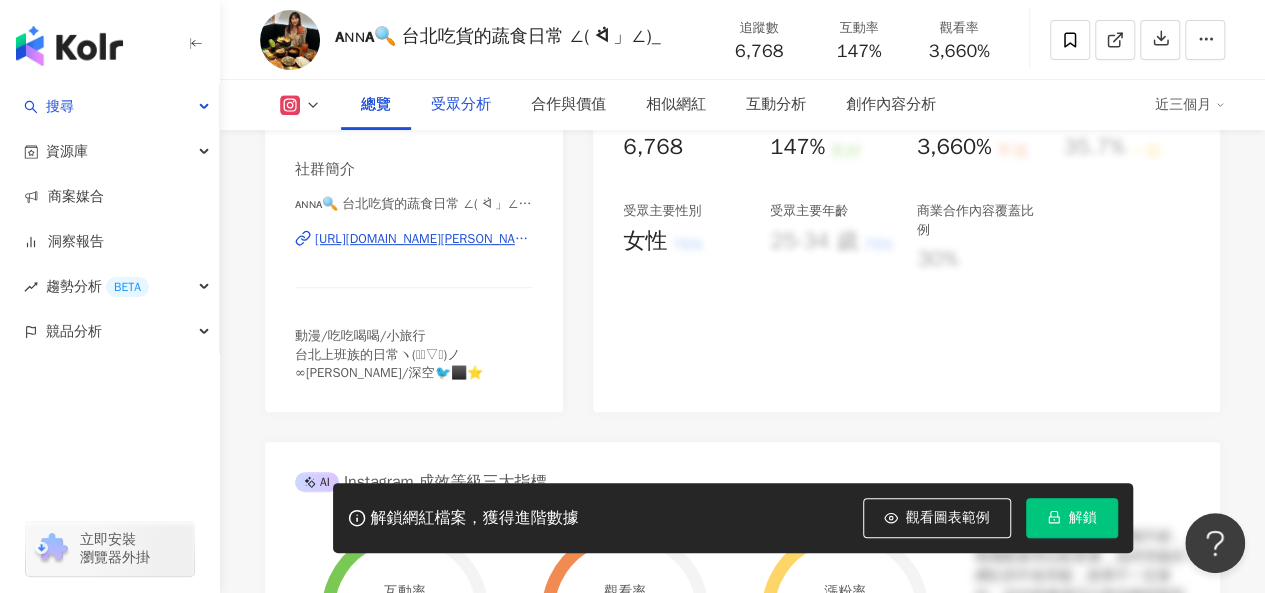 scroll, scrollTop: 0, scrollLeft: 0, axis: both 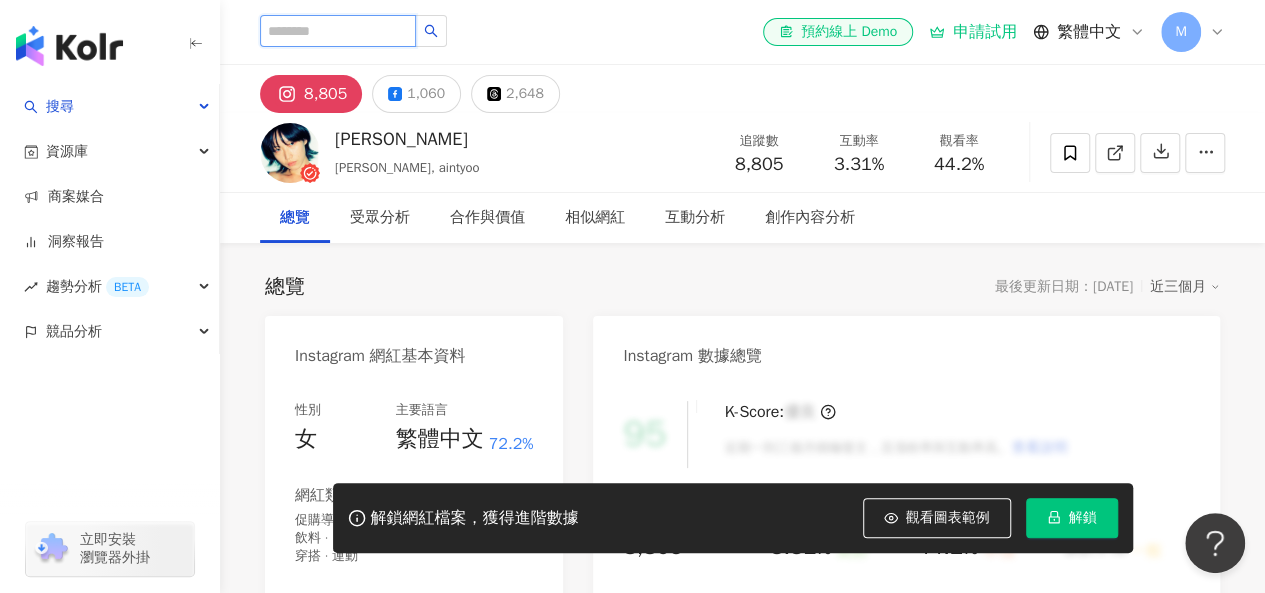 click at bounding box center [338, 31] 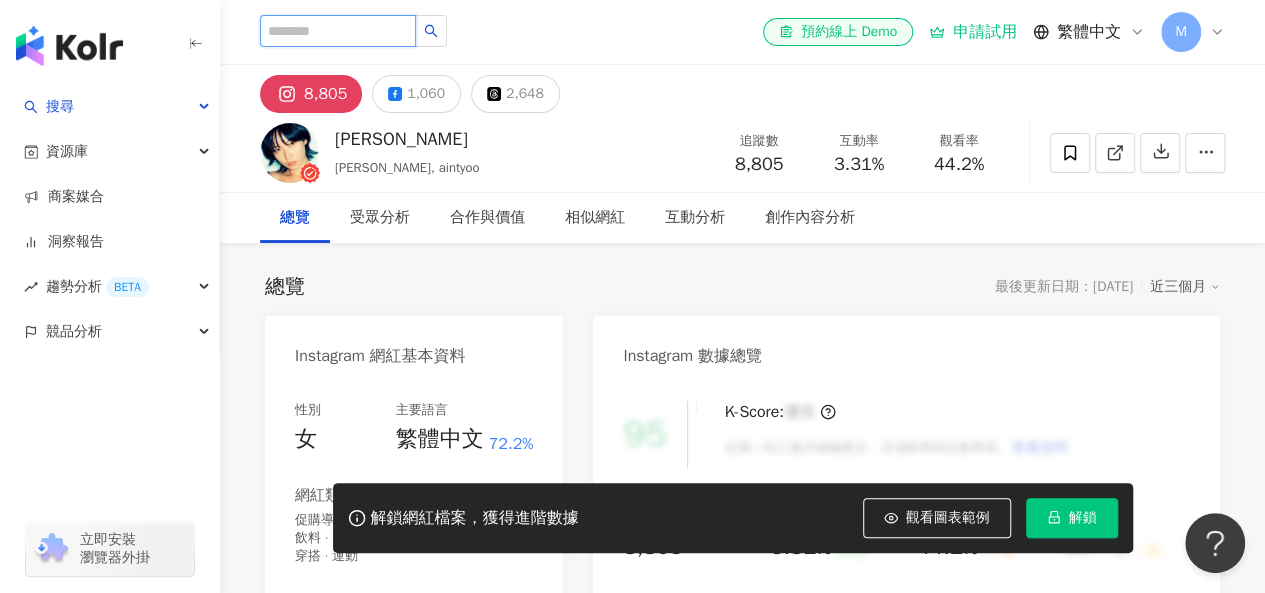 paste on "***" 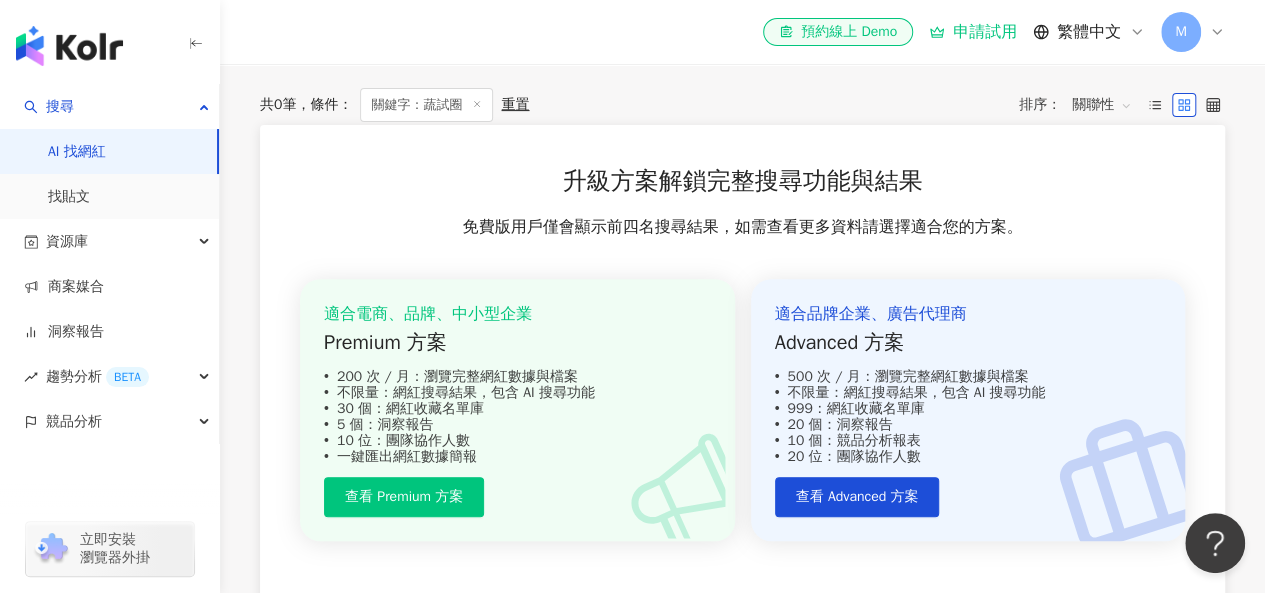 scroll, scrollTop: 0, scrollLeft: 0, axis: both 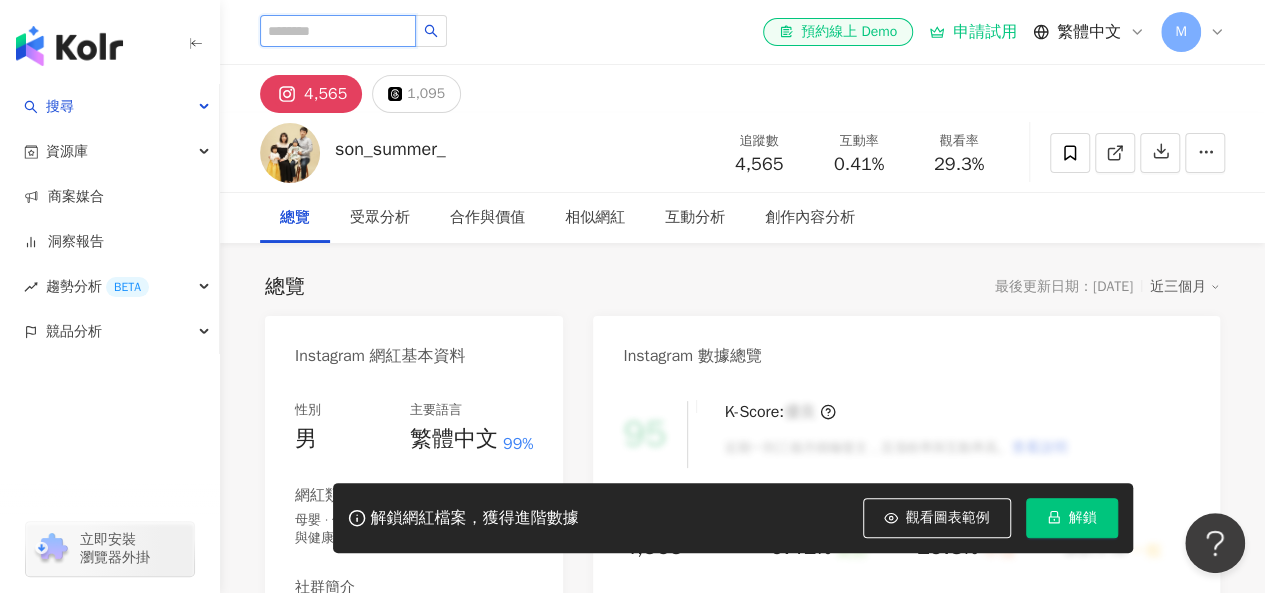 click at bounding box center [338, 31] 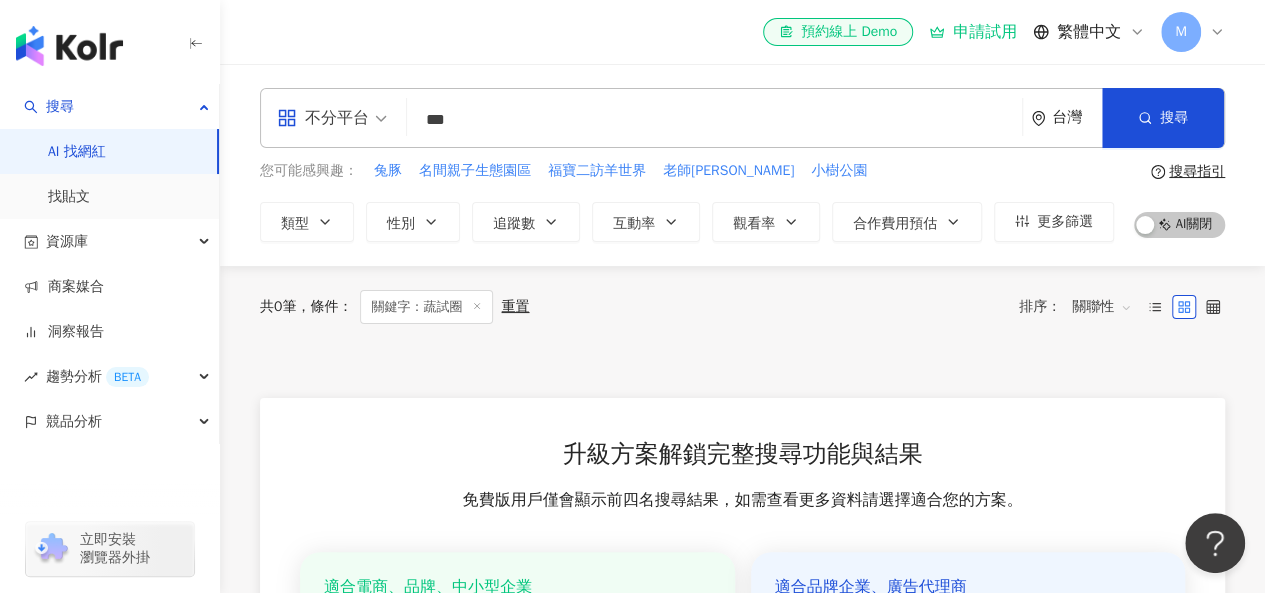 drag, startPoint x: 688, startPoint y: 299, endPoint x: 706, endPoint y: 299, distance: 18 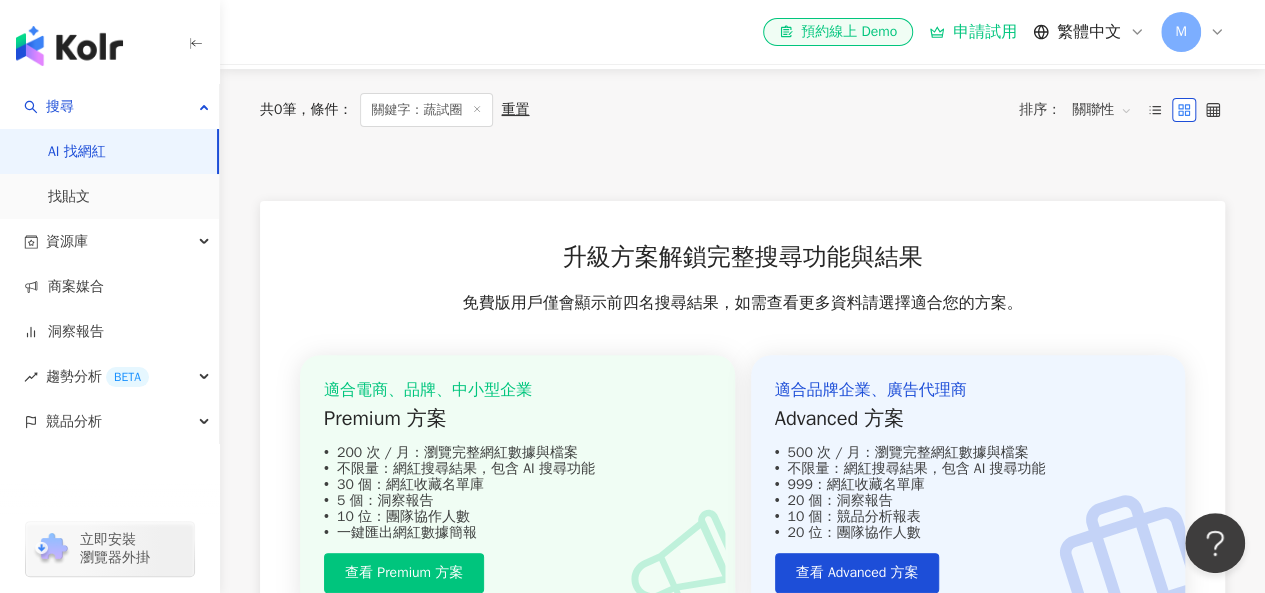 scroll, scrollTop: 0, scrollLeft: 0, axis: both 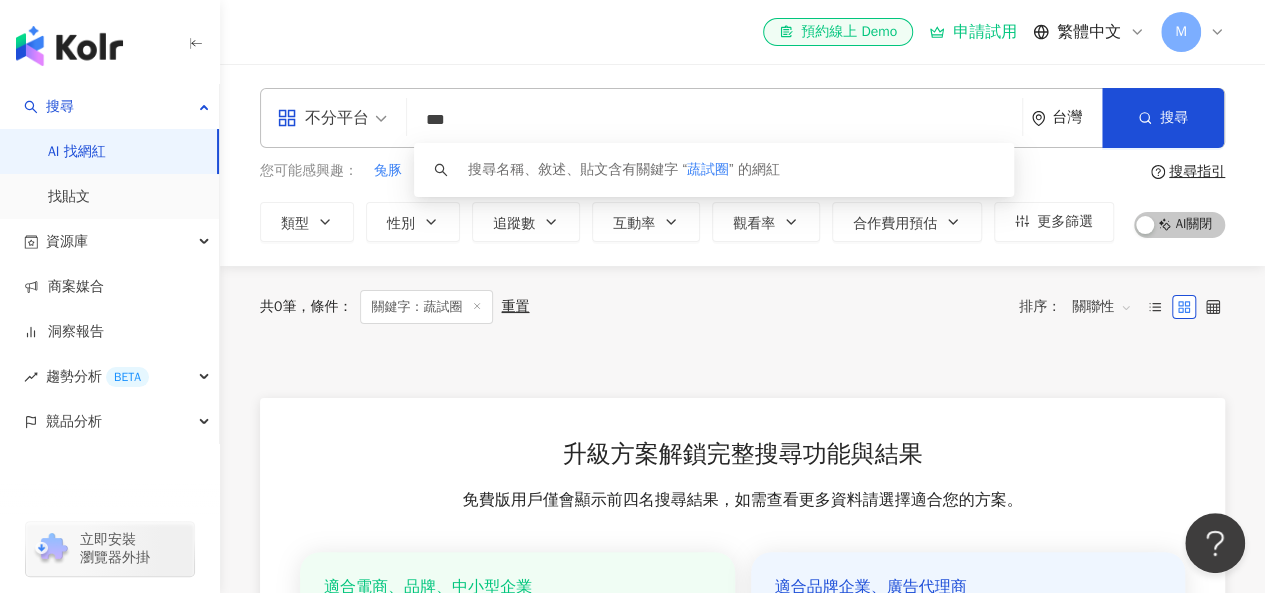 click on "***" at bounding box center [714, 120] 